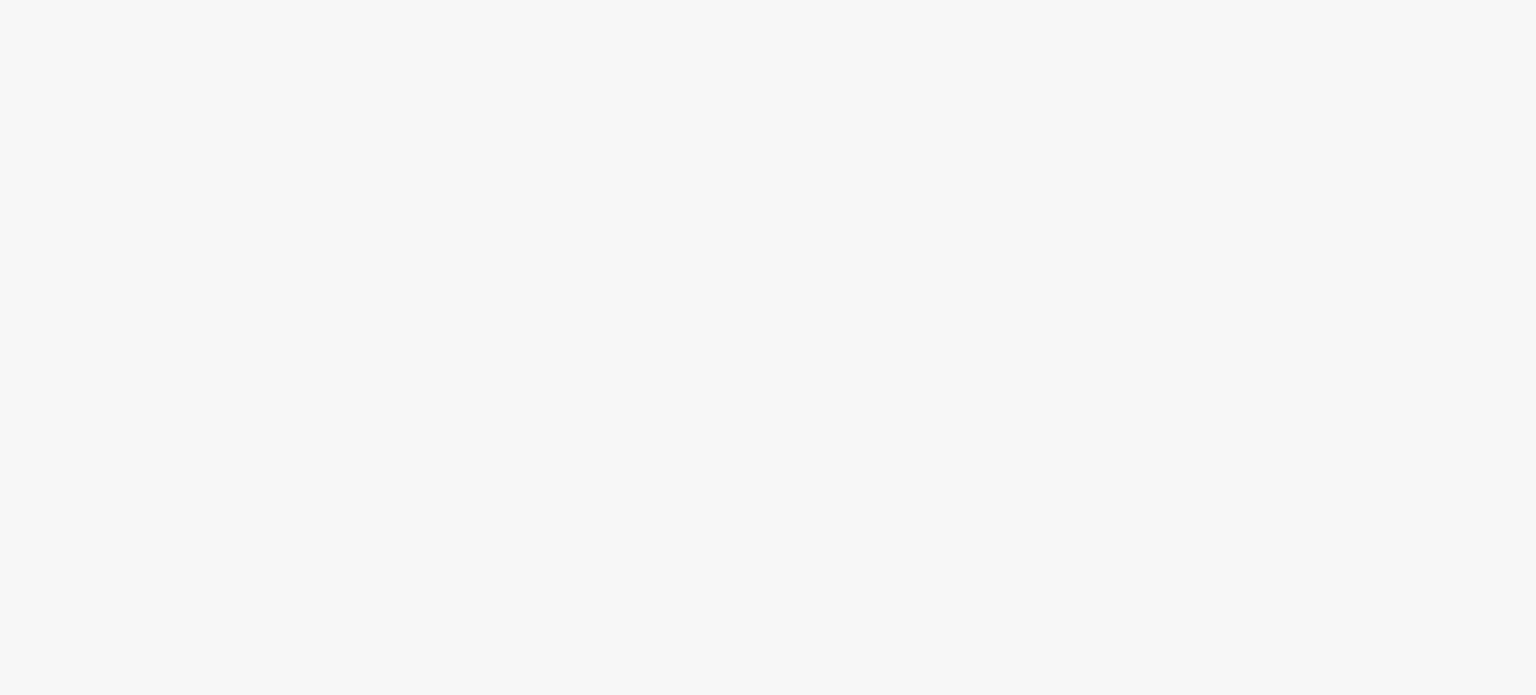 scroll, scrollTop: 0, scrollLeft: 0, axis: both 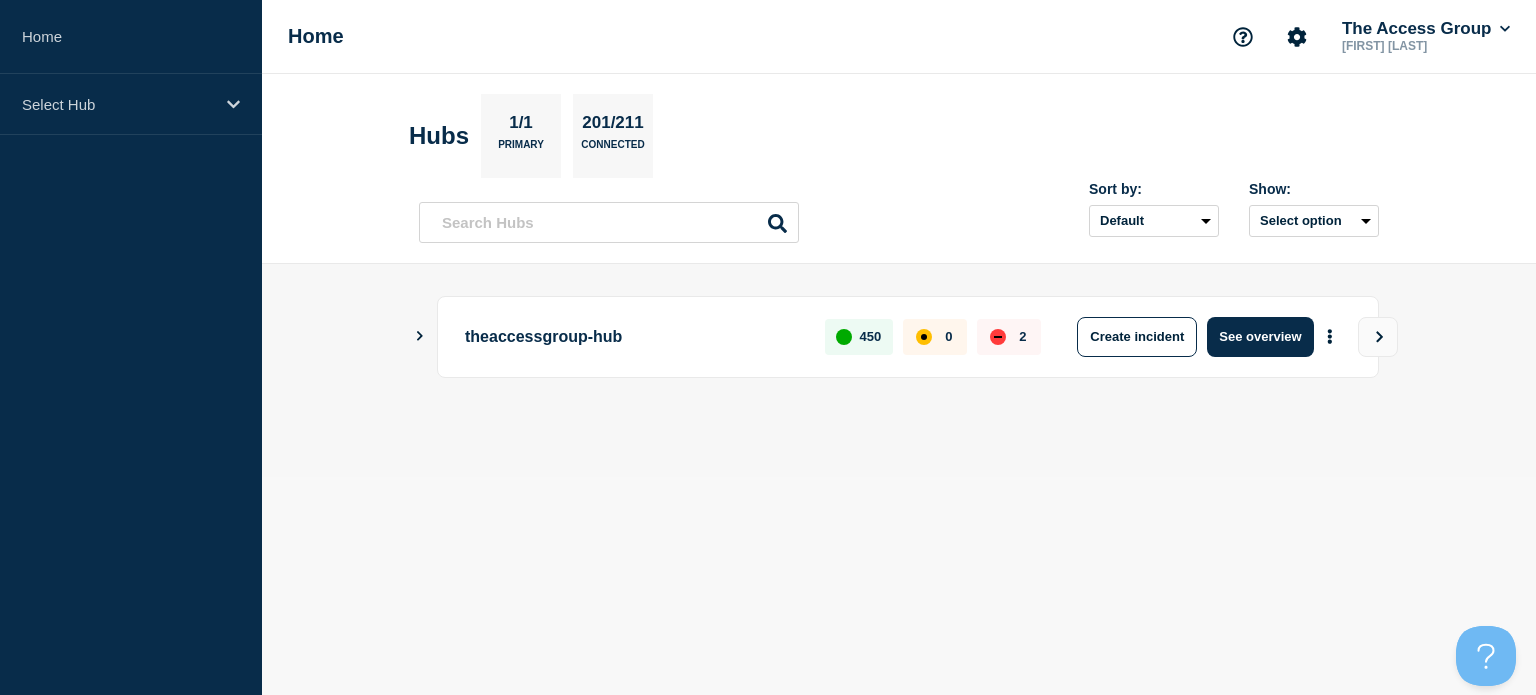 click on "Hubs 1/1 Primary 201/211 Connected Sort by: Default Last added Last updated Most active A-Z Show: Select option" at bounding box center (899, 169) 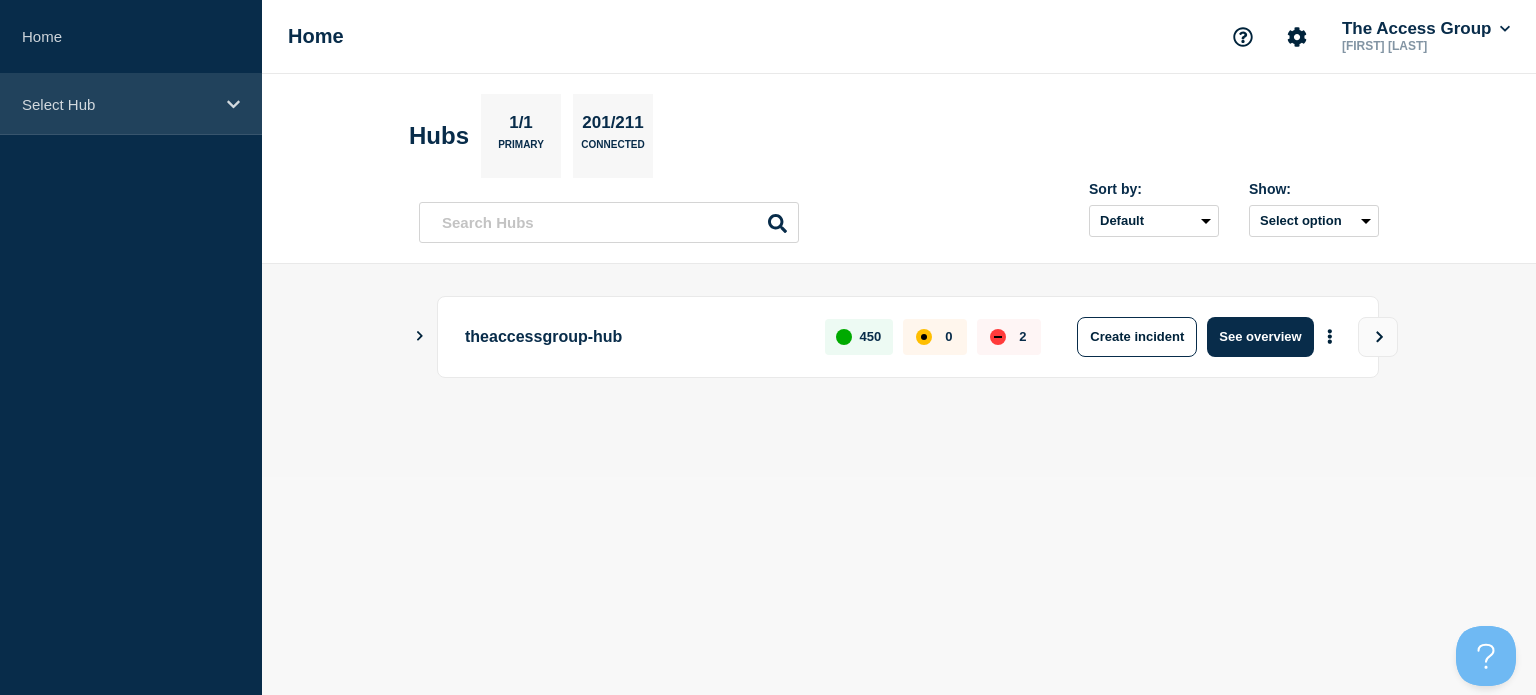 click 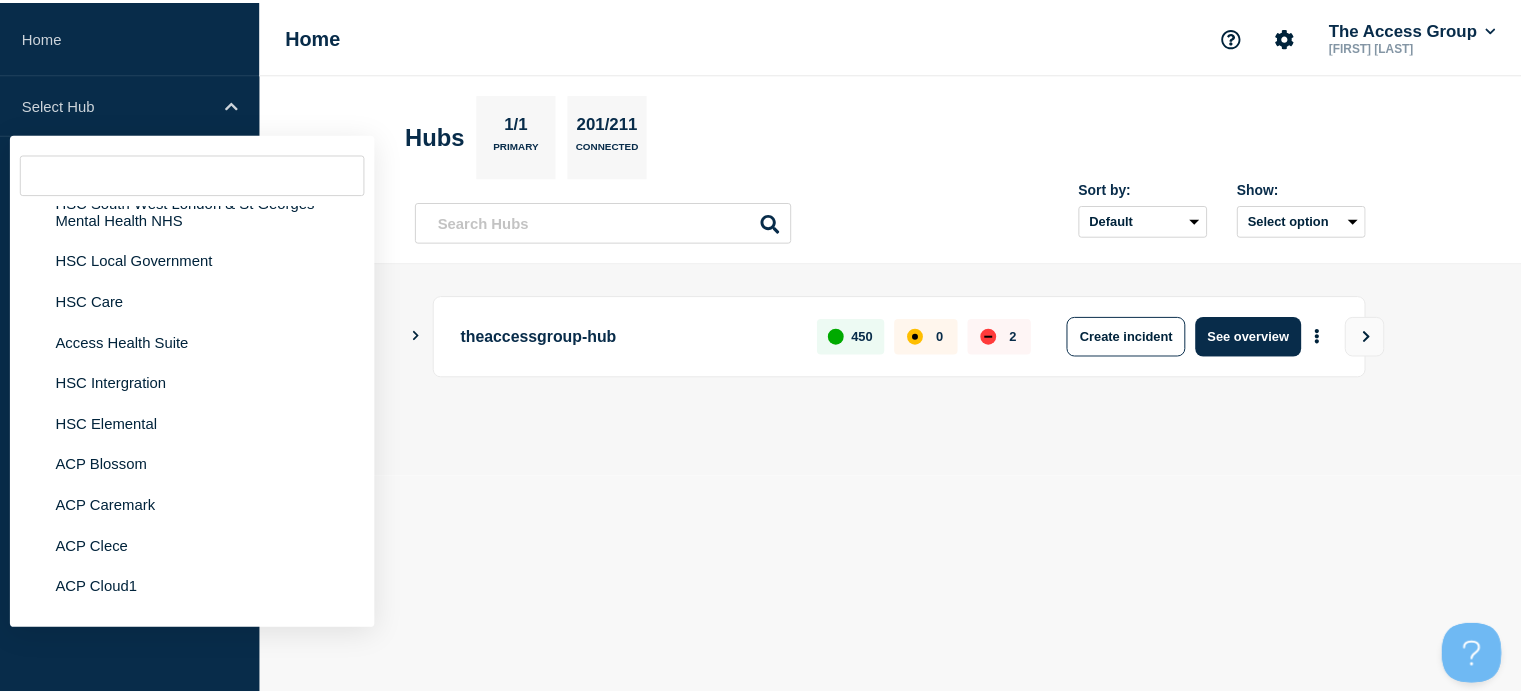 scroll, scrollTop: 4905, scrollLeft: 0, axis: vertical 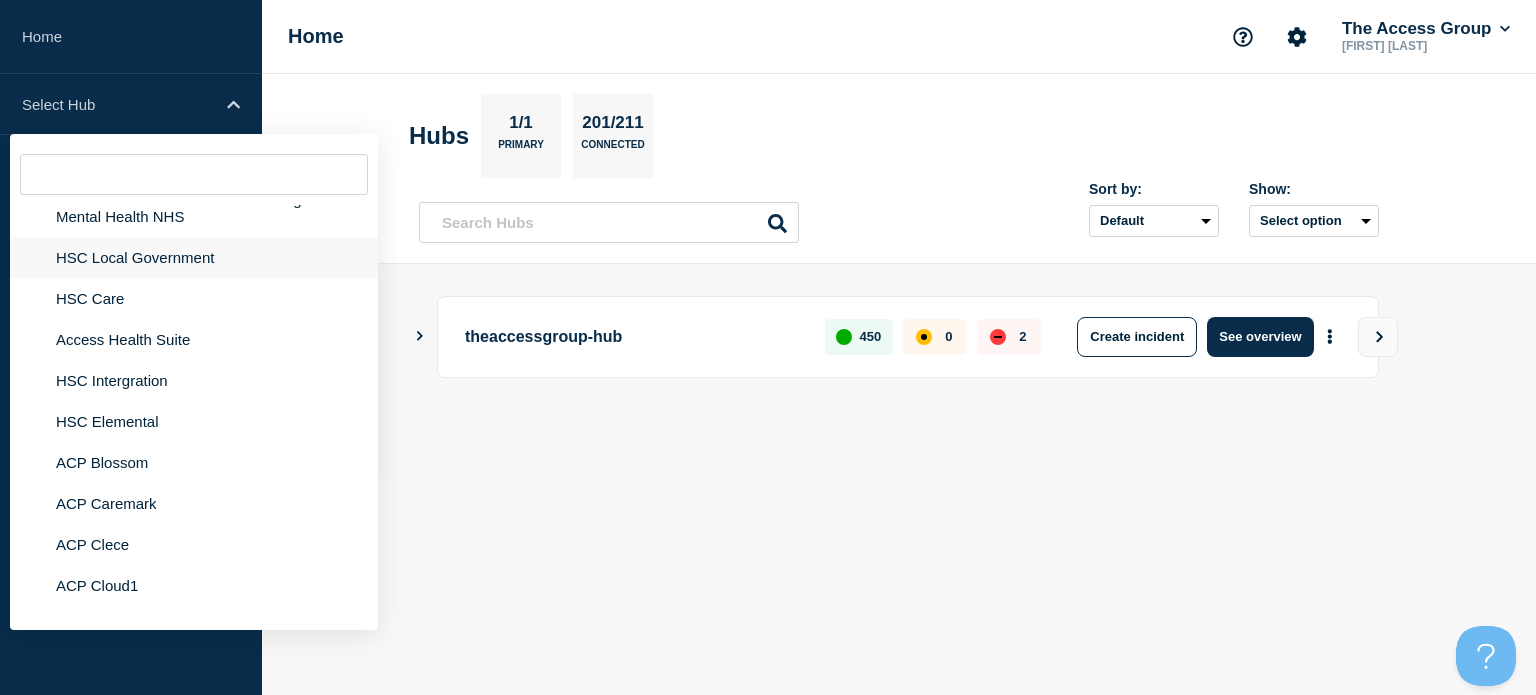 click on "HSC Local Government" 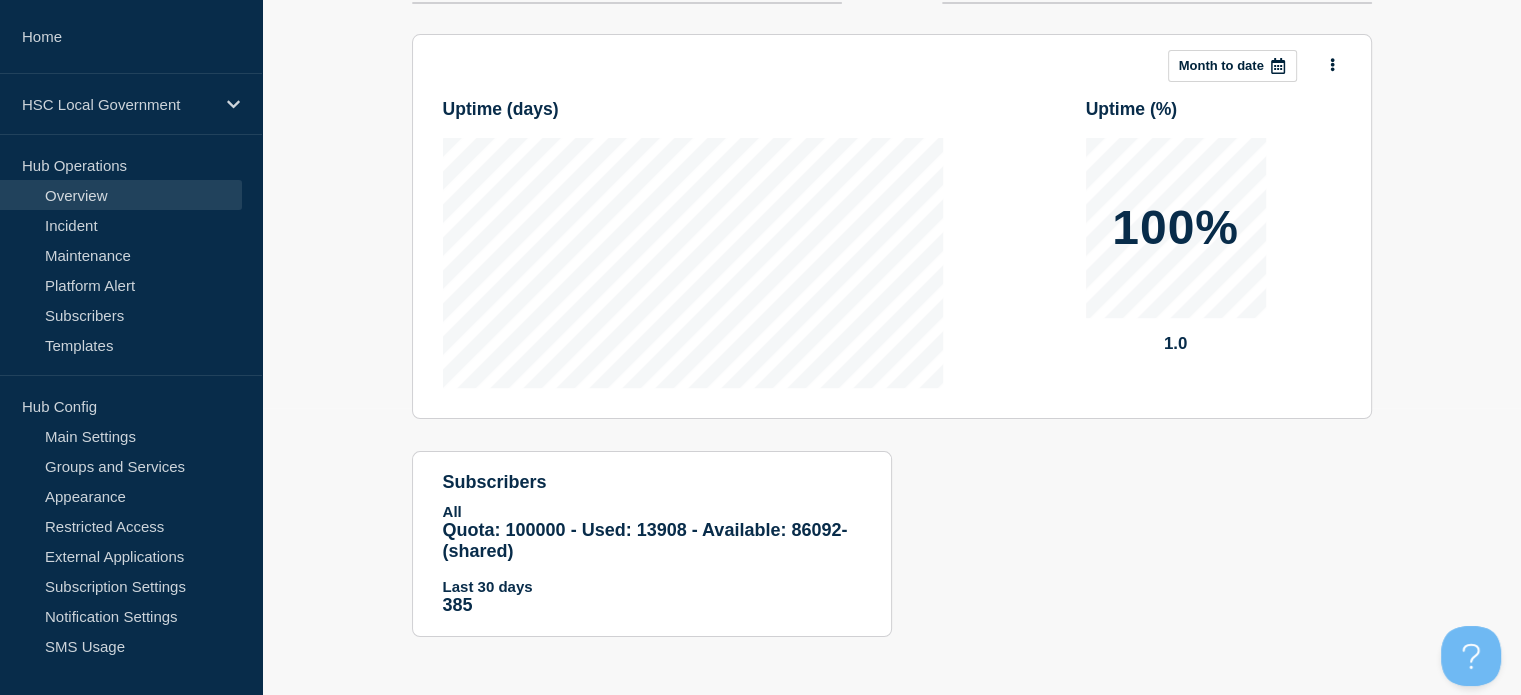 scroll, scrollTop: 0, scrollLeft: 0, axis: both 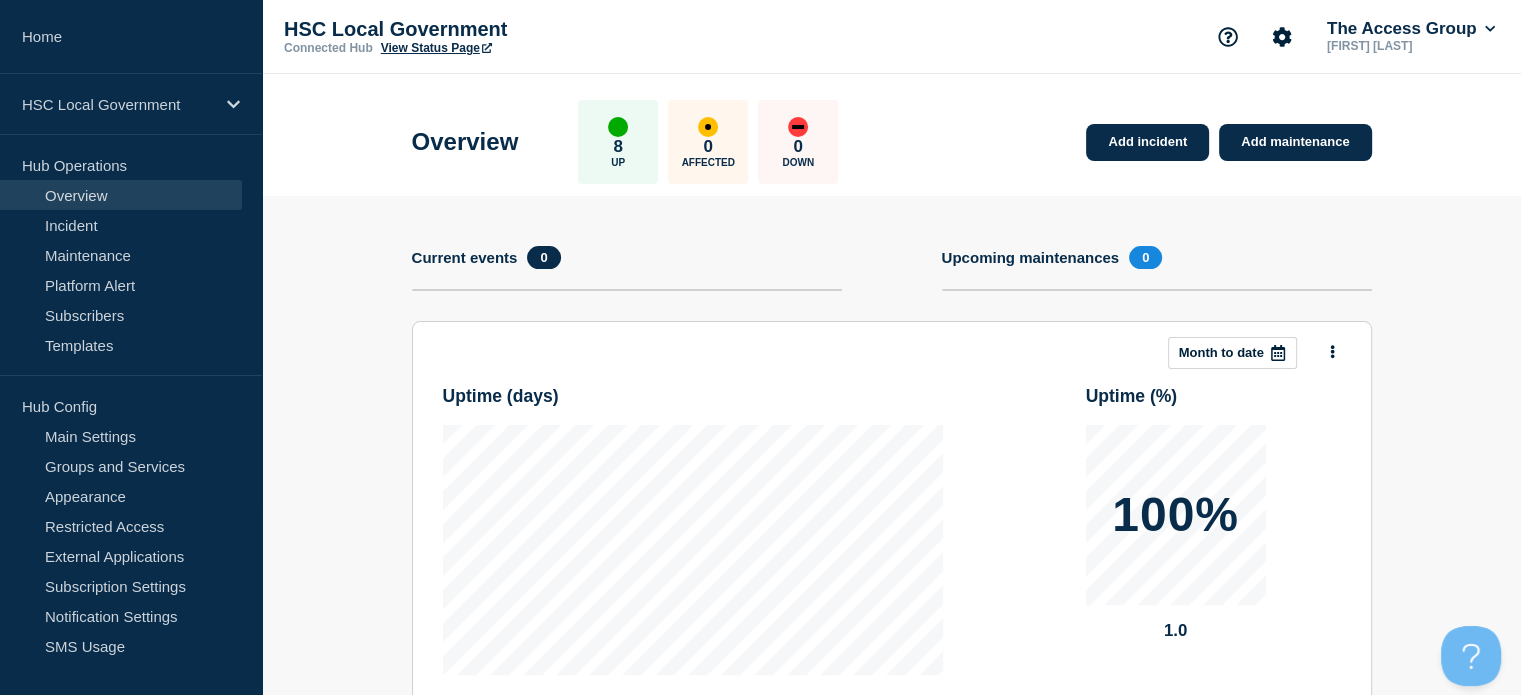 click on "View Status Page" at bounding box center [436, 48] 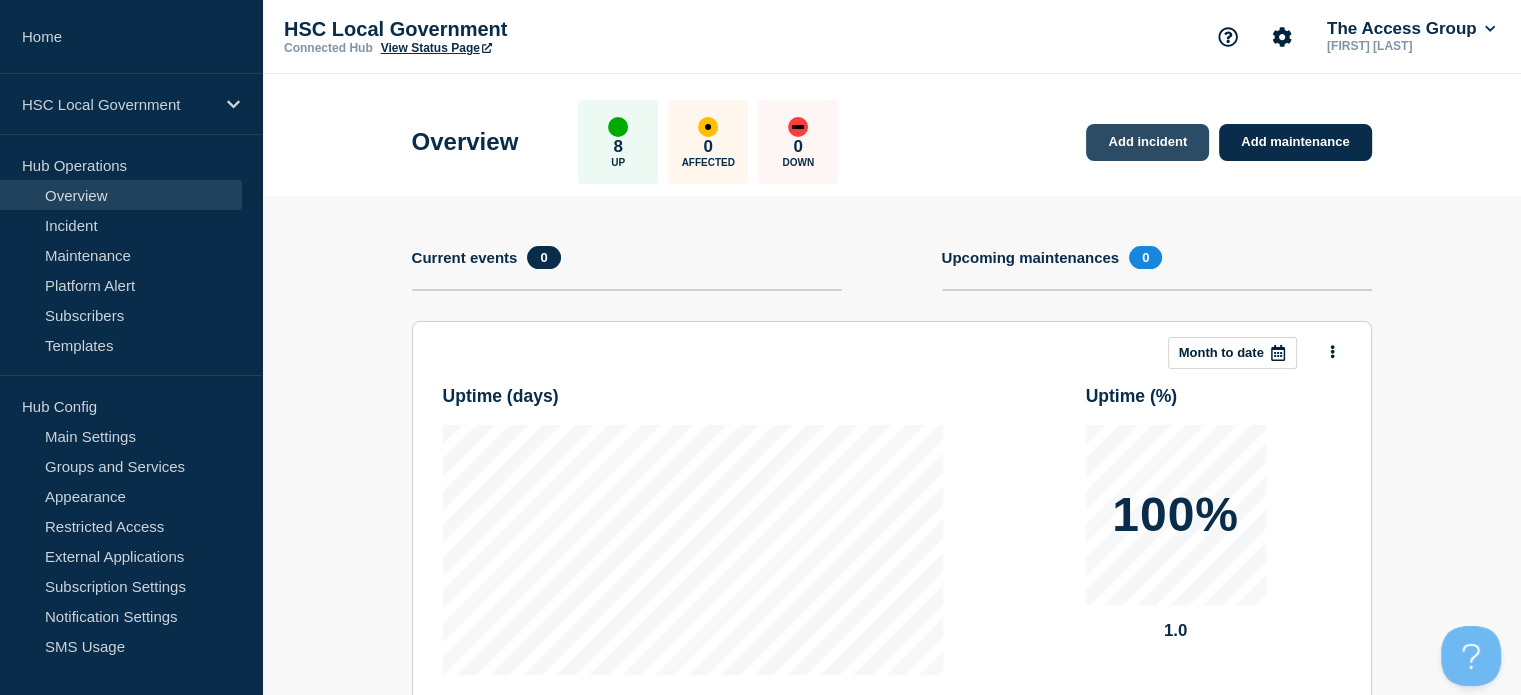 click on "Add incident" at bounding box center (1147, 142) 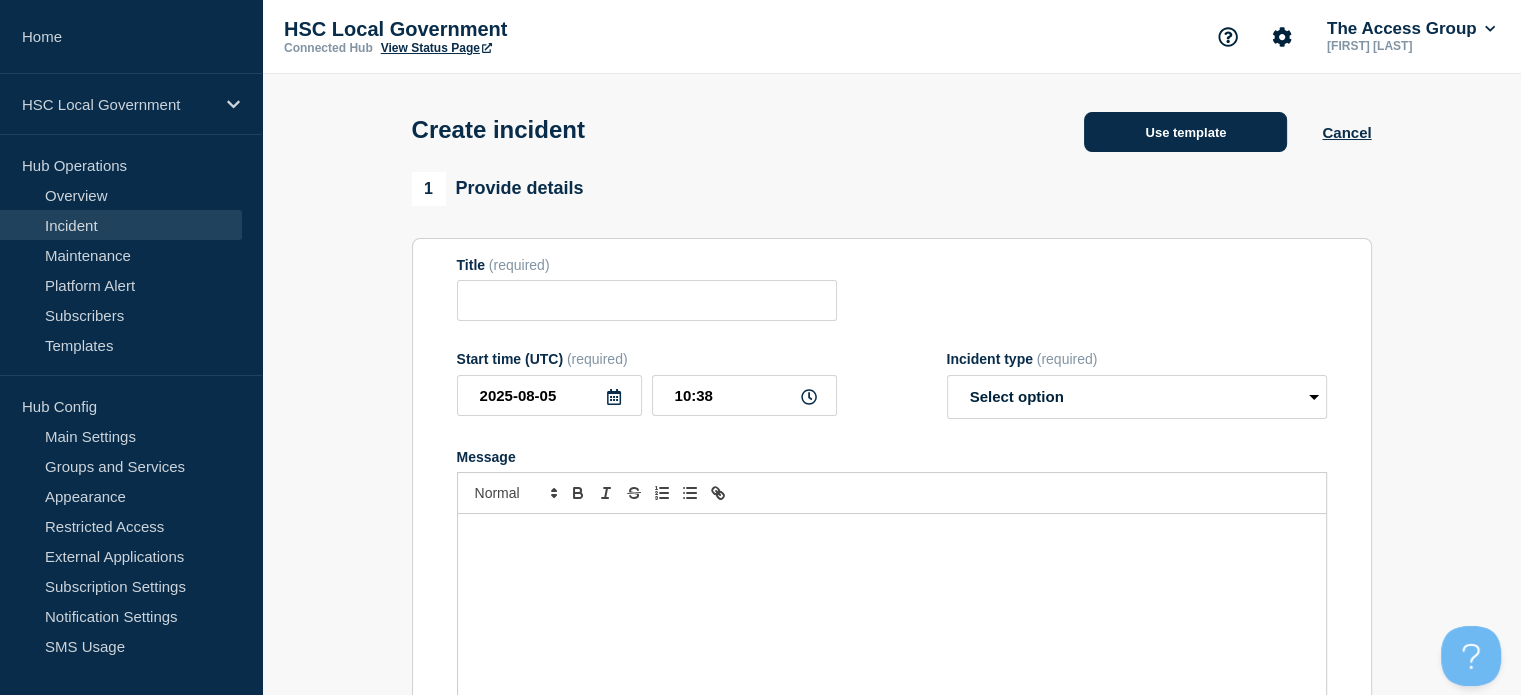click on "Use template" at bounding box center [1185, 132] 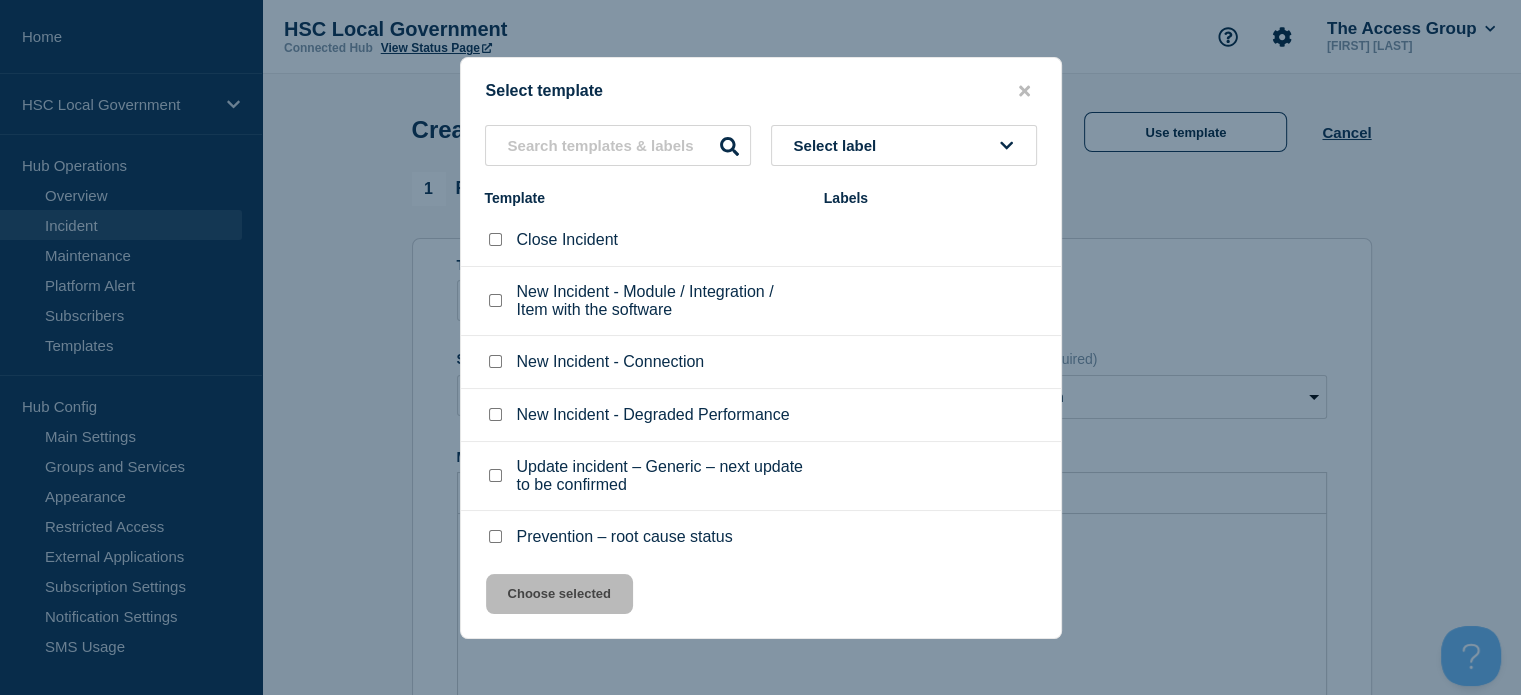 click at bounding box center (495, 414) 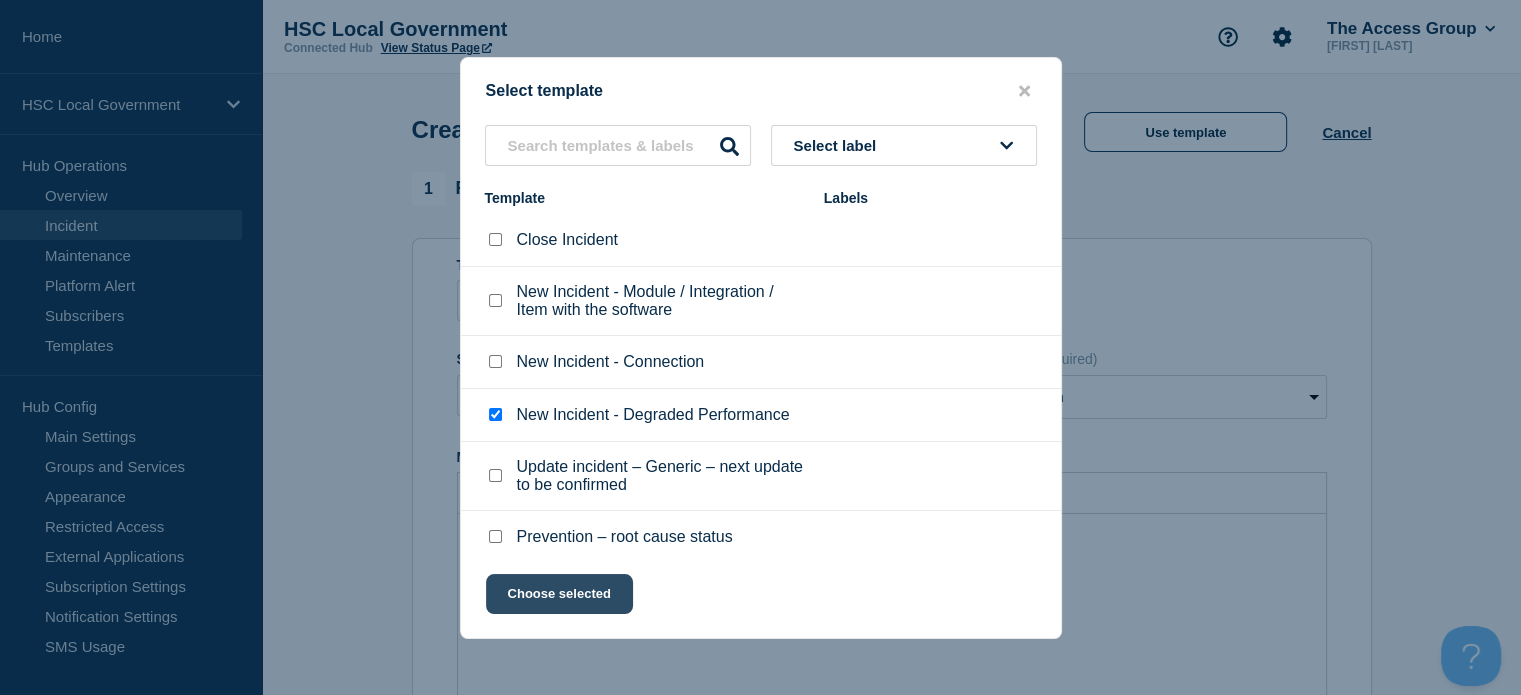 click on "Choose selected" 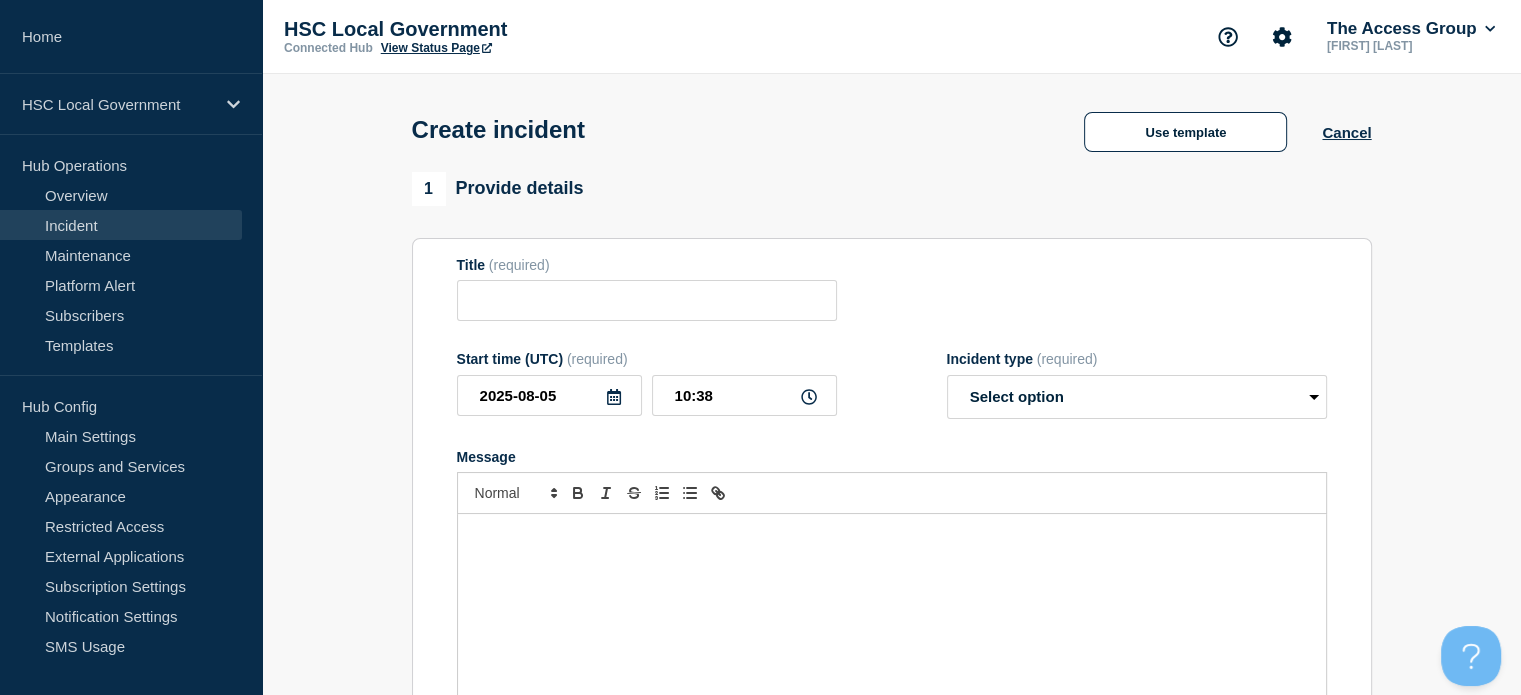 type on "New Incident - Degraded Performance" 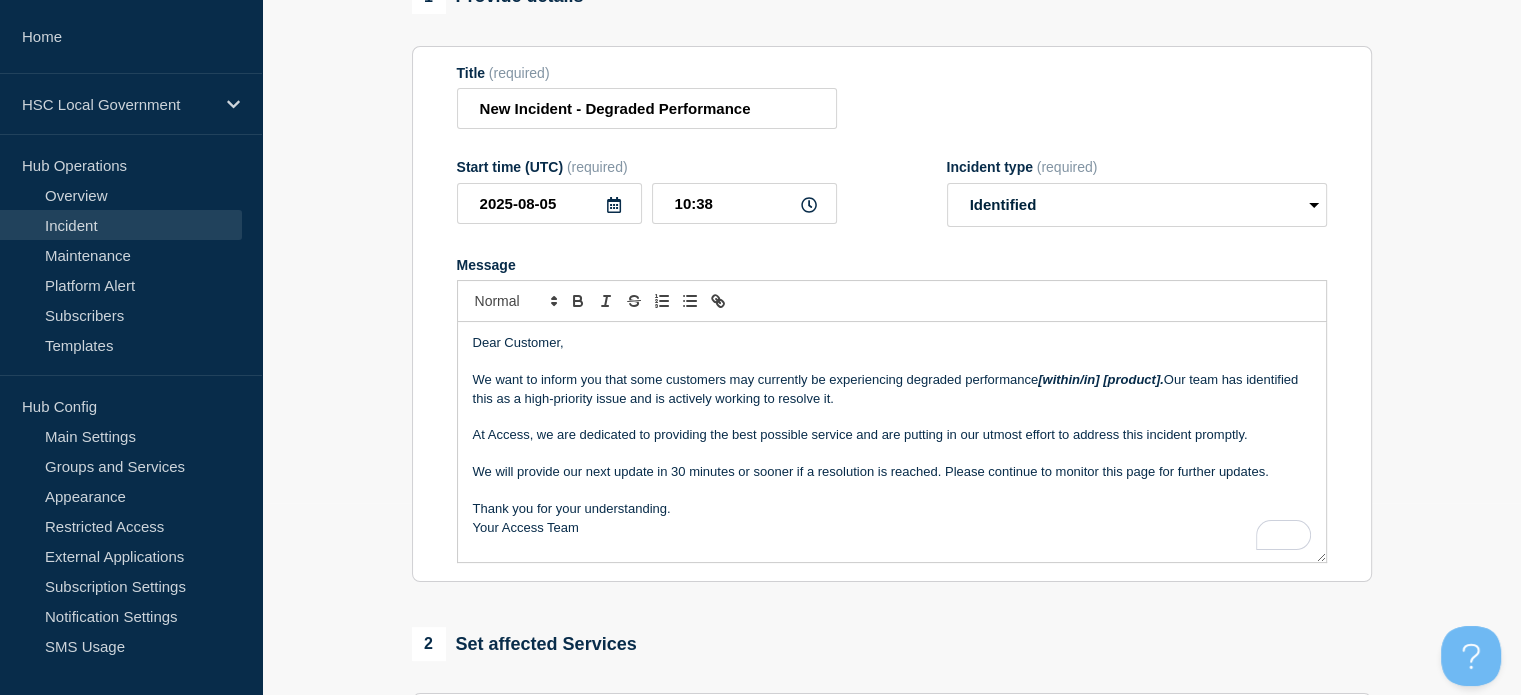 scroll, scrollTop: 200, scrollLeft: 0, axis: vertical 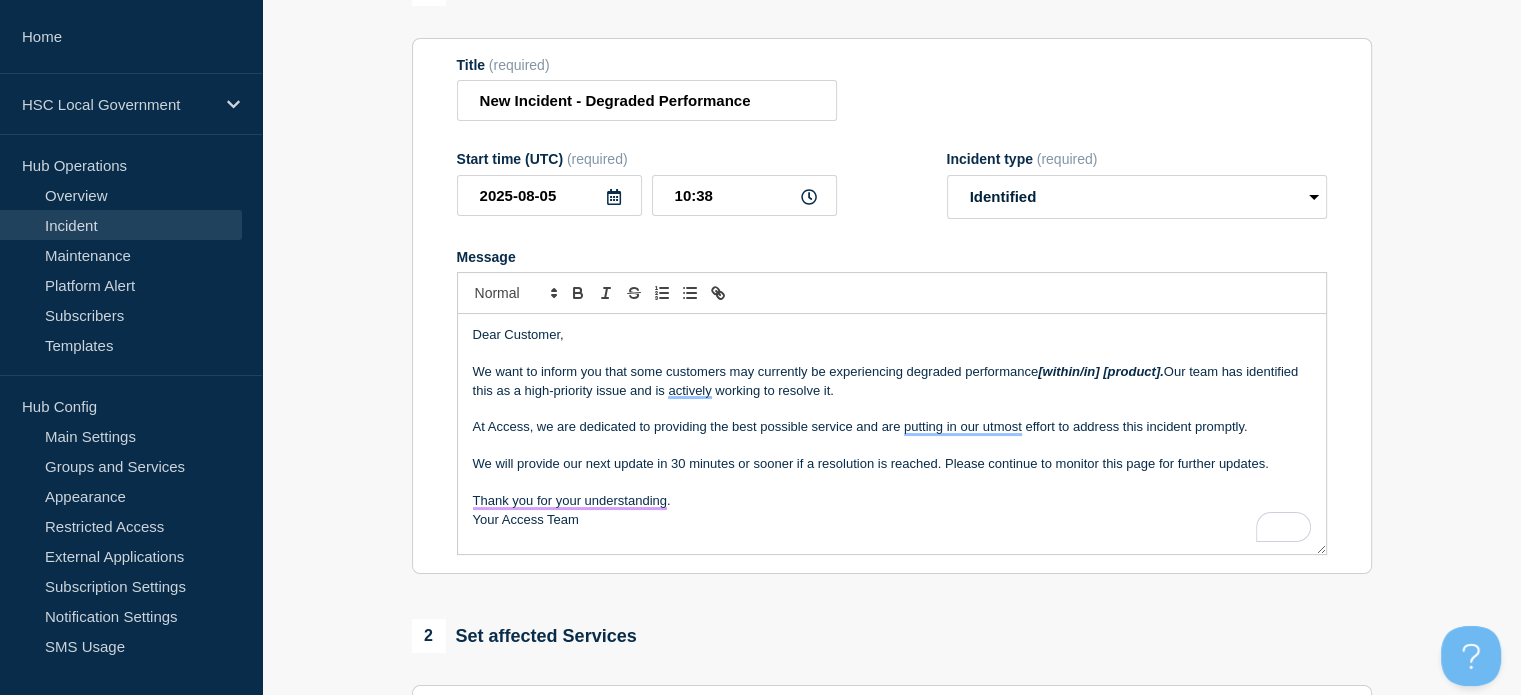 click 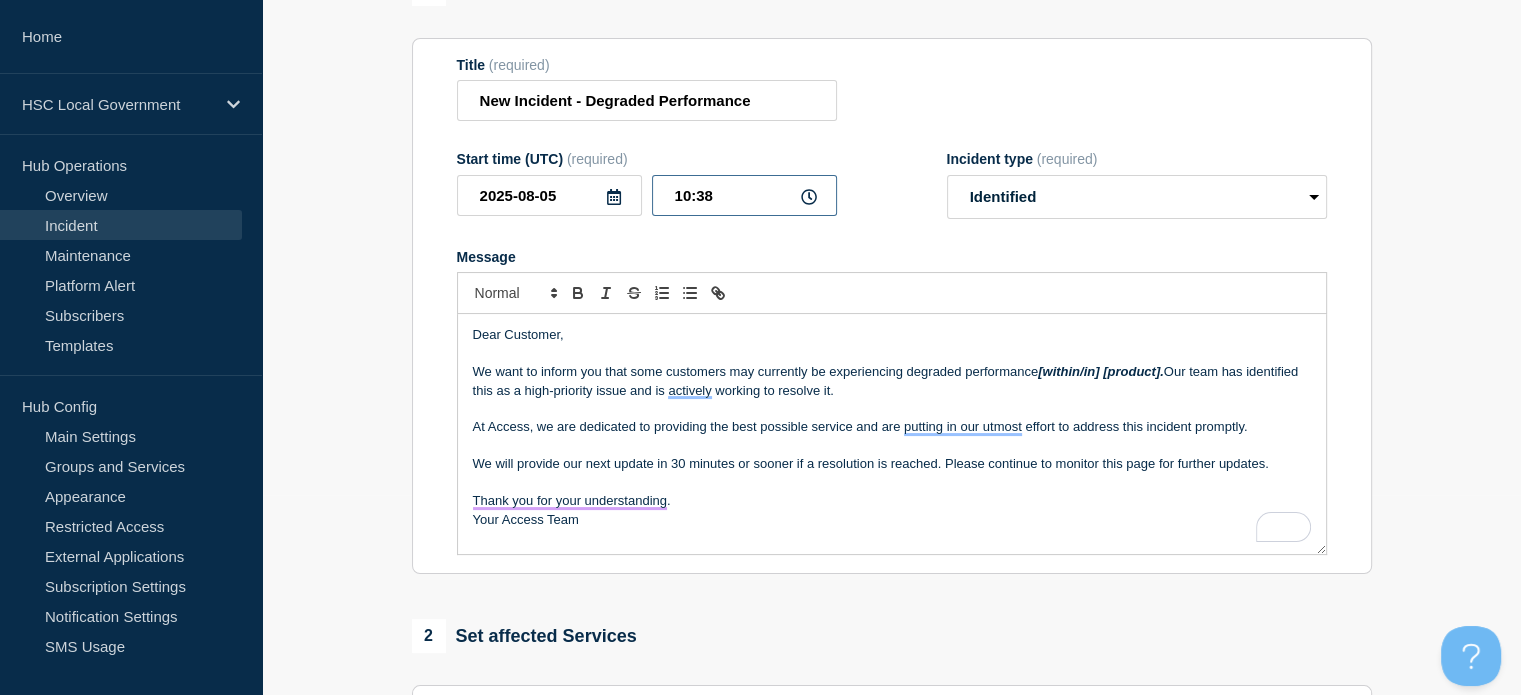click on "10:38" at bounding box center [744, 195] 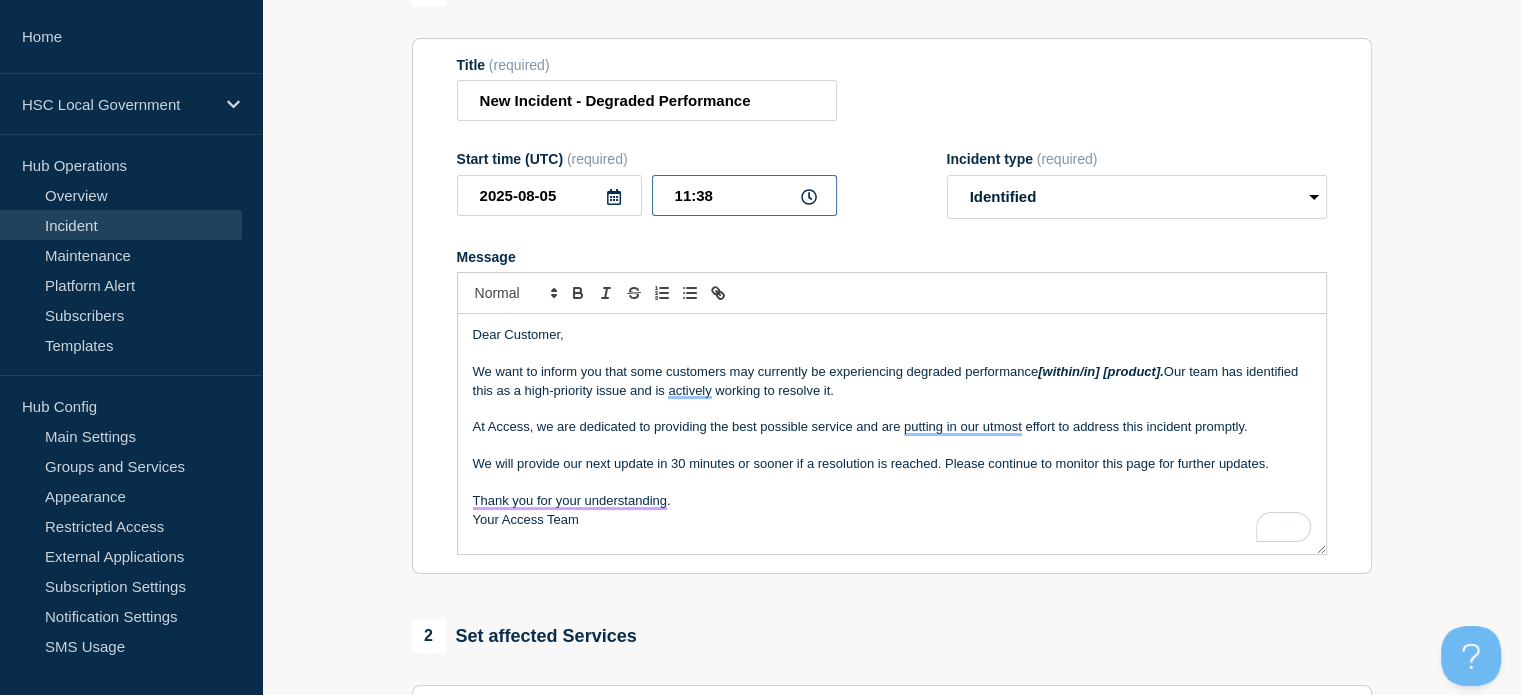 click on "11:38" at bounding box center [744, 195] 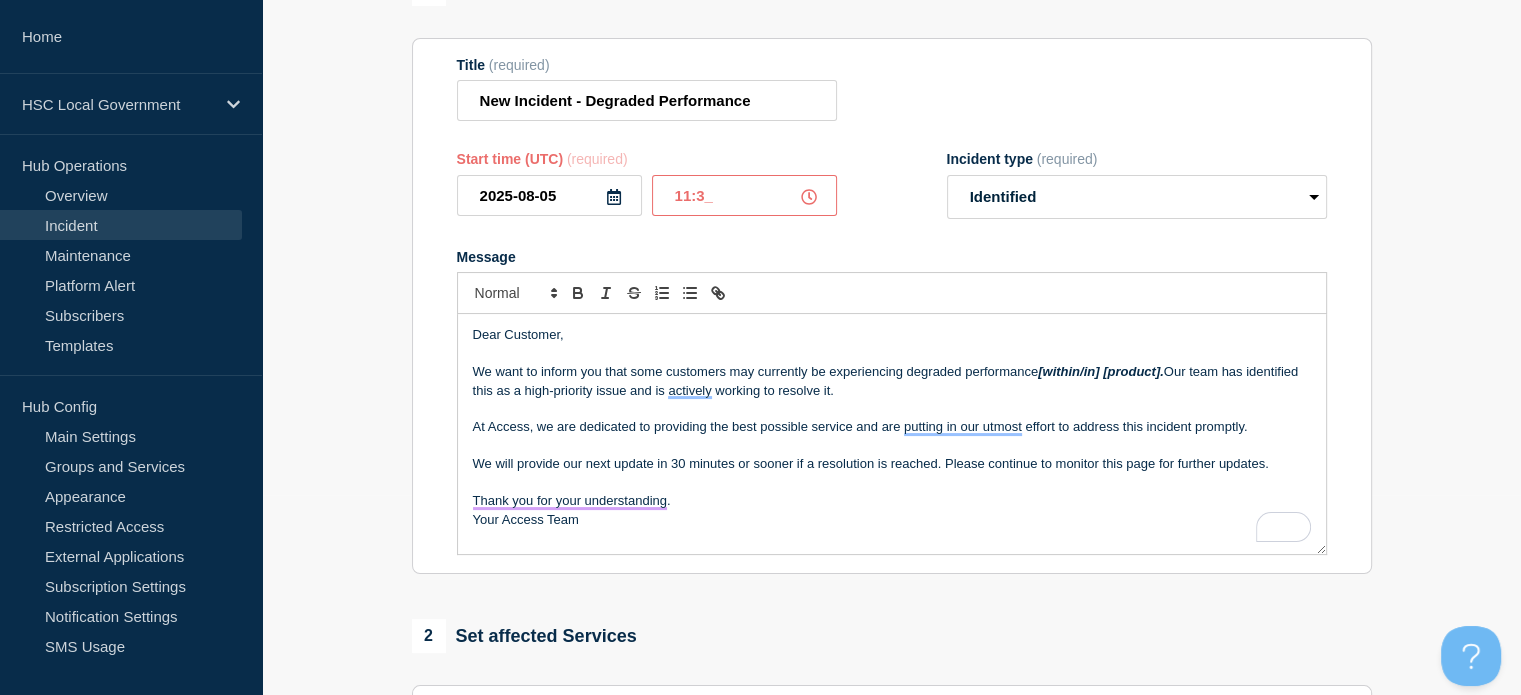 type on "11:30" 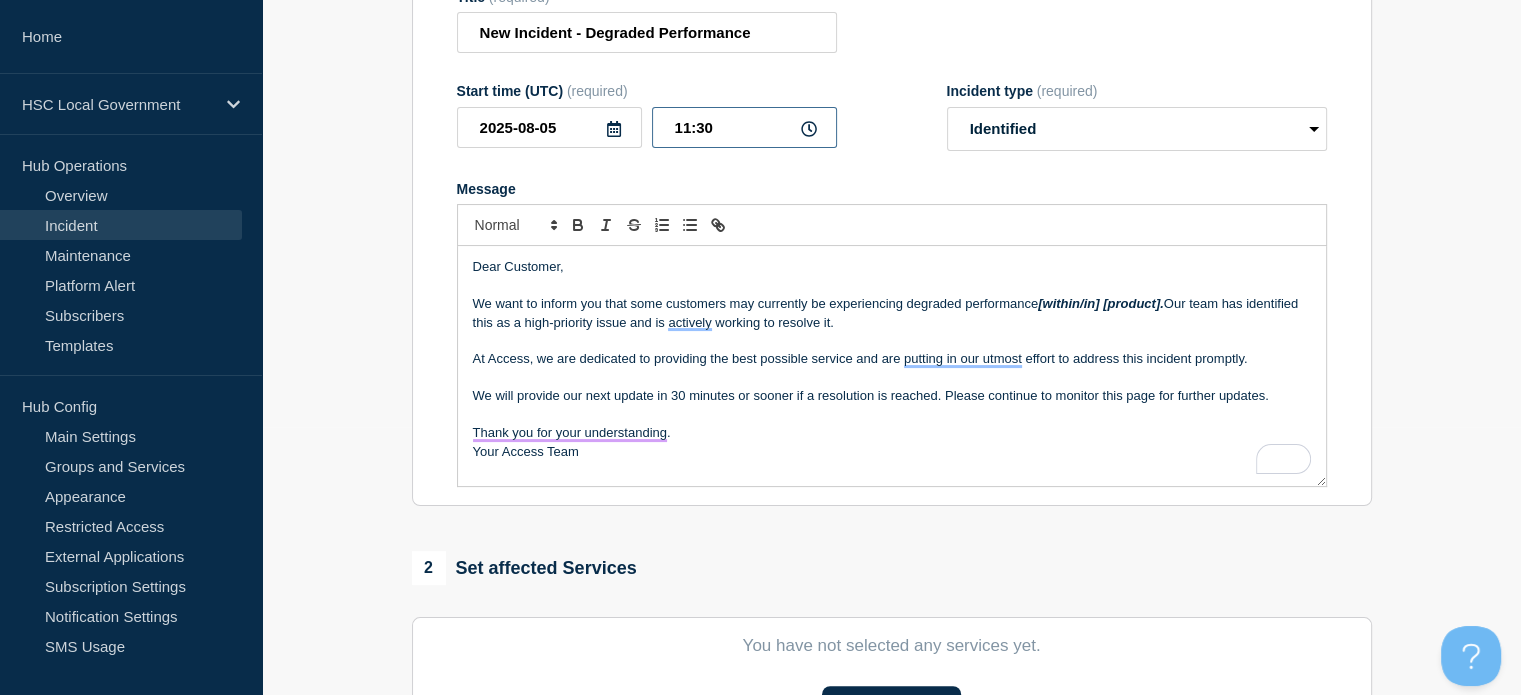 scroll, scrollTop: 300, scrollLeft: 0, axis: vertical 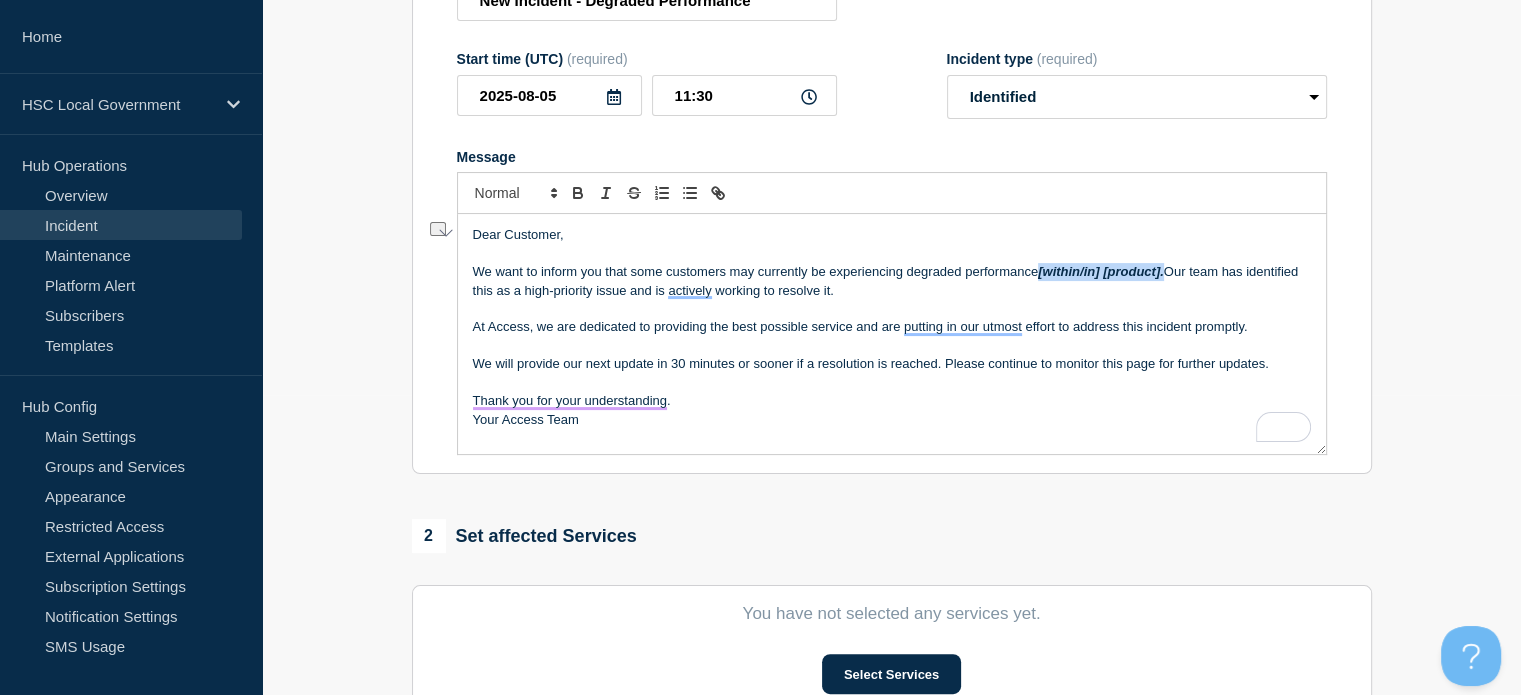 drag, startPoint x: 1041, startPoint y: 274, endPoint x: 1168, endPoint y: 279, distance: 127.09839 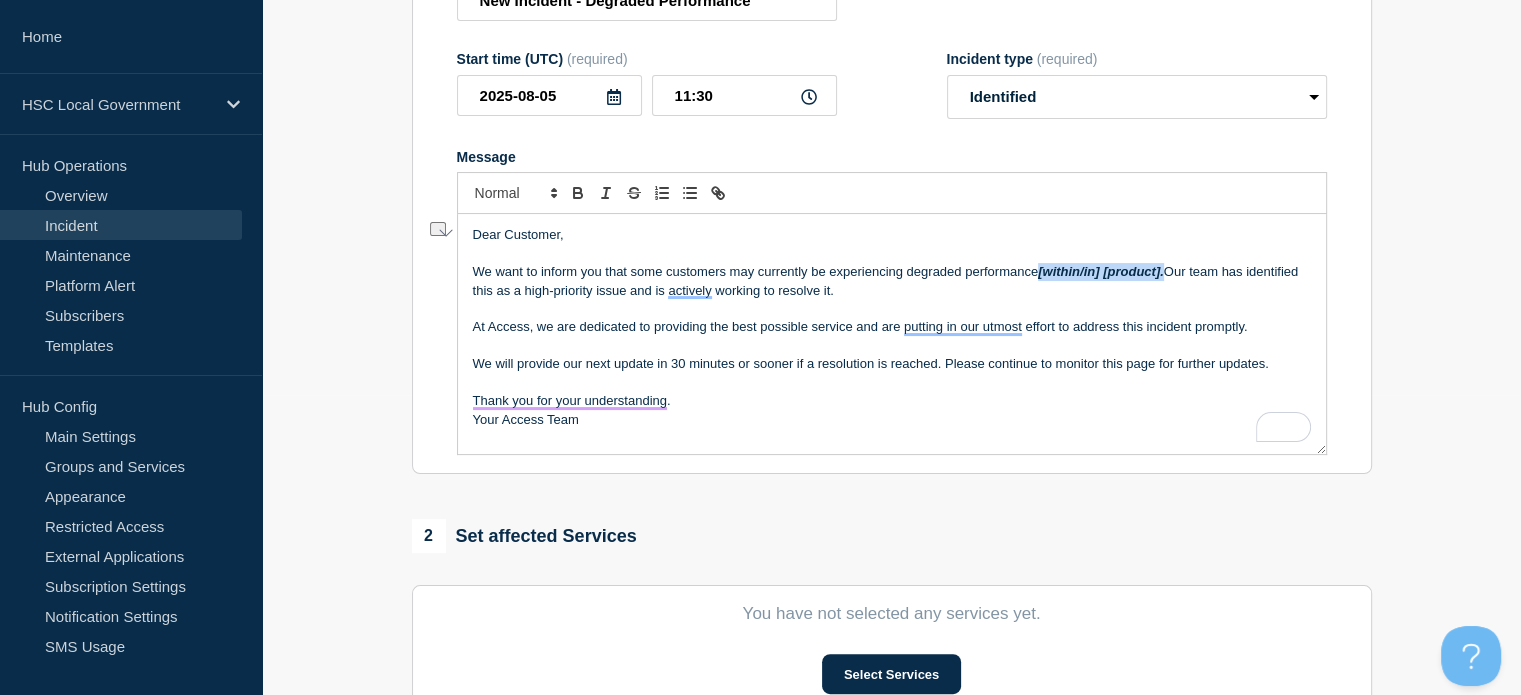 click on "[within/in] [product]." at bounding box center [1101, 271] 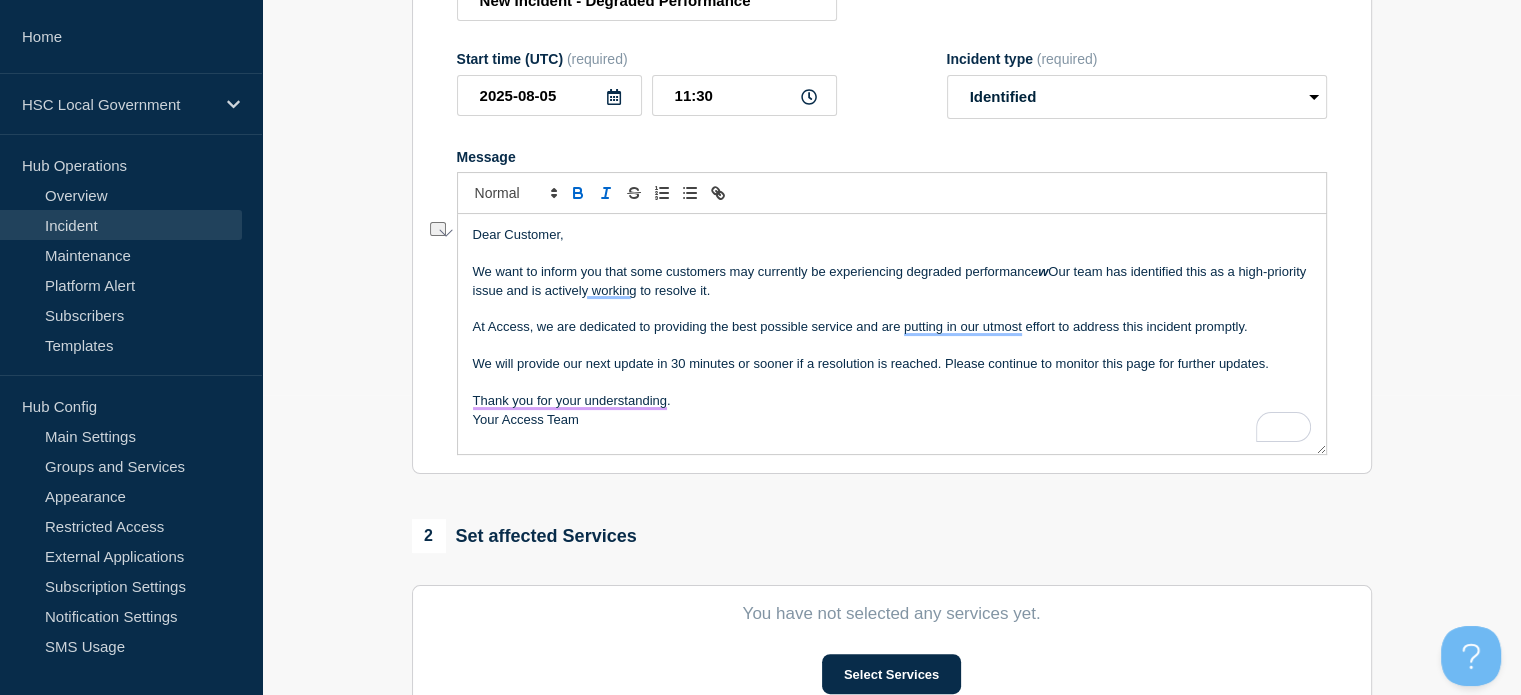 type 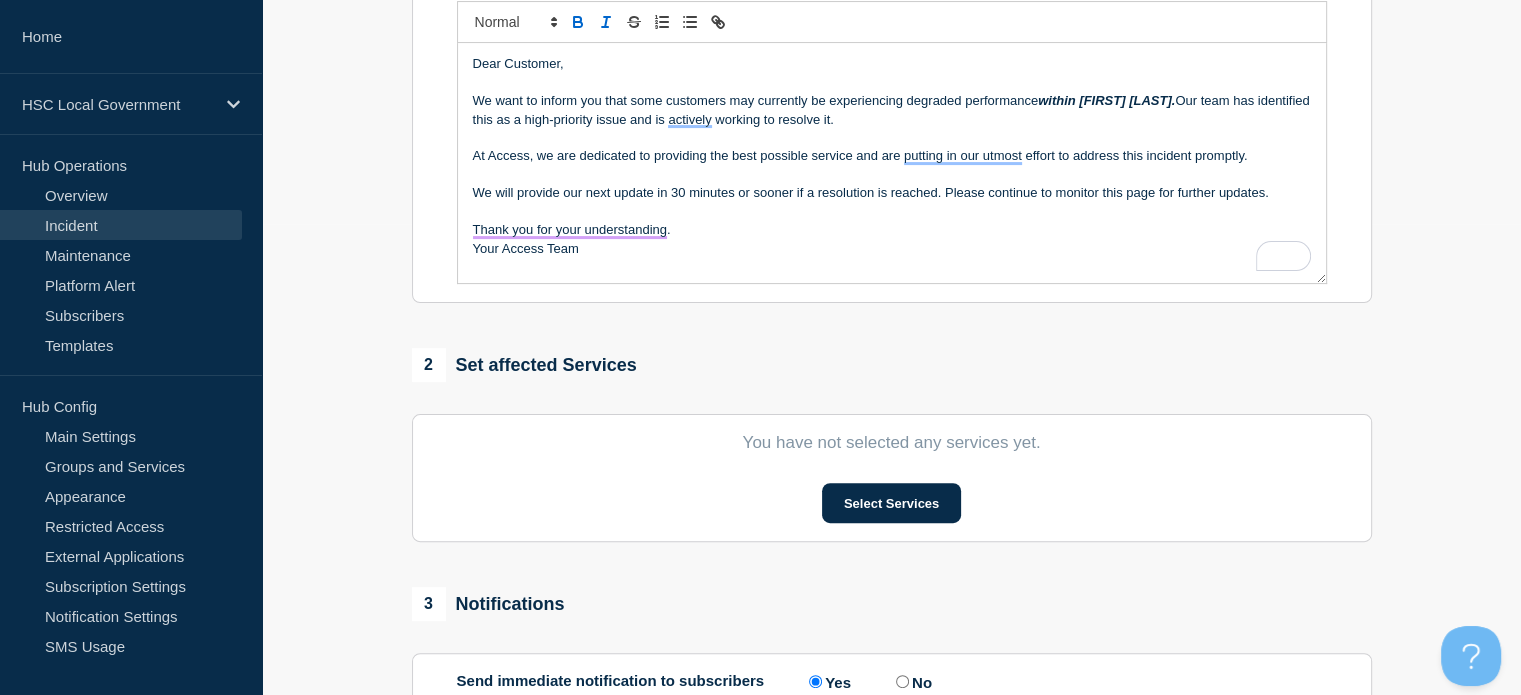 scroll, scrollTop: 500, scrollLeft: 0, axis: vertical 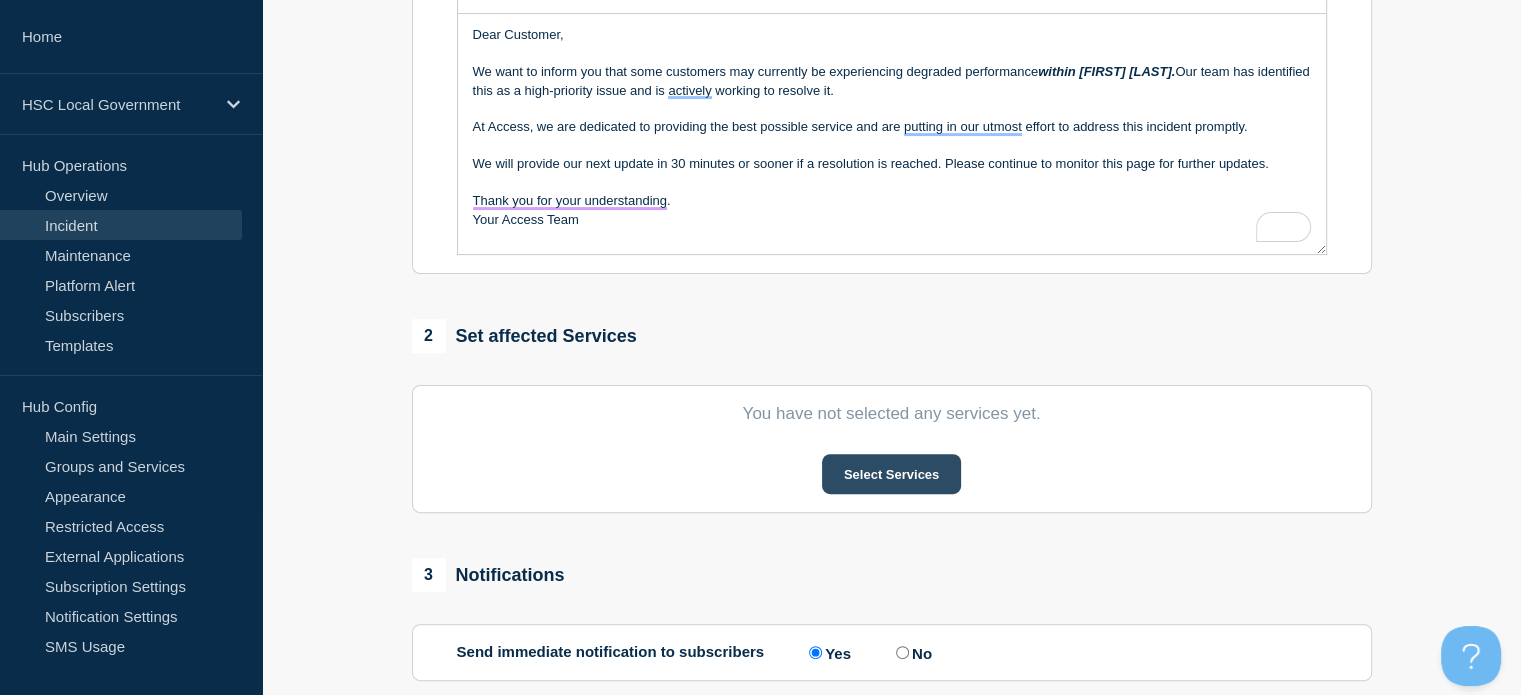 click on "Select Services" at bounding box center (891, 474) 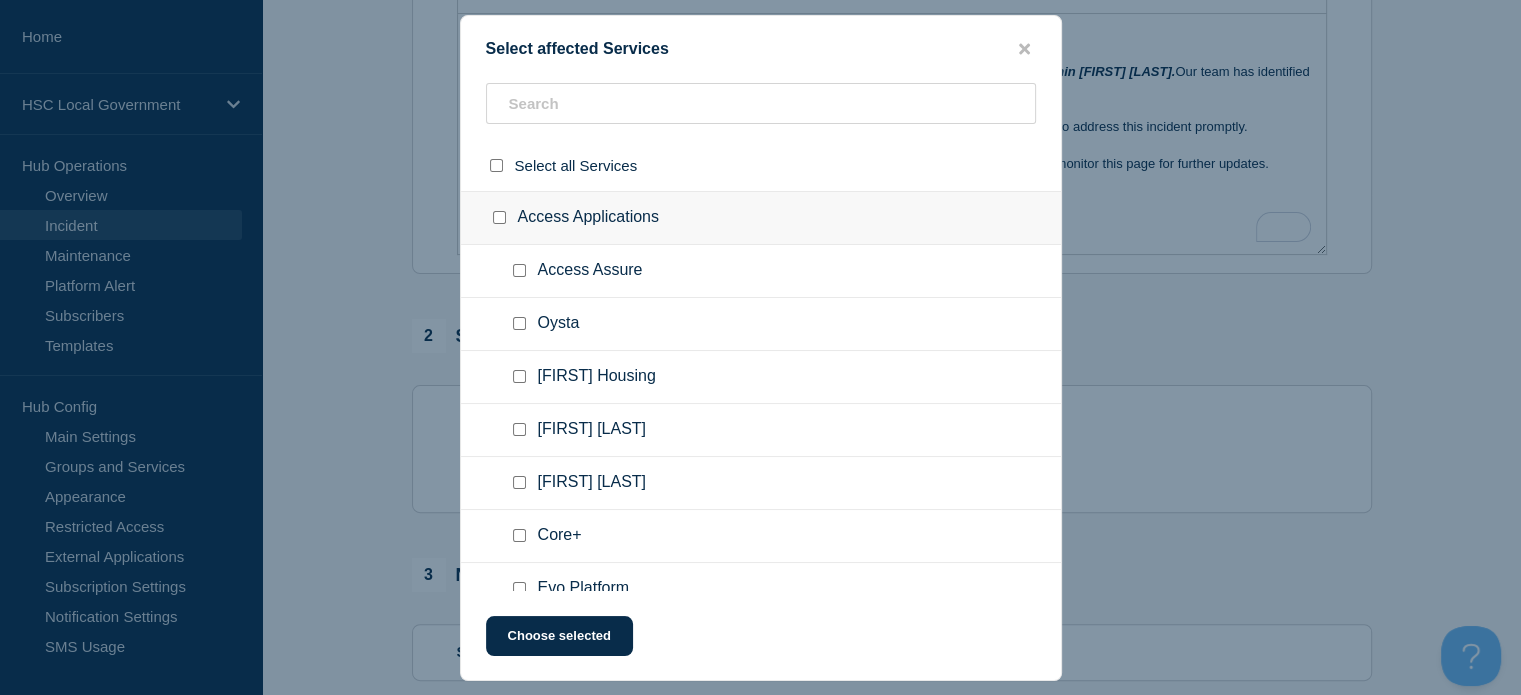 click at bounding box center [523, 483] 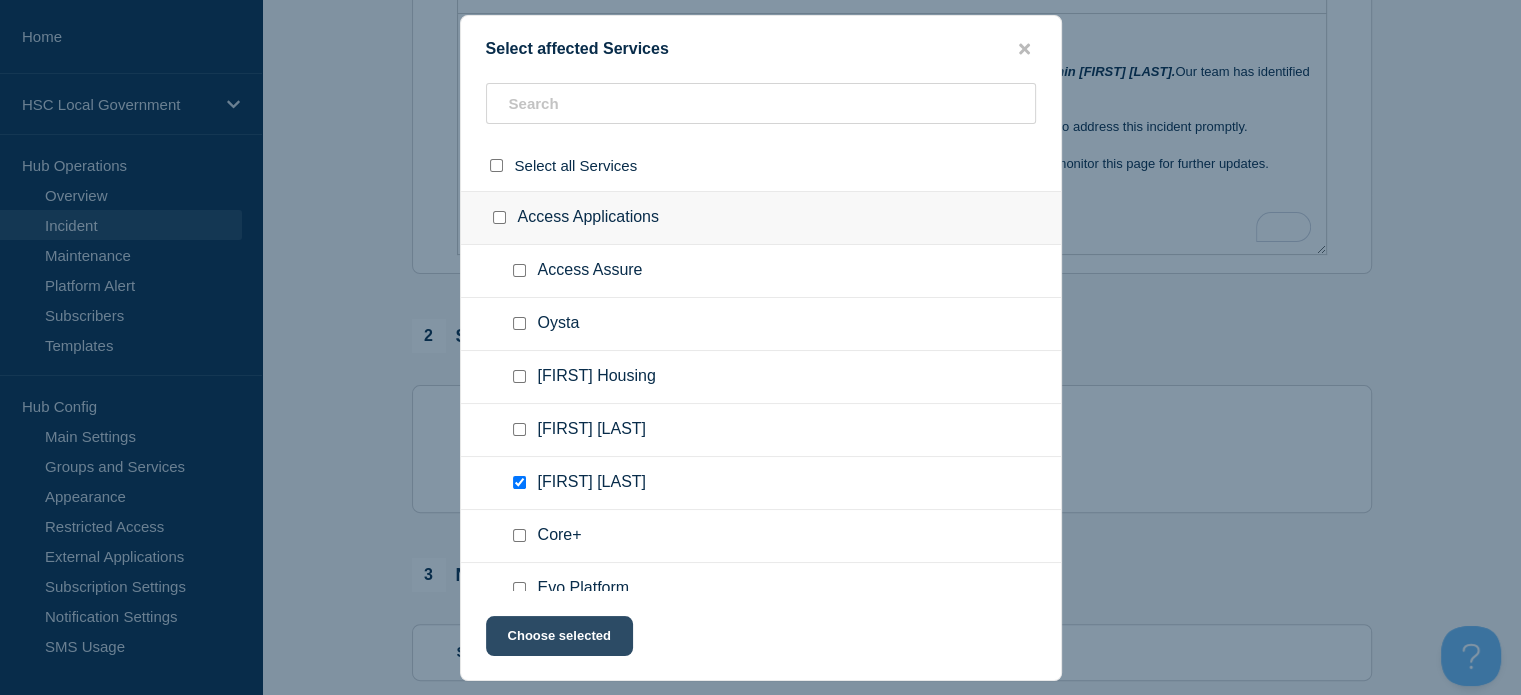 click on "Choose selected" 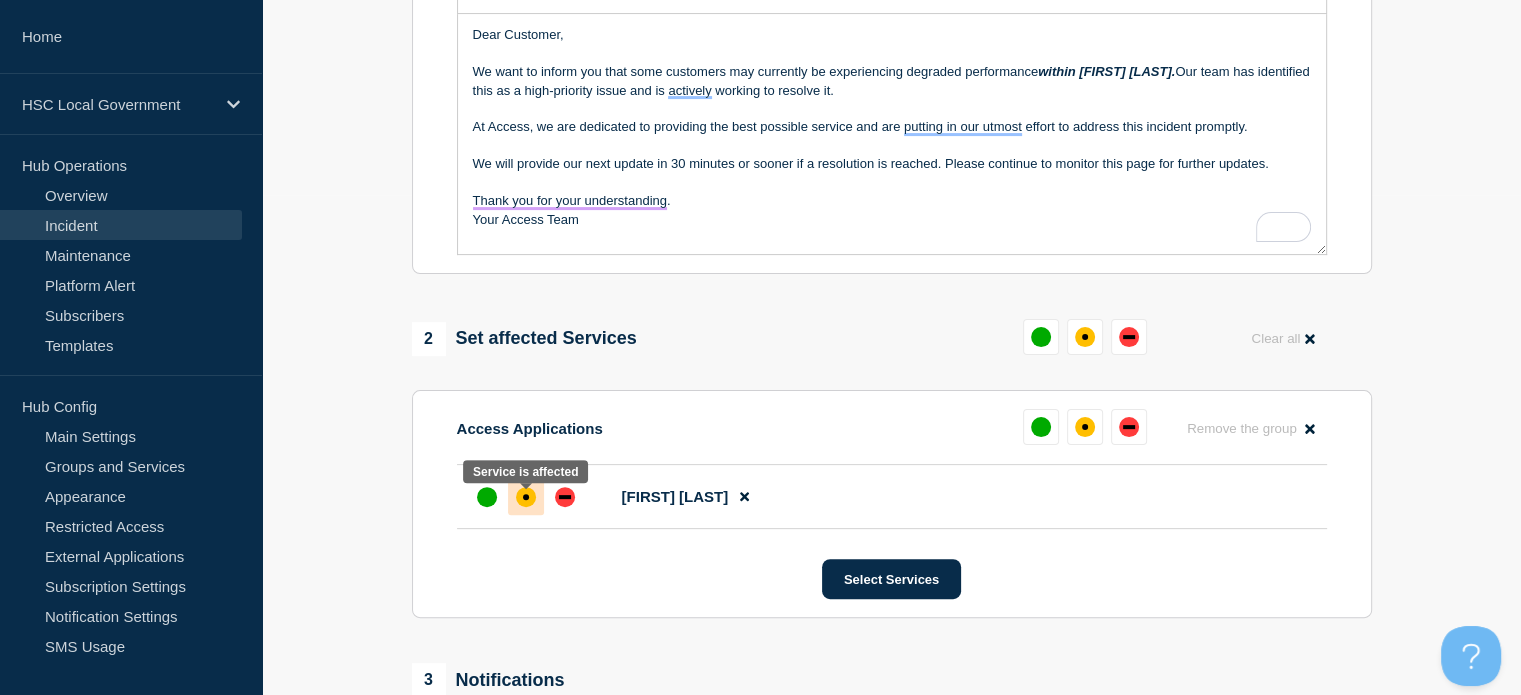 click at bounding box center (526, 497) 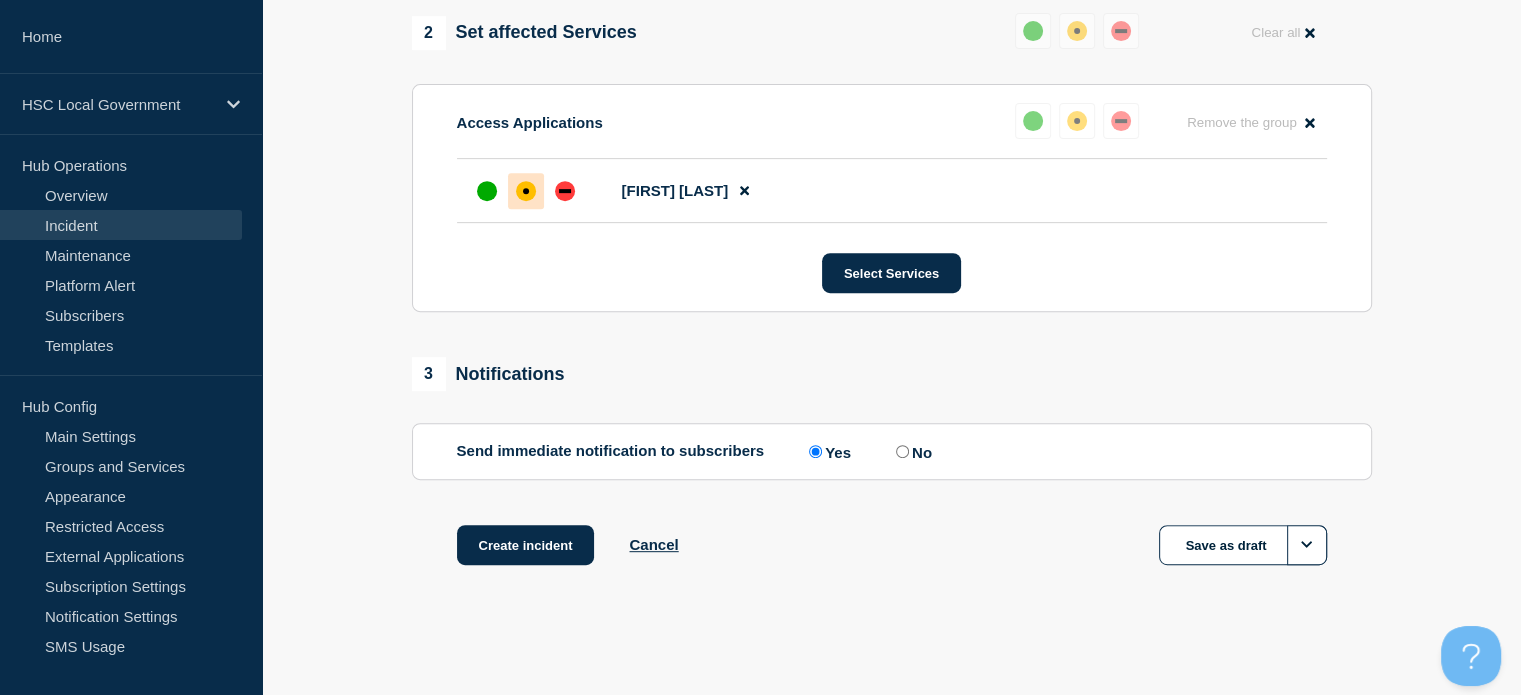 scroll, scrollTop: 816, scrollLeft: 0, axis: vertical 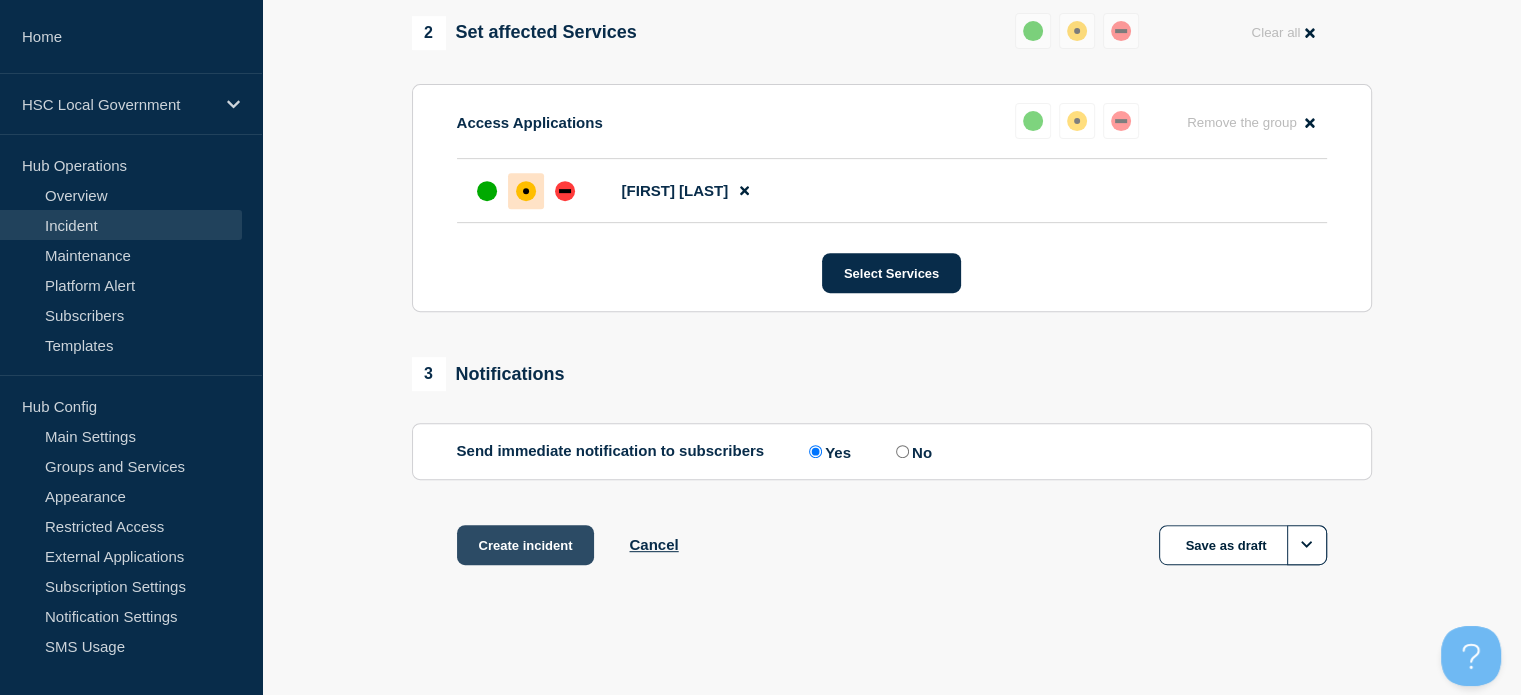 click on "Create incident" at bounding box center (526, 545) 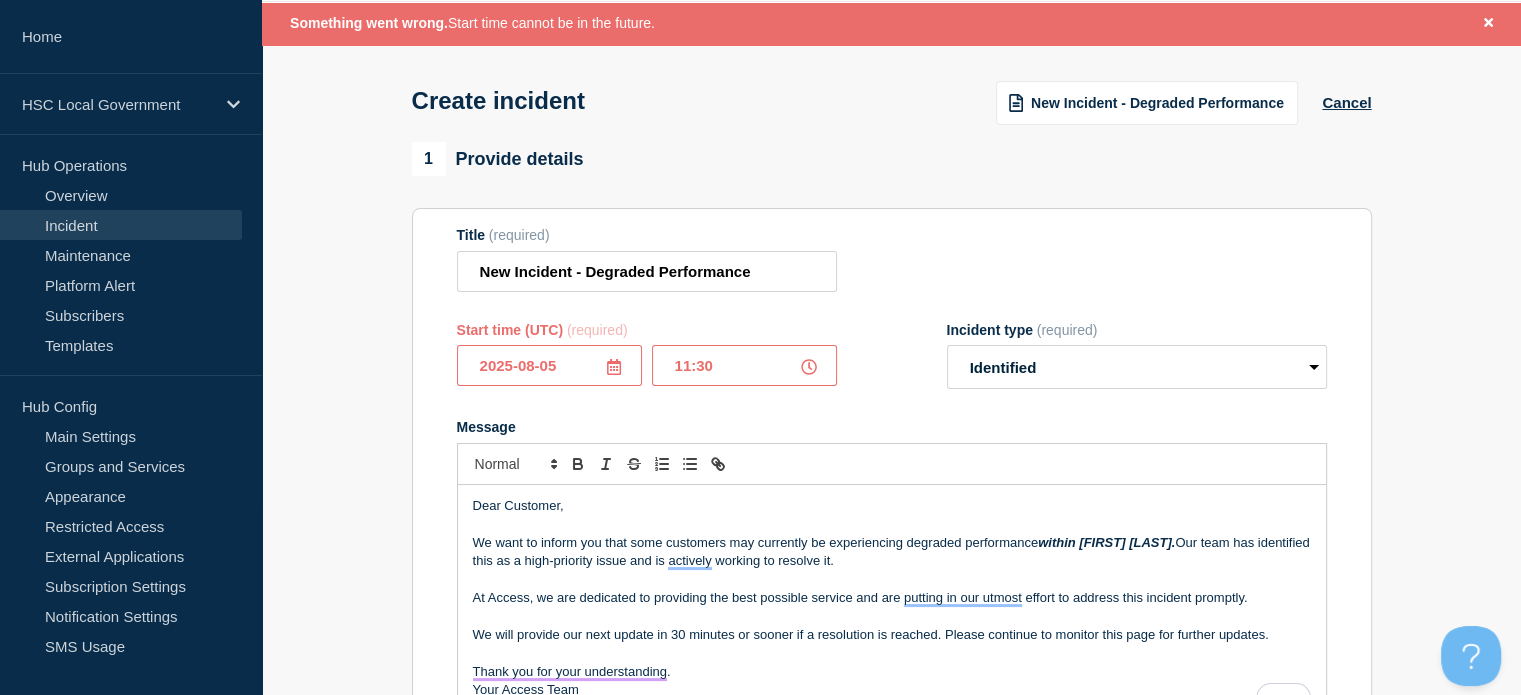 scroll, scrollTop: 0, scrollLeft: 0, axis: both 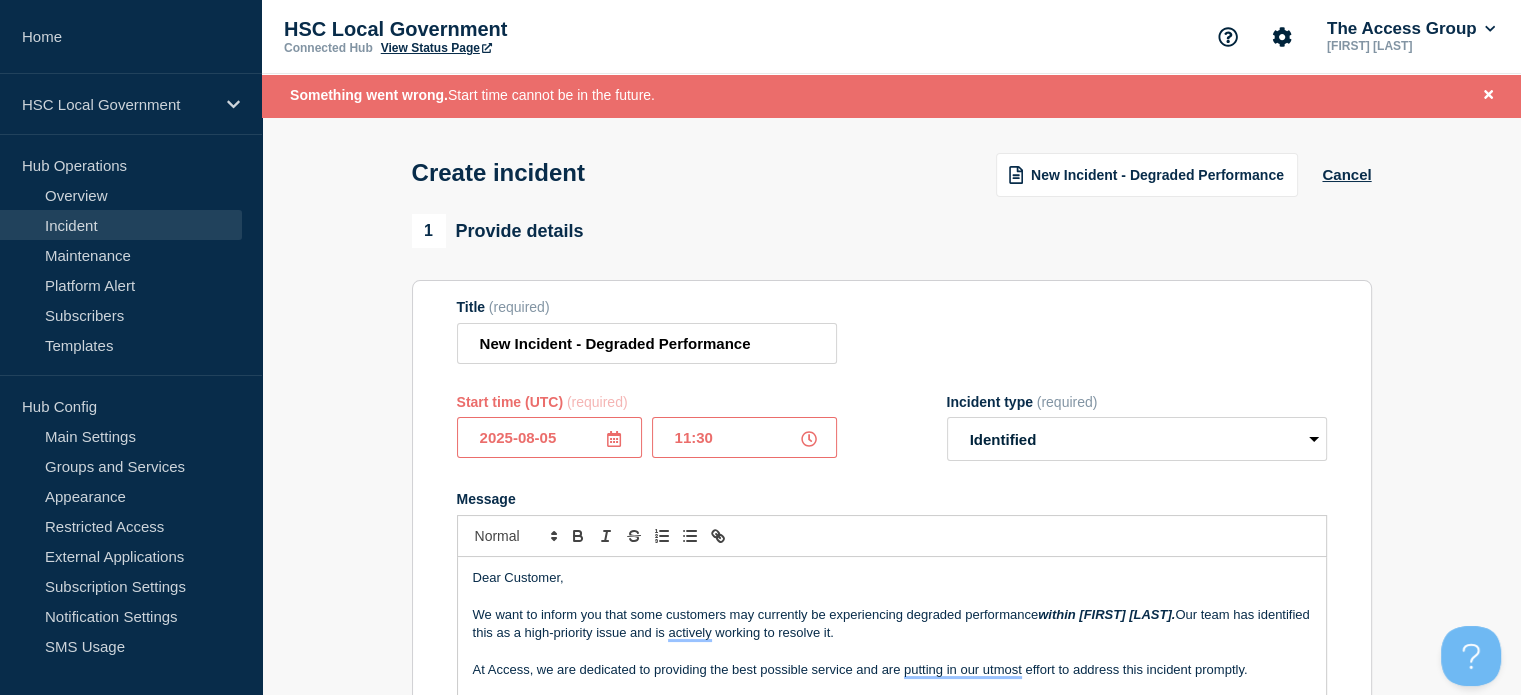 drag, startPoint x: 719, startPoint y: 443, endPoint x: 668, endPoint y: 440, distance: 51.088158 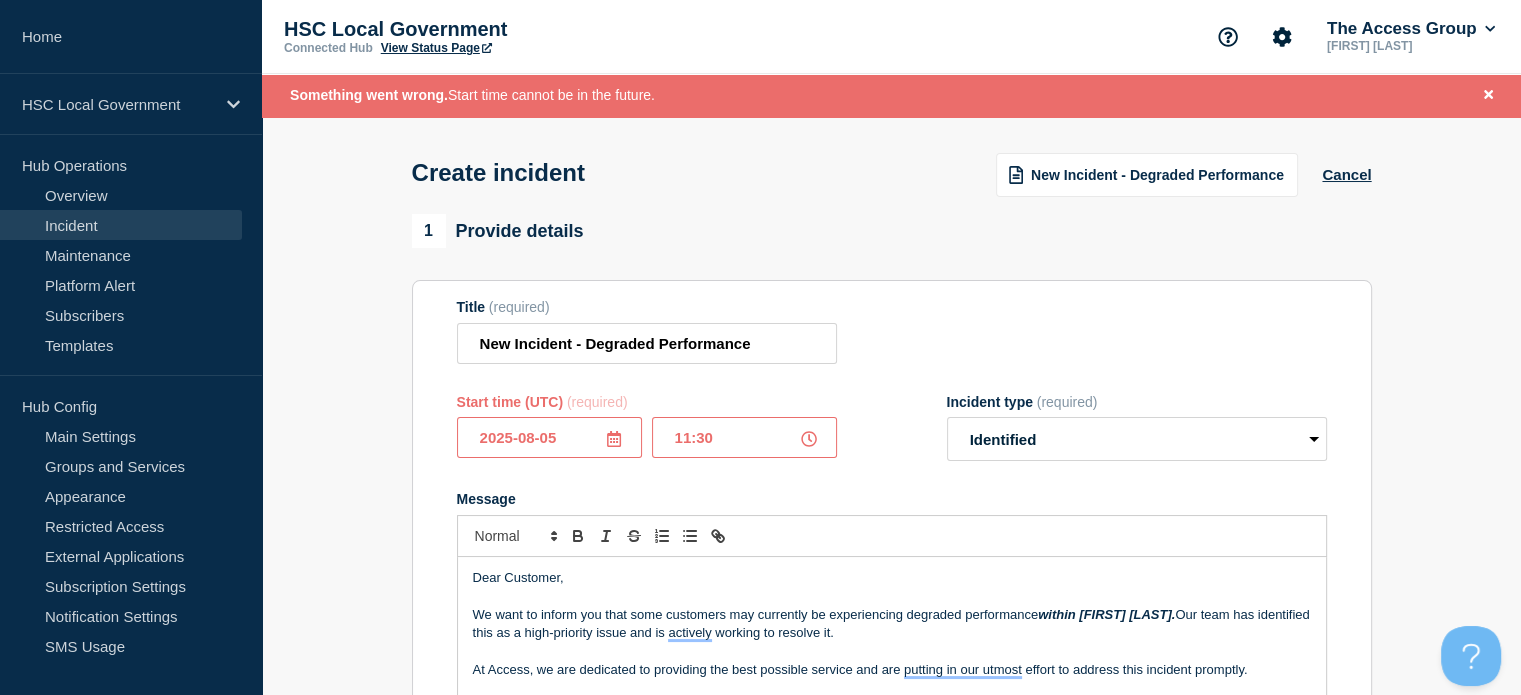 click on "11:30" at bounding box center [744, 437] 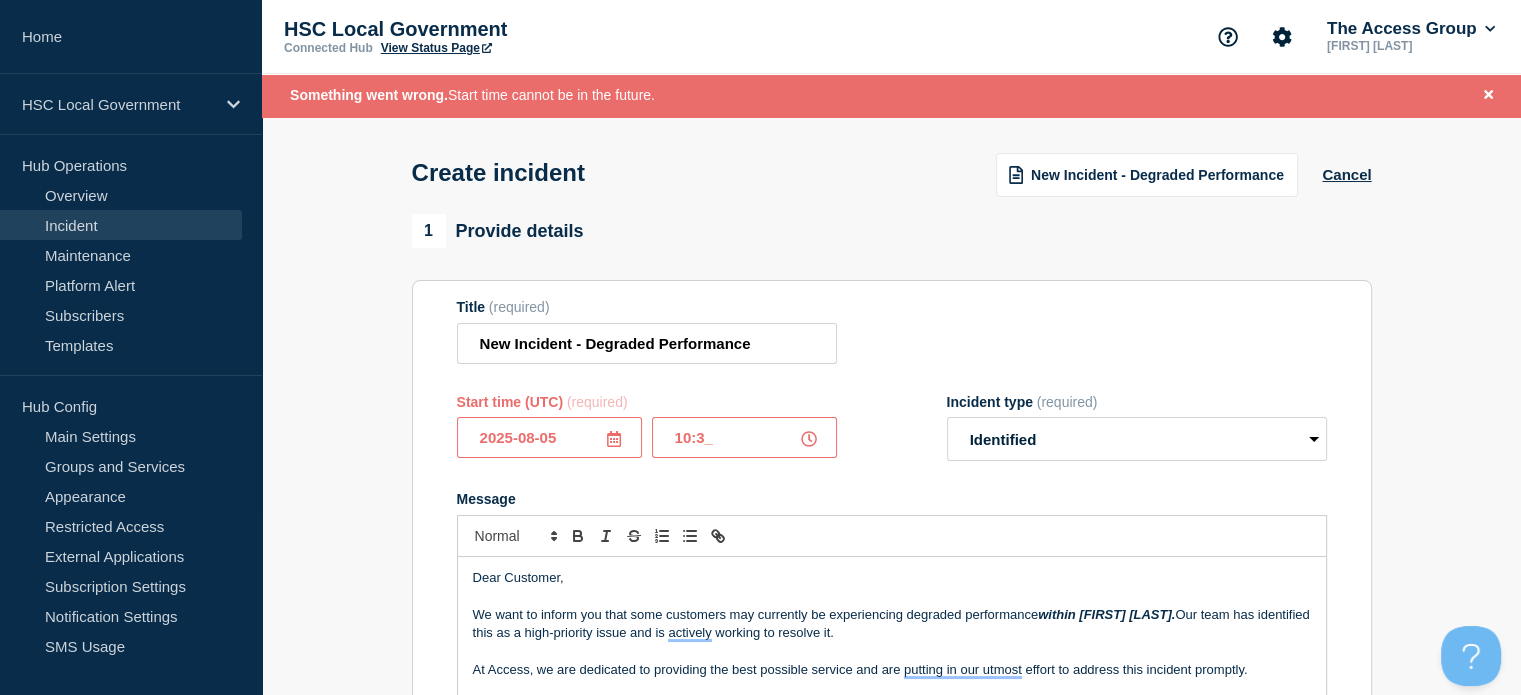 type on "10:30" 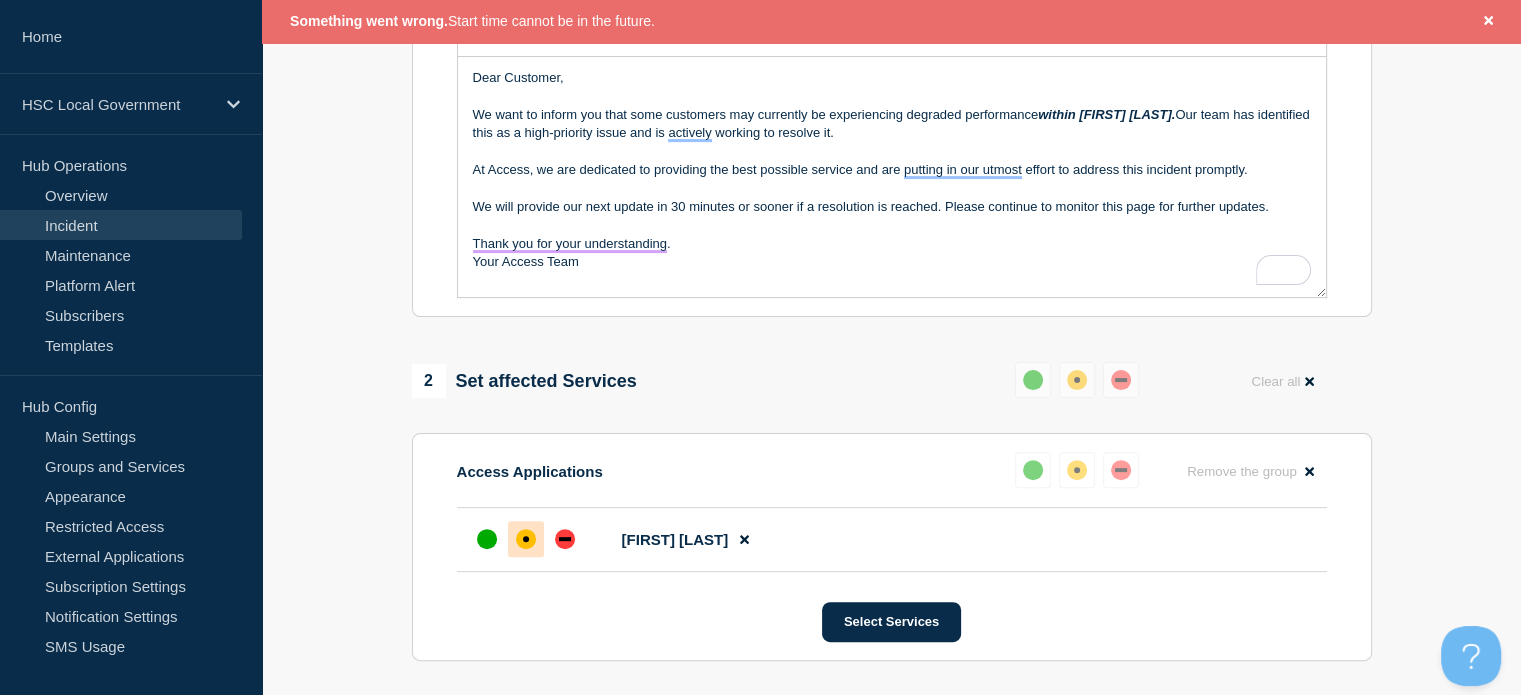scroll, scrollTop: 858, scrollLeft: 0, axis: vertical 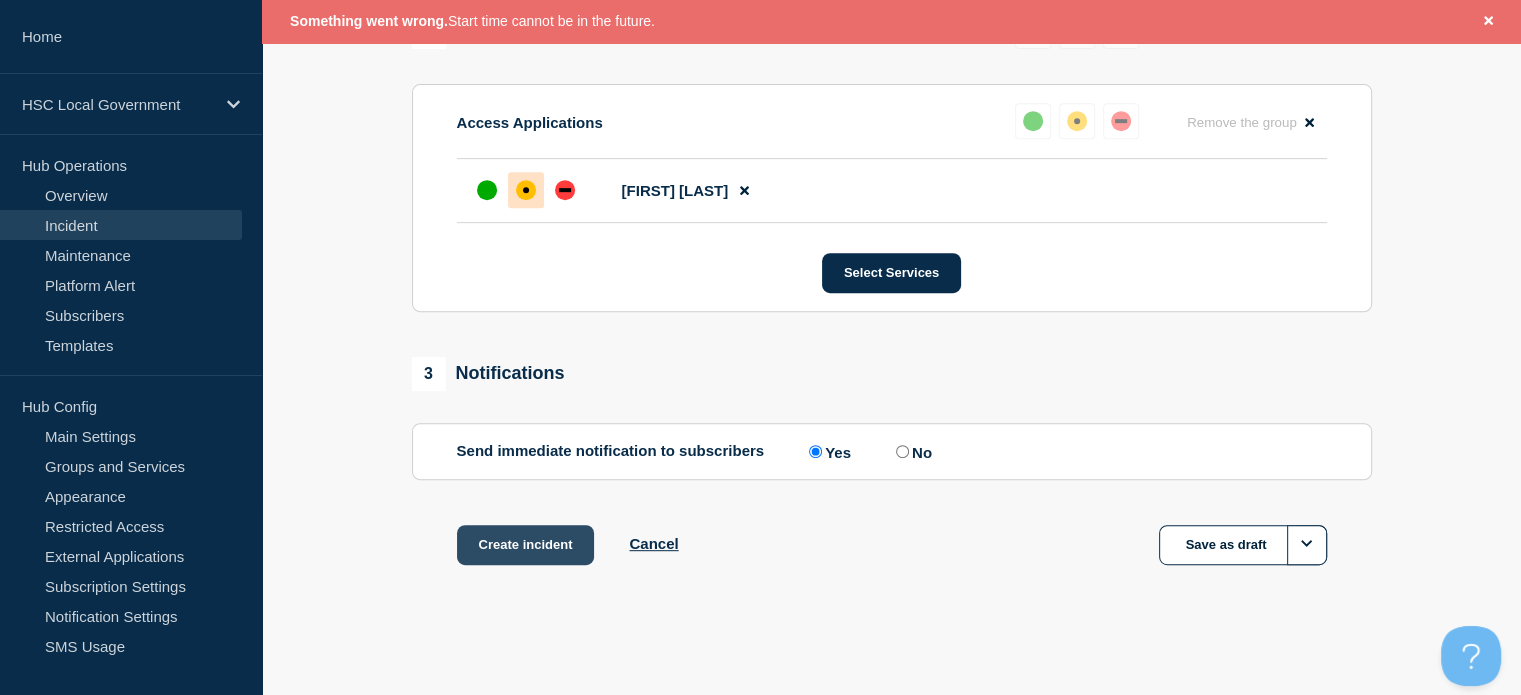 click on "Create incident" at bounding box center [526, 545] 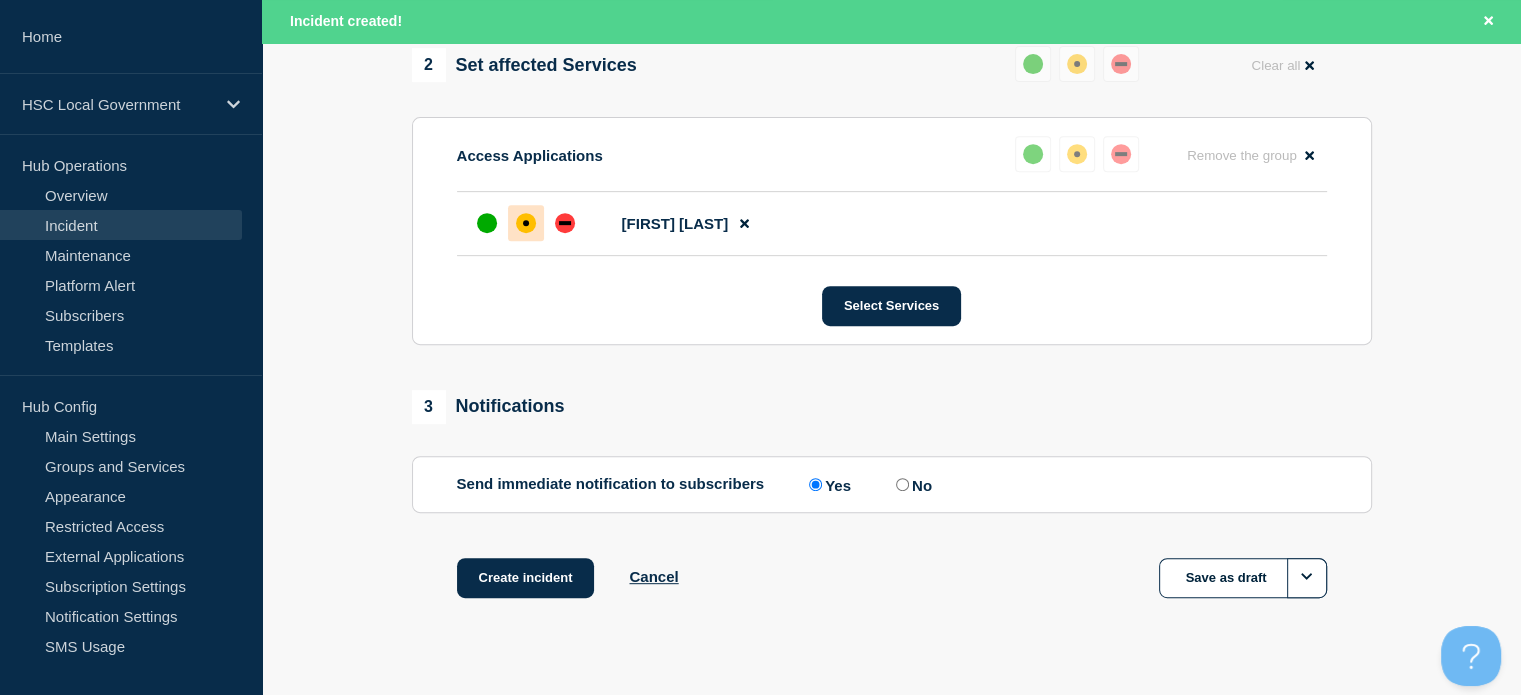 scroll, scrollTop: 858, scrollLeft: 0, axis: vertical 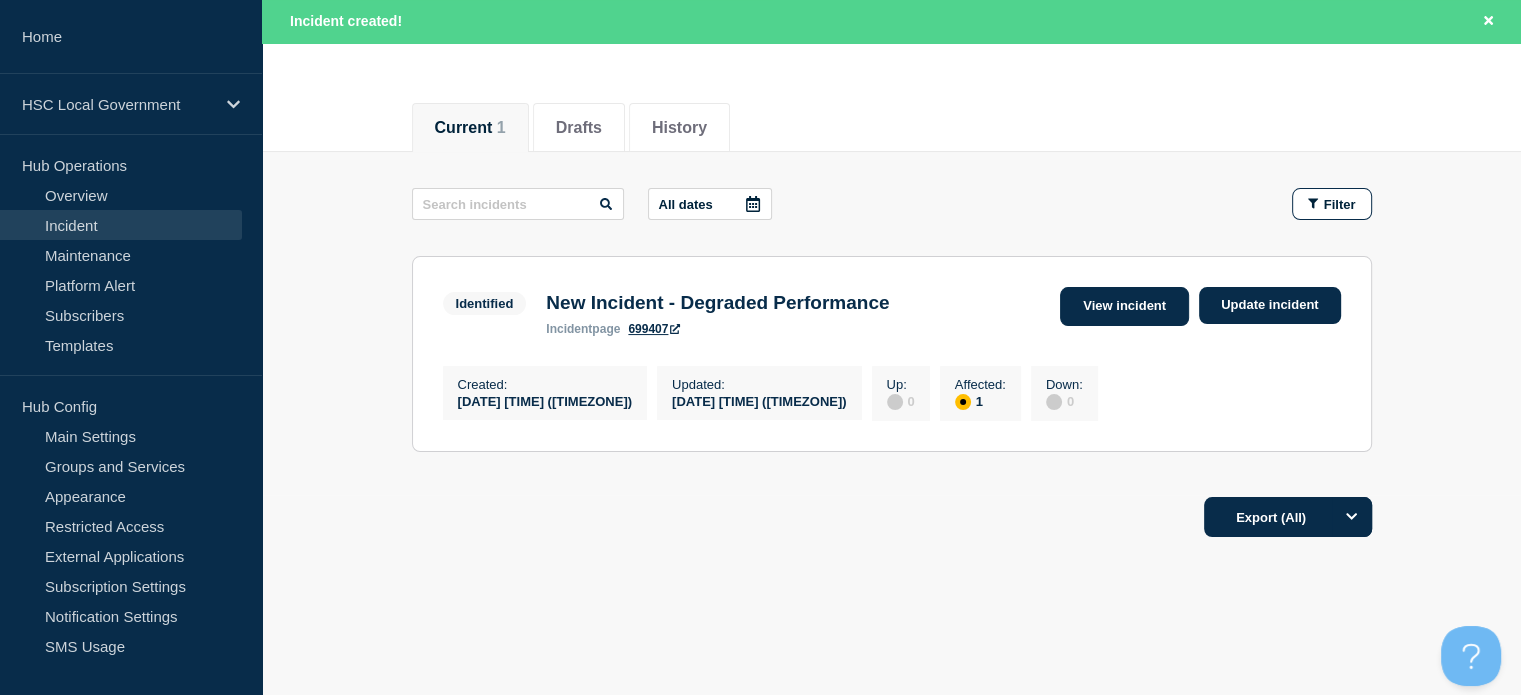 click on "View incident" at bounding box center [1124, 306] 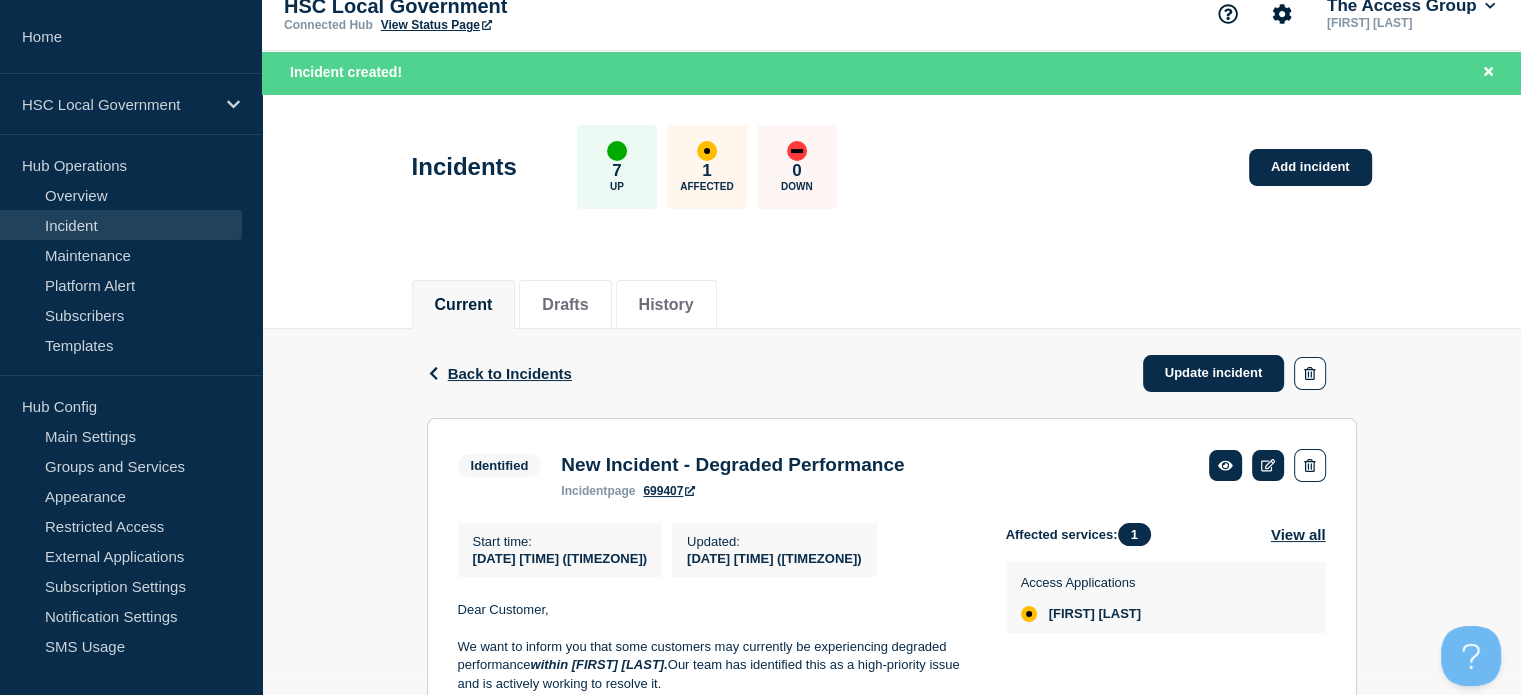 scroll, scrollTop: 0, scrollLeft: 0, axis: both 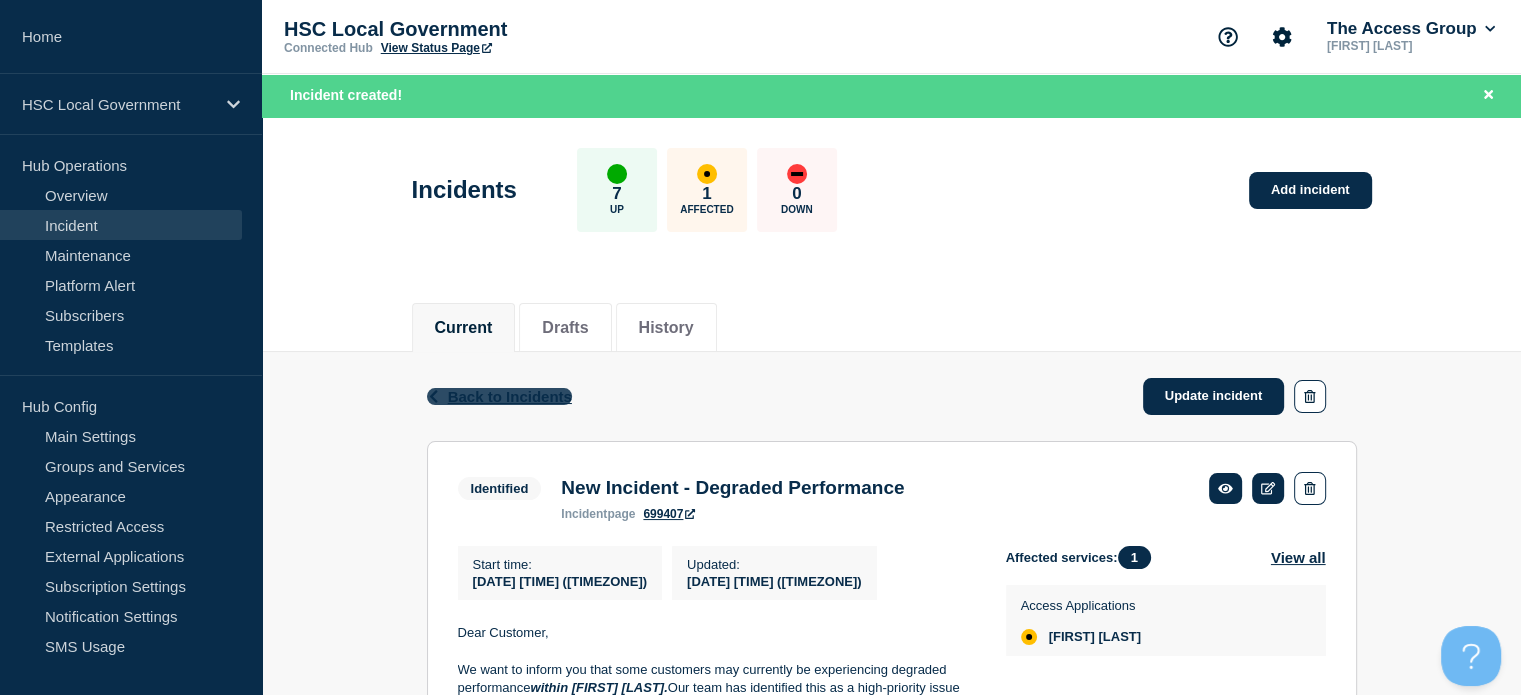 click on "Back to Incidents" 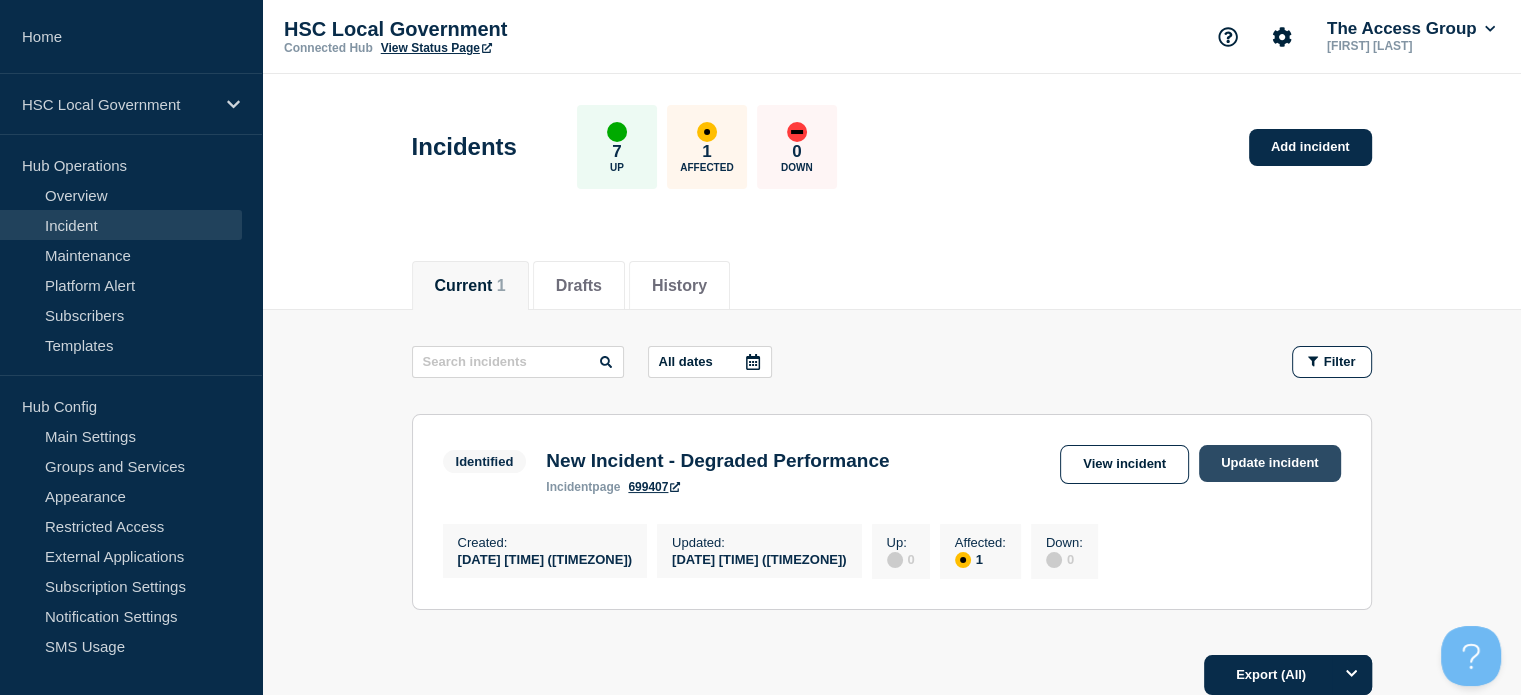 click on "Update incident" at bounding box center [1270, 463] 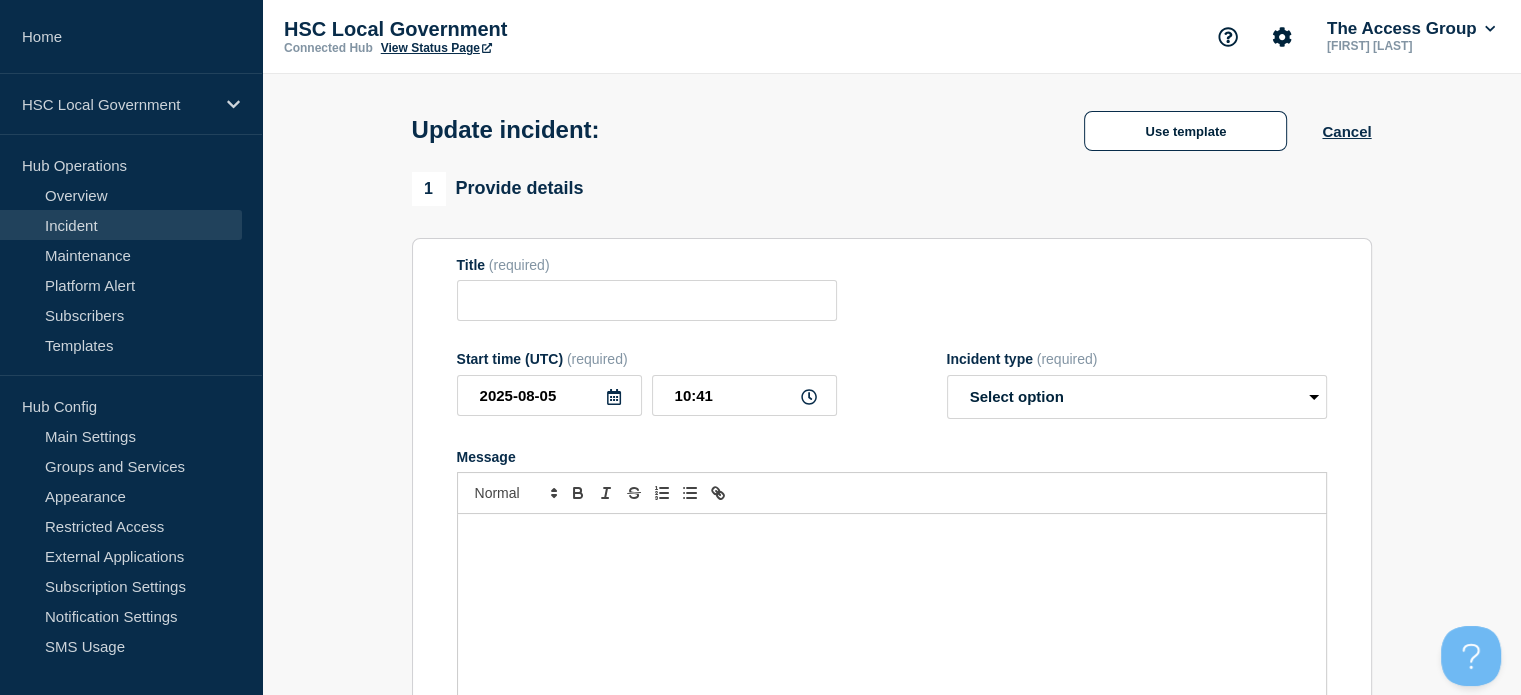 type on "New Incident - Degraded Performance" 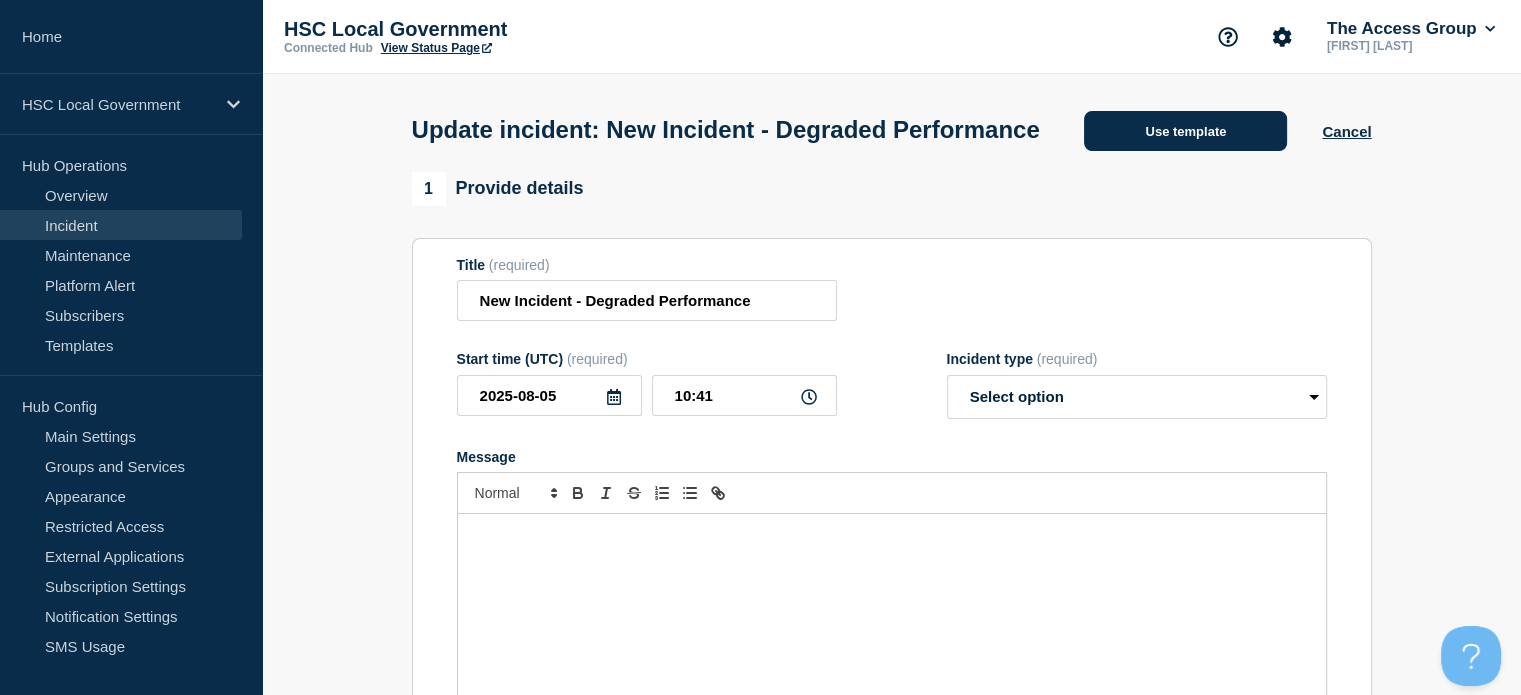click on "Use template" at bounding box center [1185, 131] 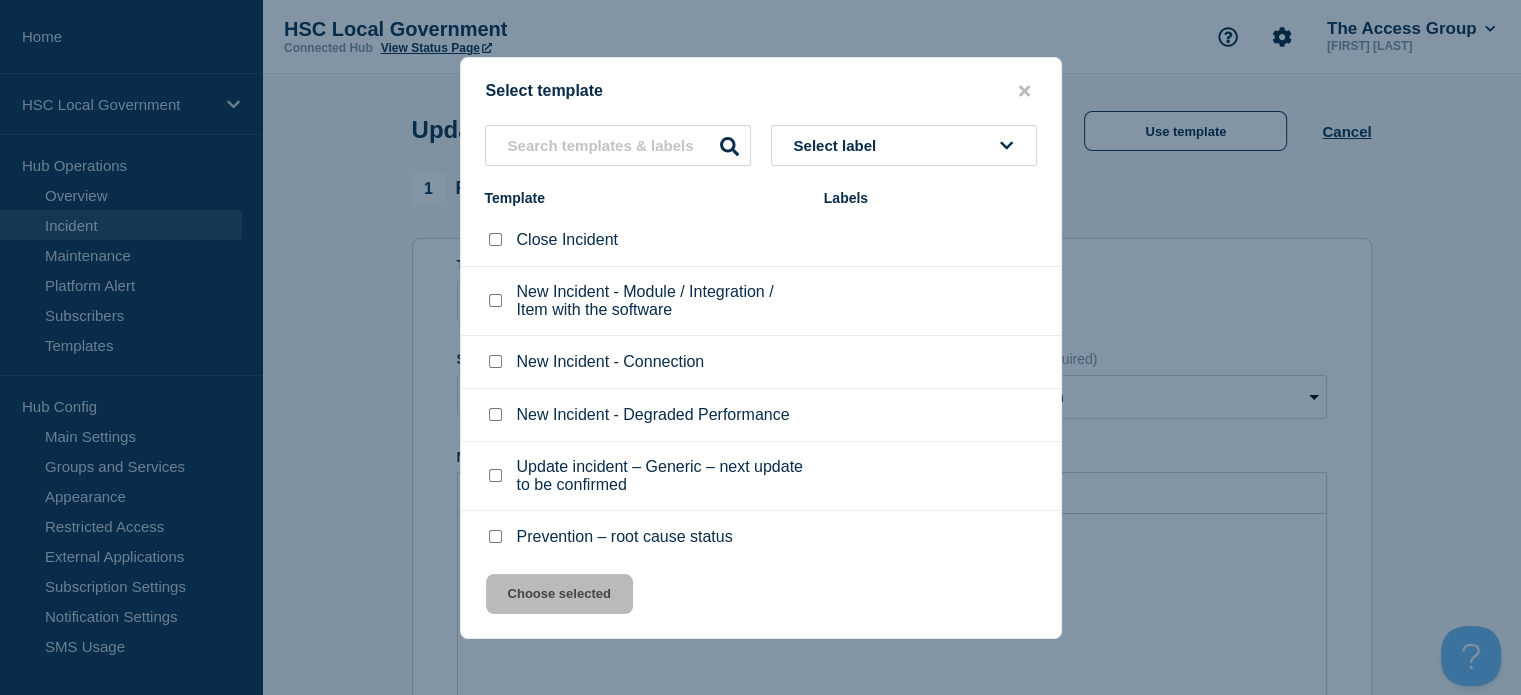 click at bounding box center [495, 475] 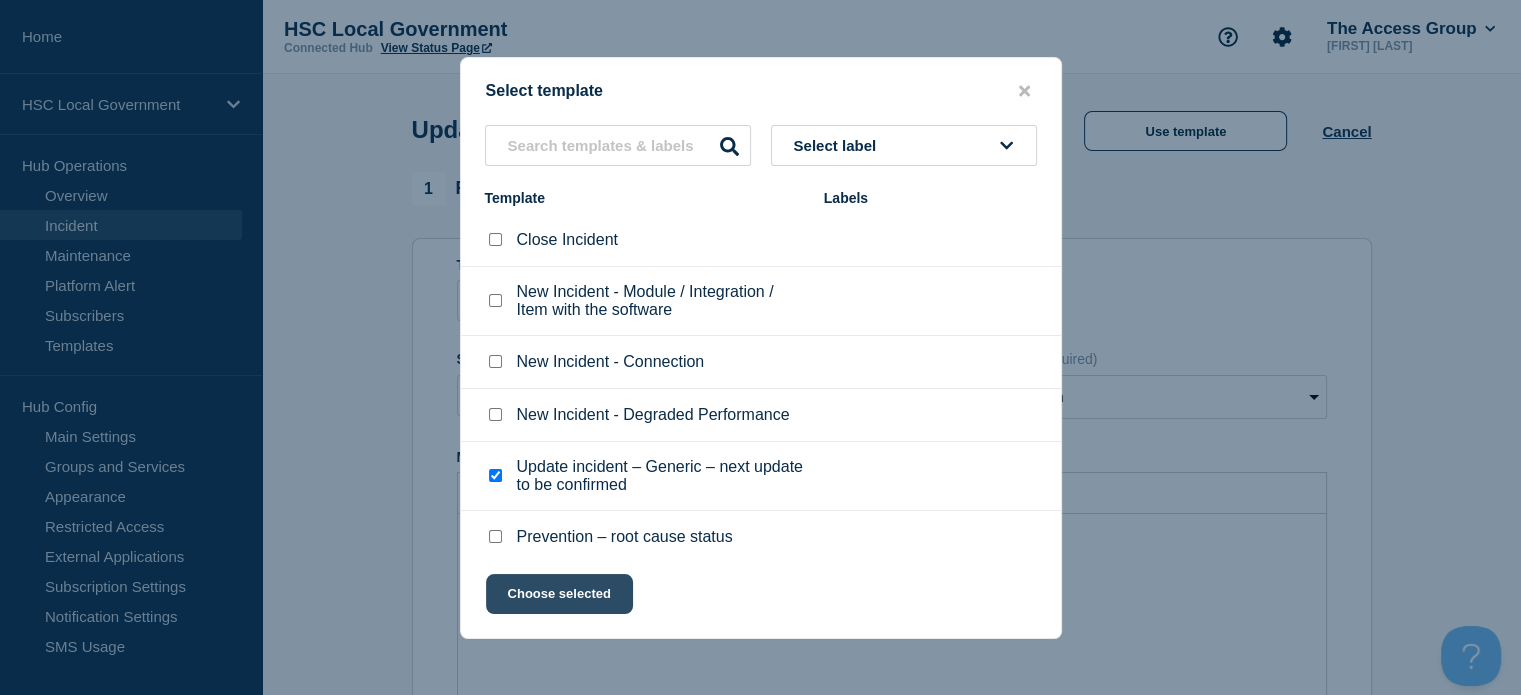 click on "Choose selected" 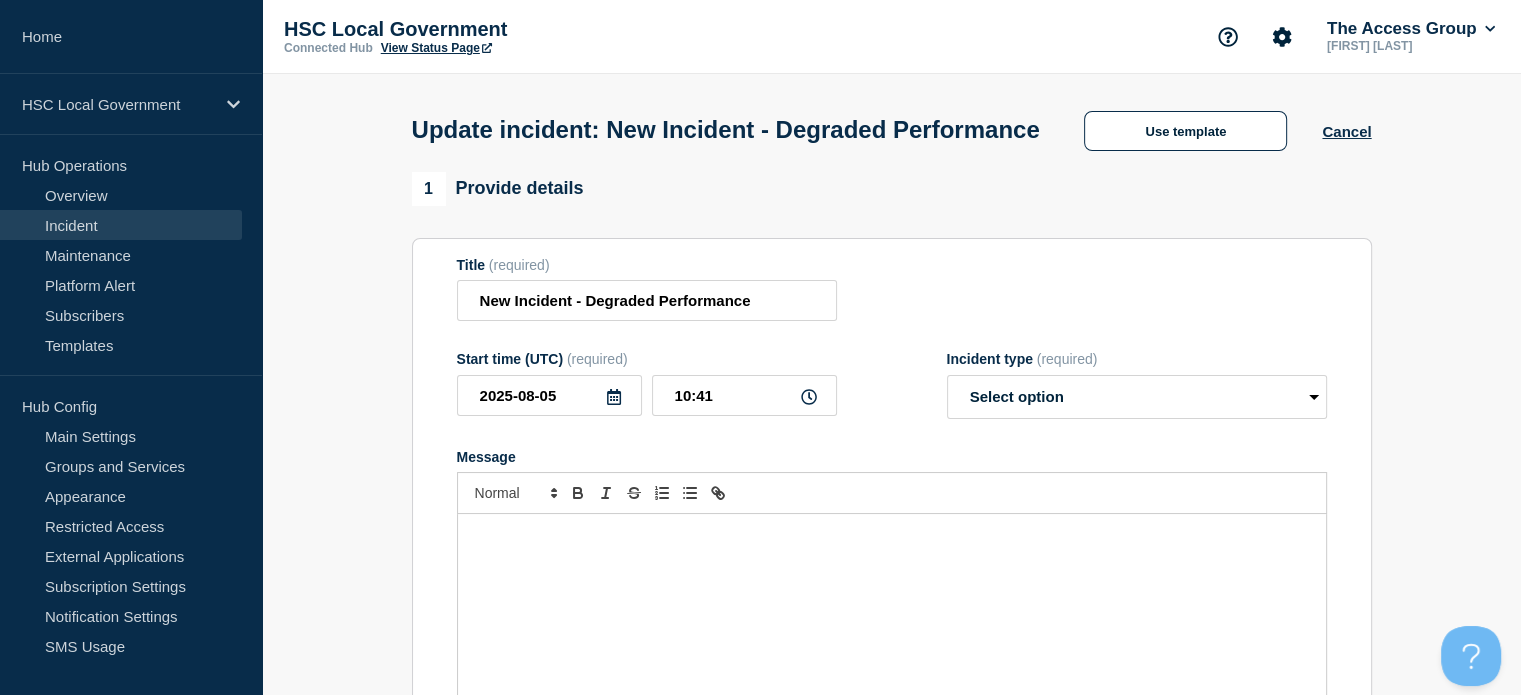select on "investigating" 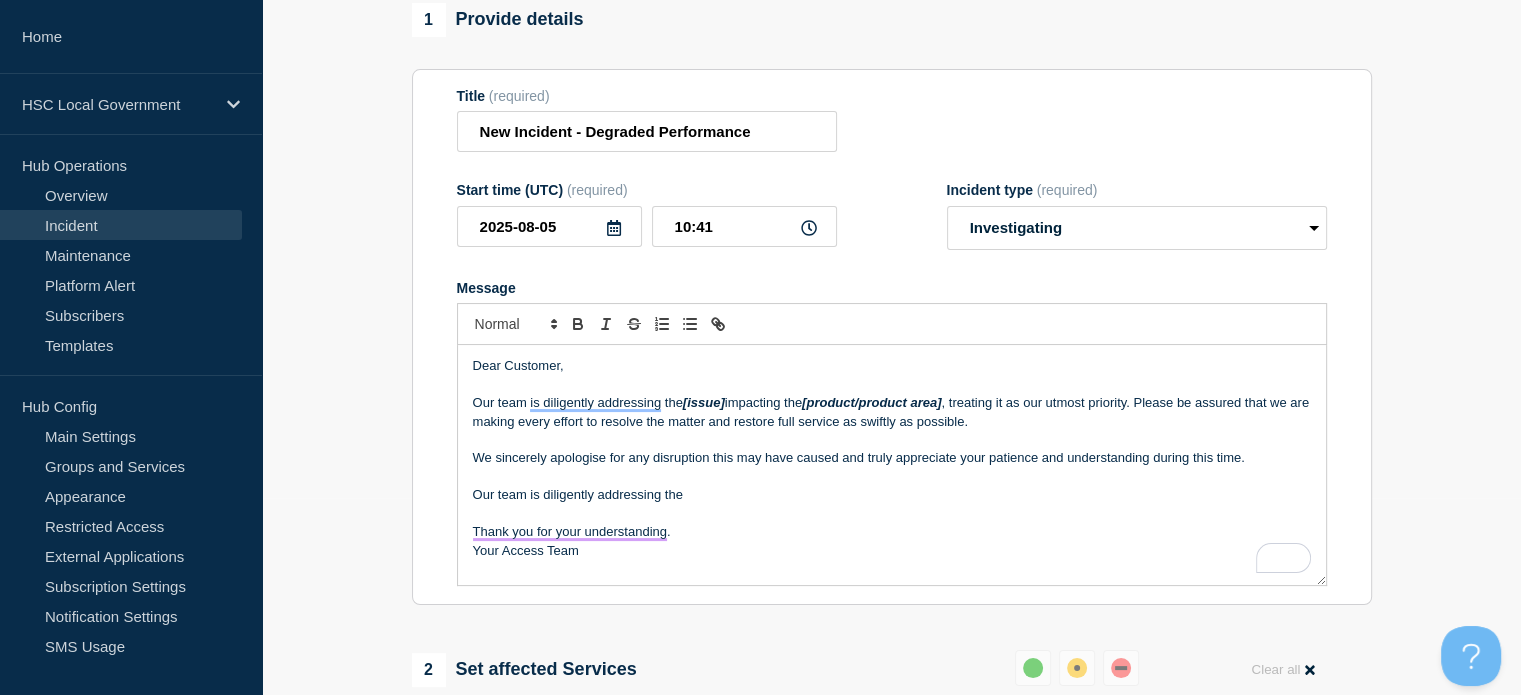 scroll, scrollTop: 200, scrollLeft: 0, axis: vertical 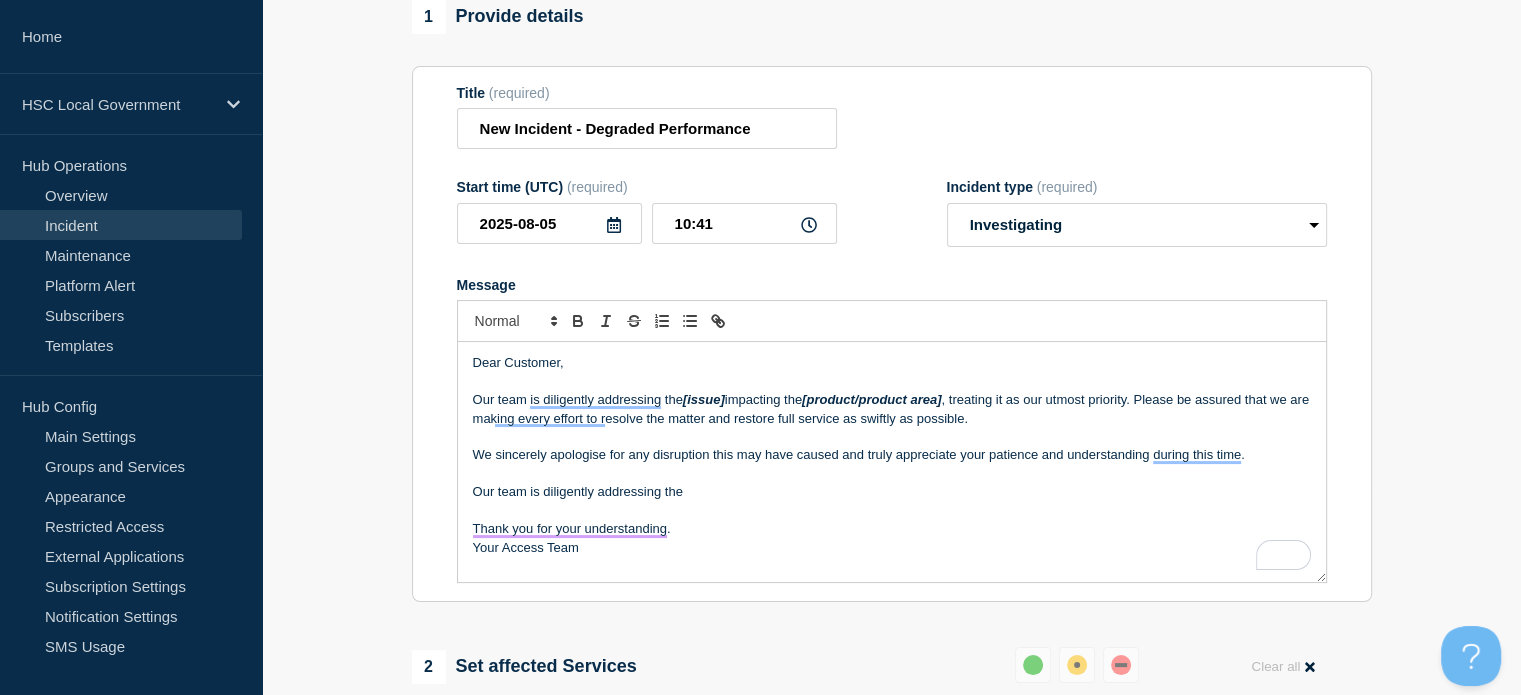 click on "[issue]" at bounding box center (704, 399) 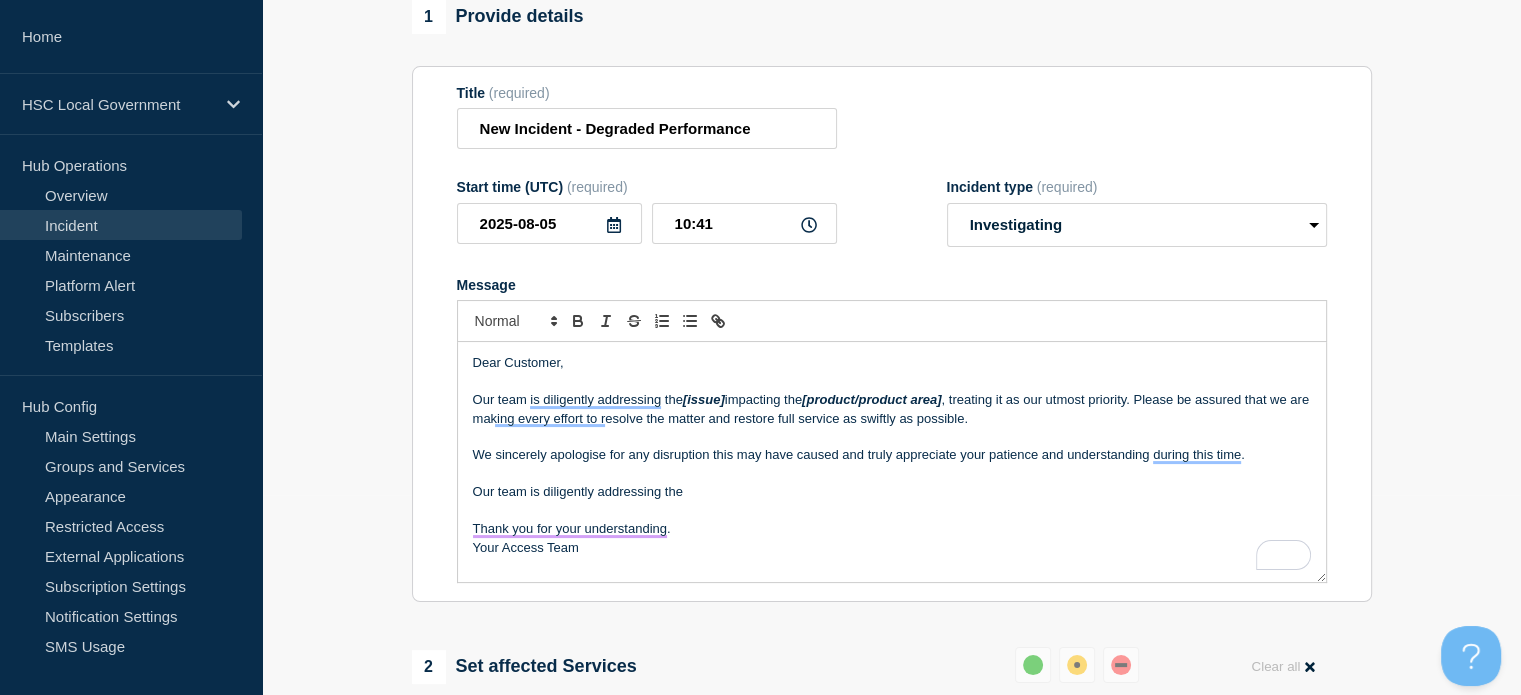 drag, startPoint x: 688, startPoint y: 411, endPoint x: 729, endPoint y: 411, distance: 41 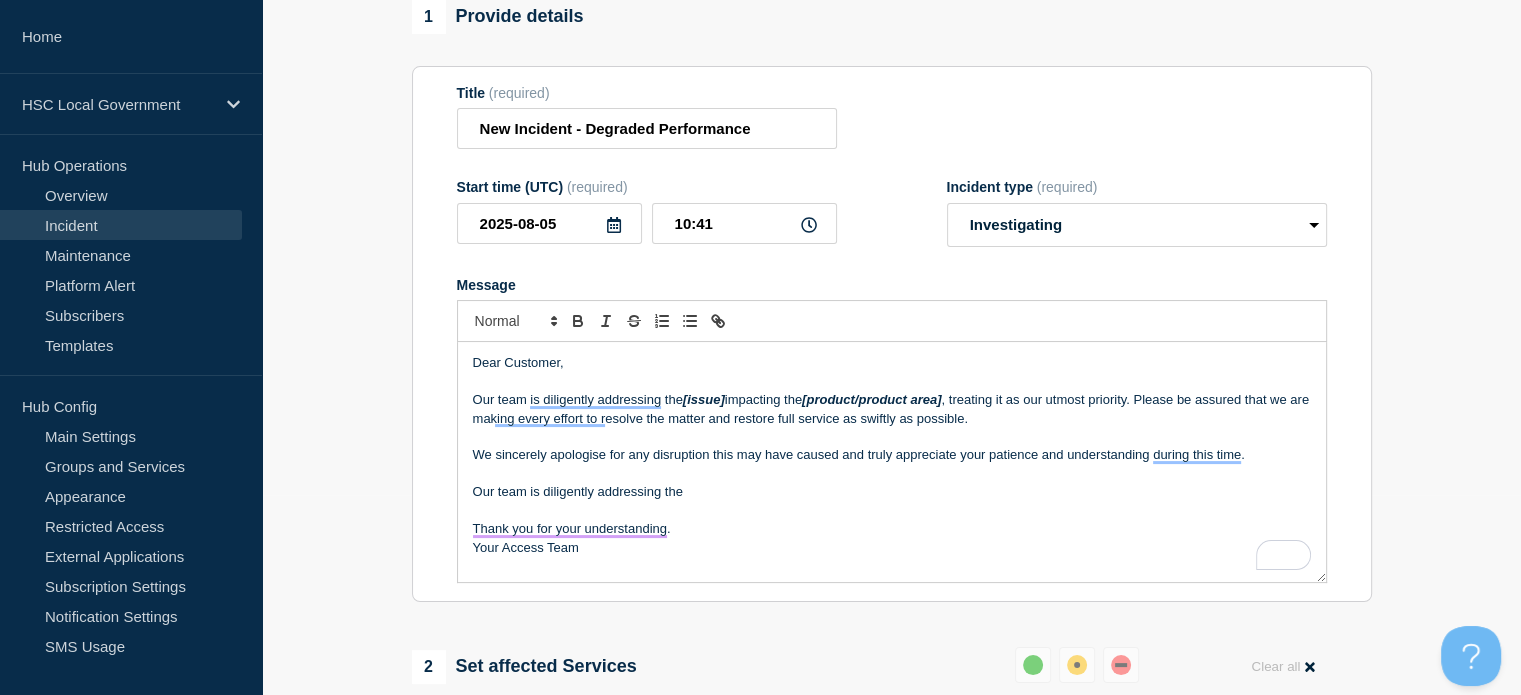 click on "[issue]" at bounding box center [704, 399] 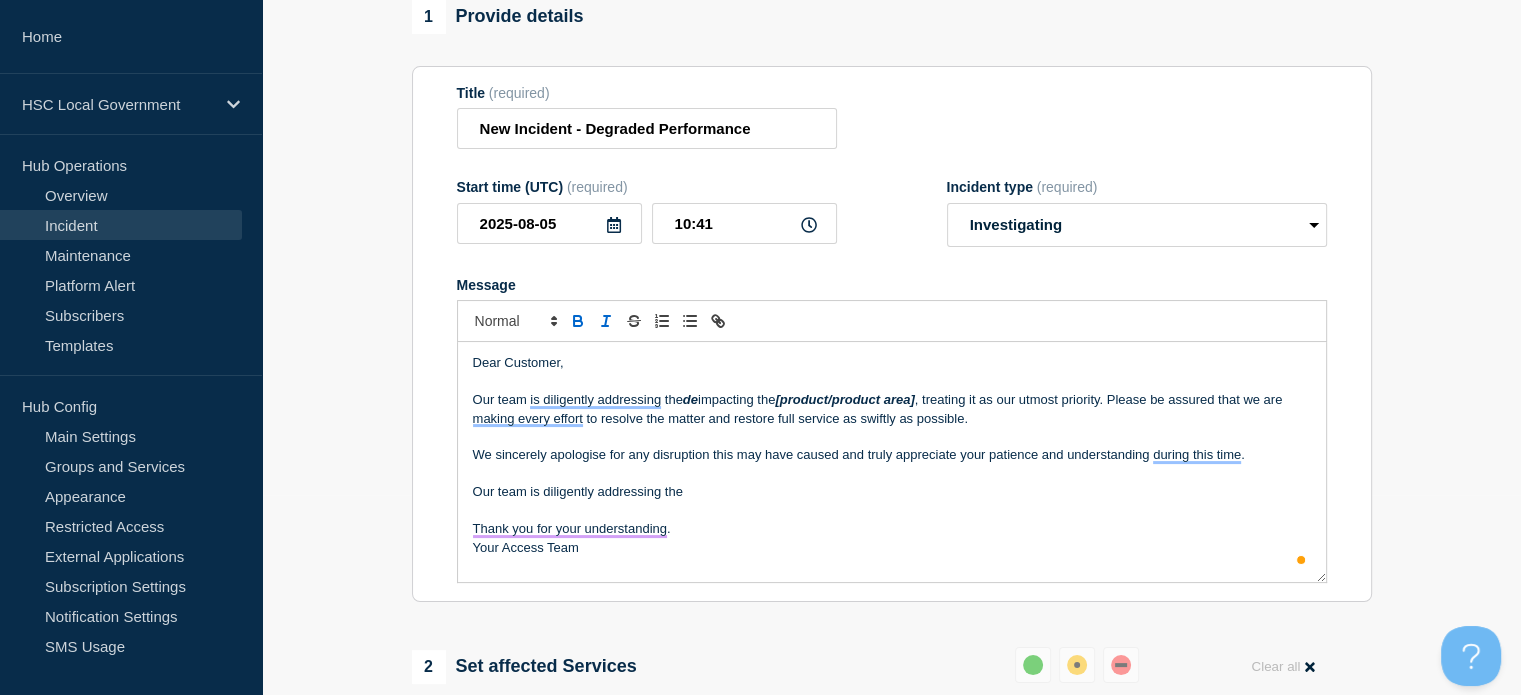 type 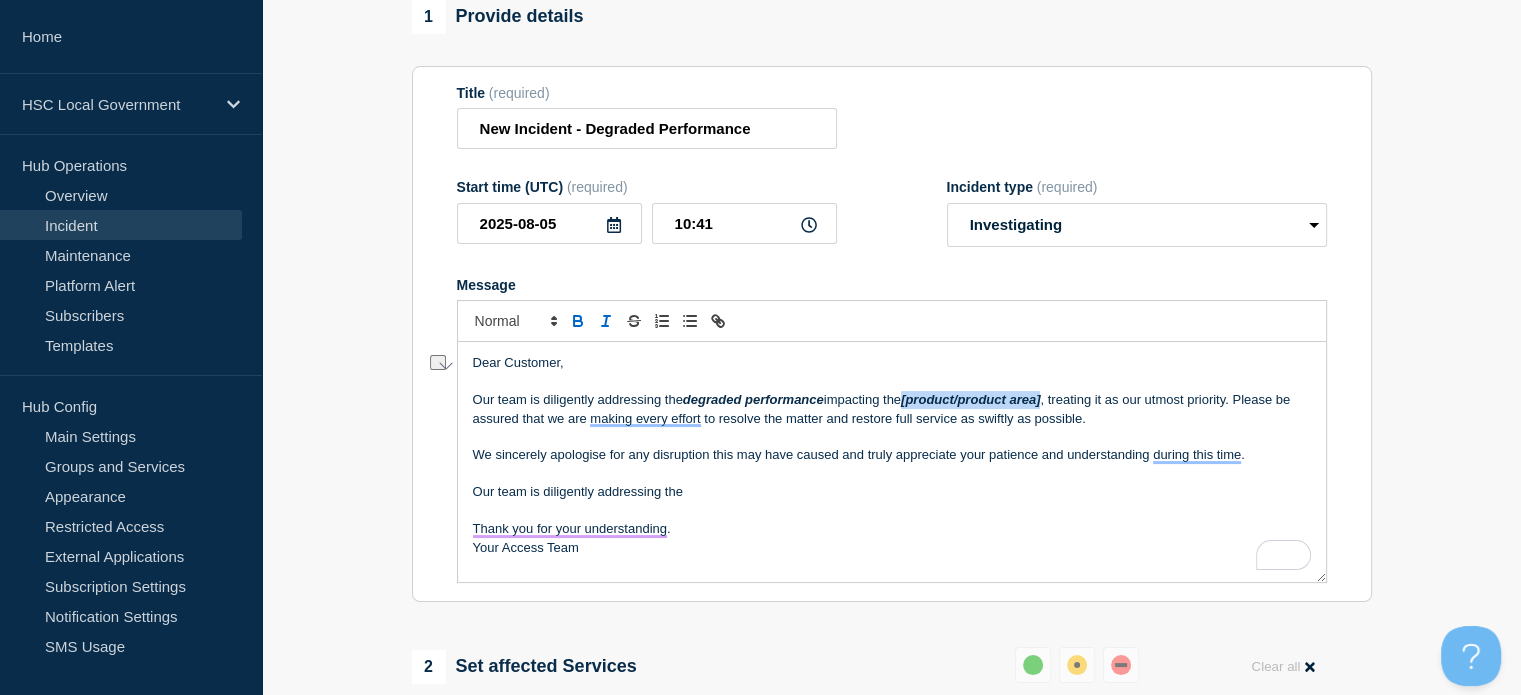 drag, startPoint x: 1048, startPoint y: 413, endPoint x: 912, endPoint y: 419, distance: 136.1323 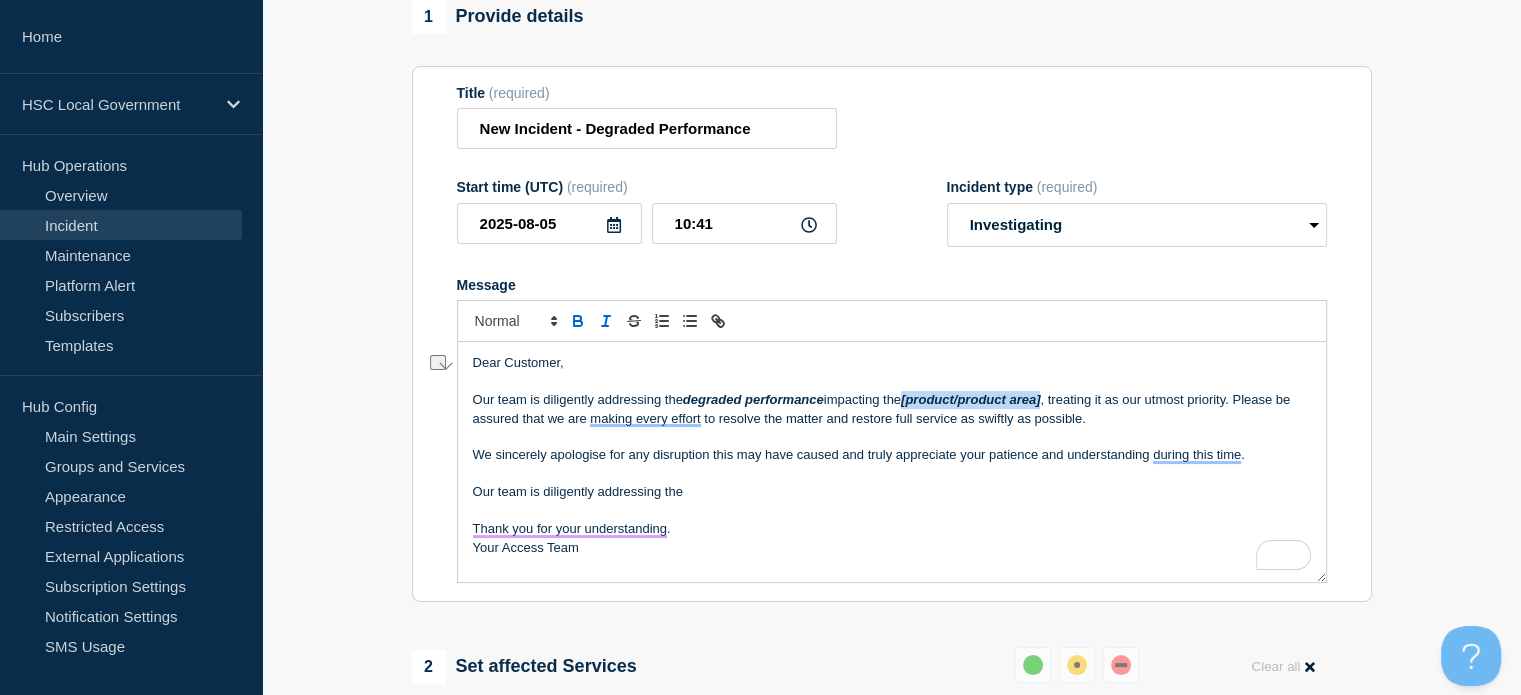 click on "[product/product area]" at bounding box center [970, 399] 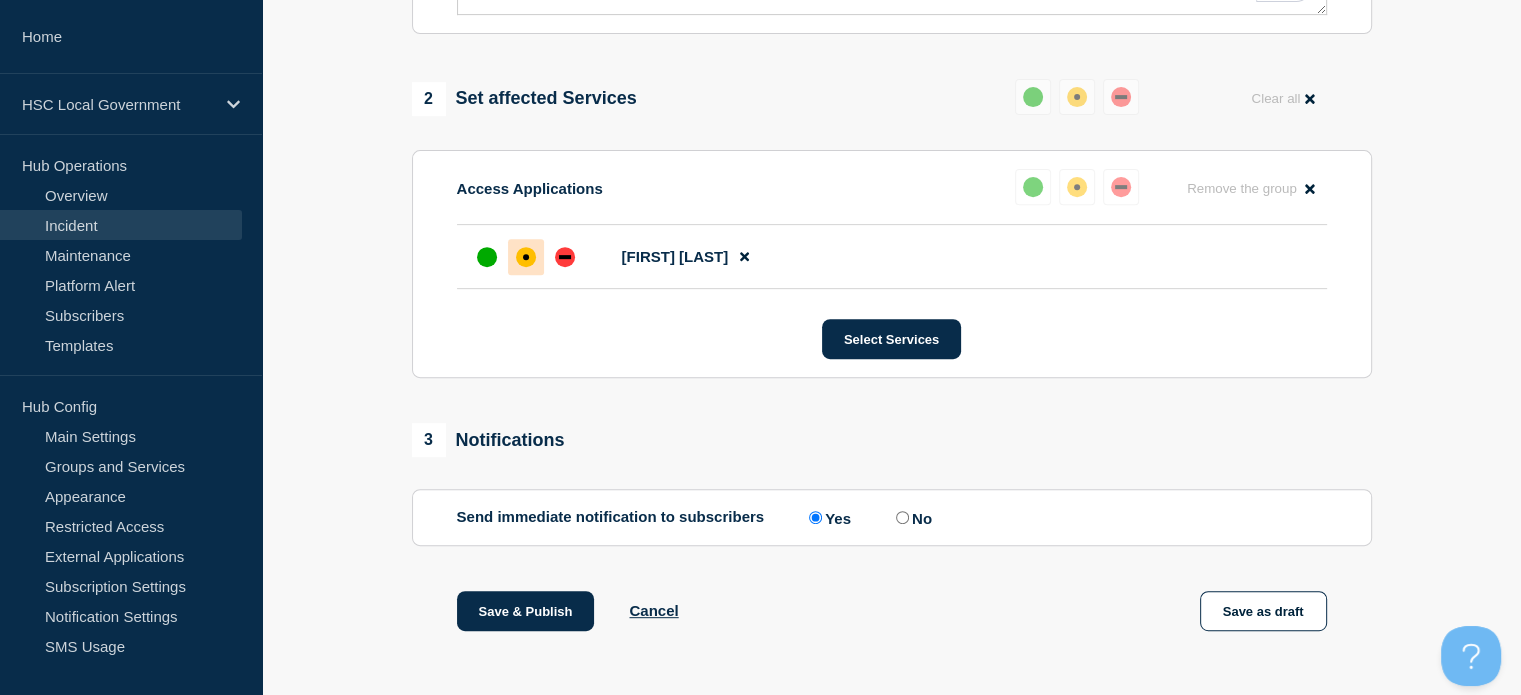 scroll, scrollTop: 800, scrollLeft: 0, axis: vertical 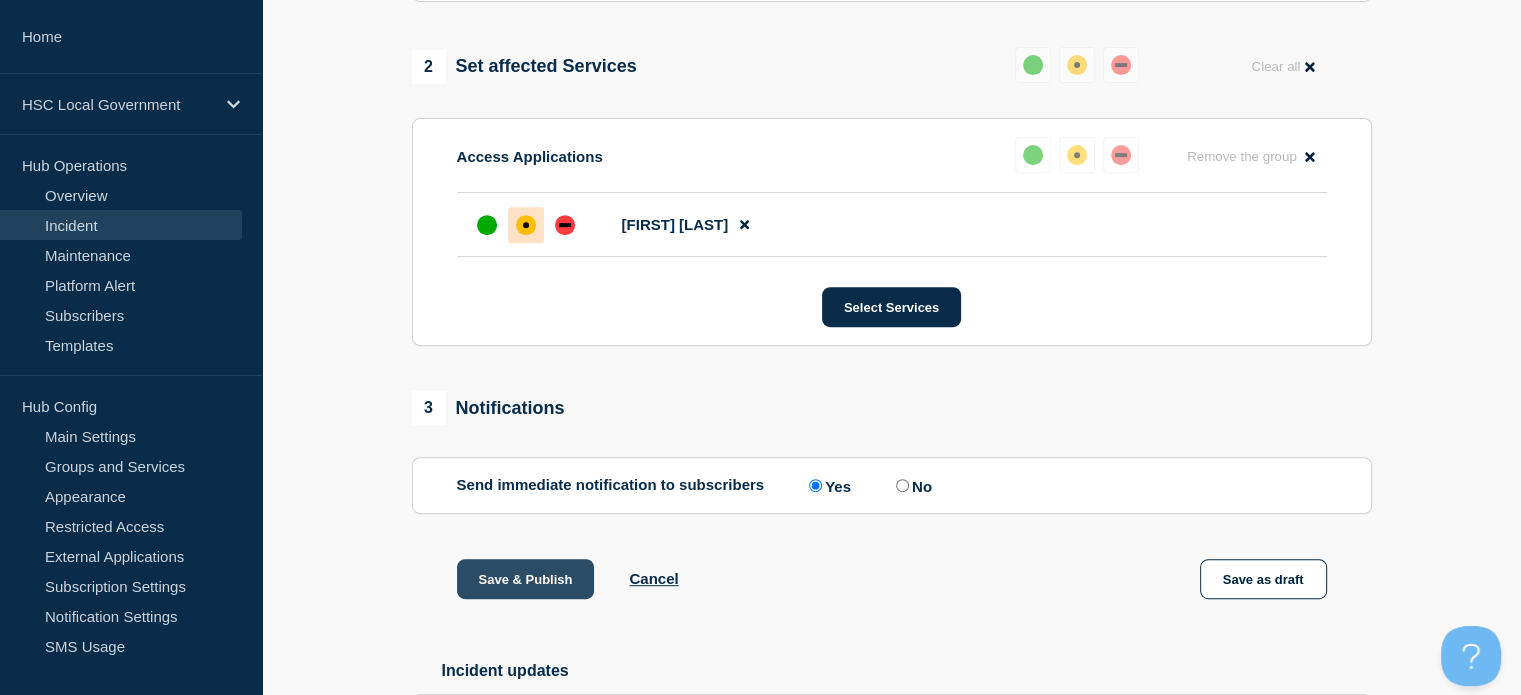 click on "Save & Publish" at bounding box center [526, 579] 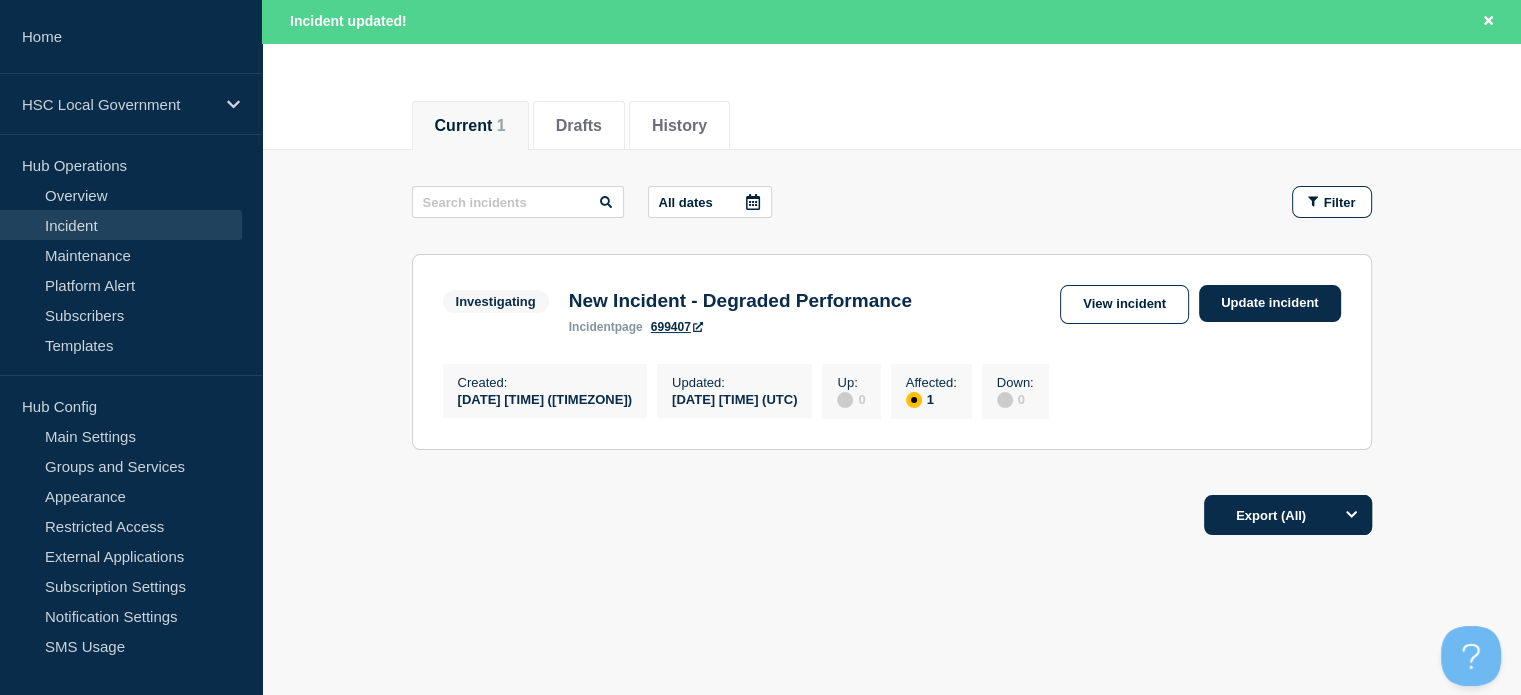 scroll, scrollTop: 229, scrollLeft: 0, axis: vertical 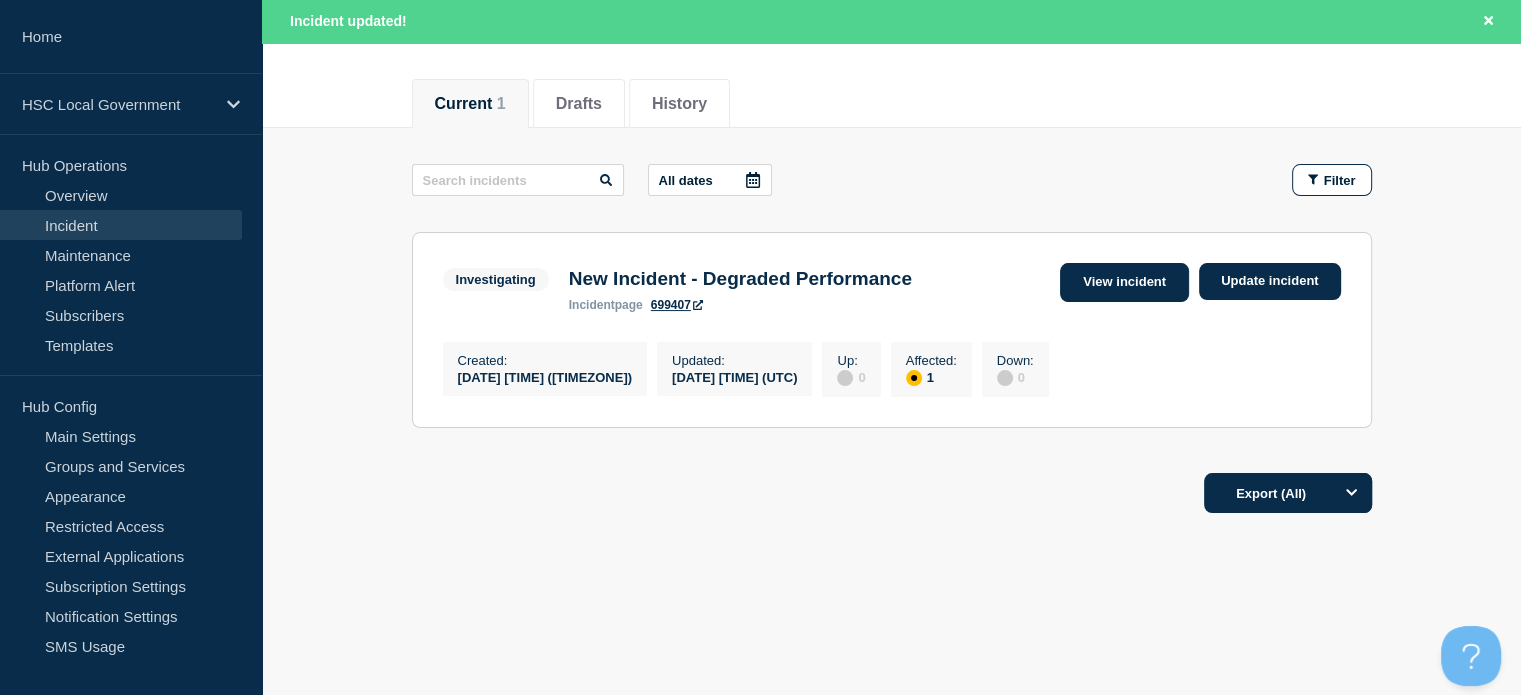 click on "View incident" at bounding box center [1124, 282] 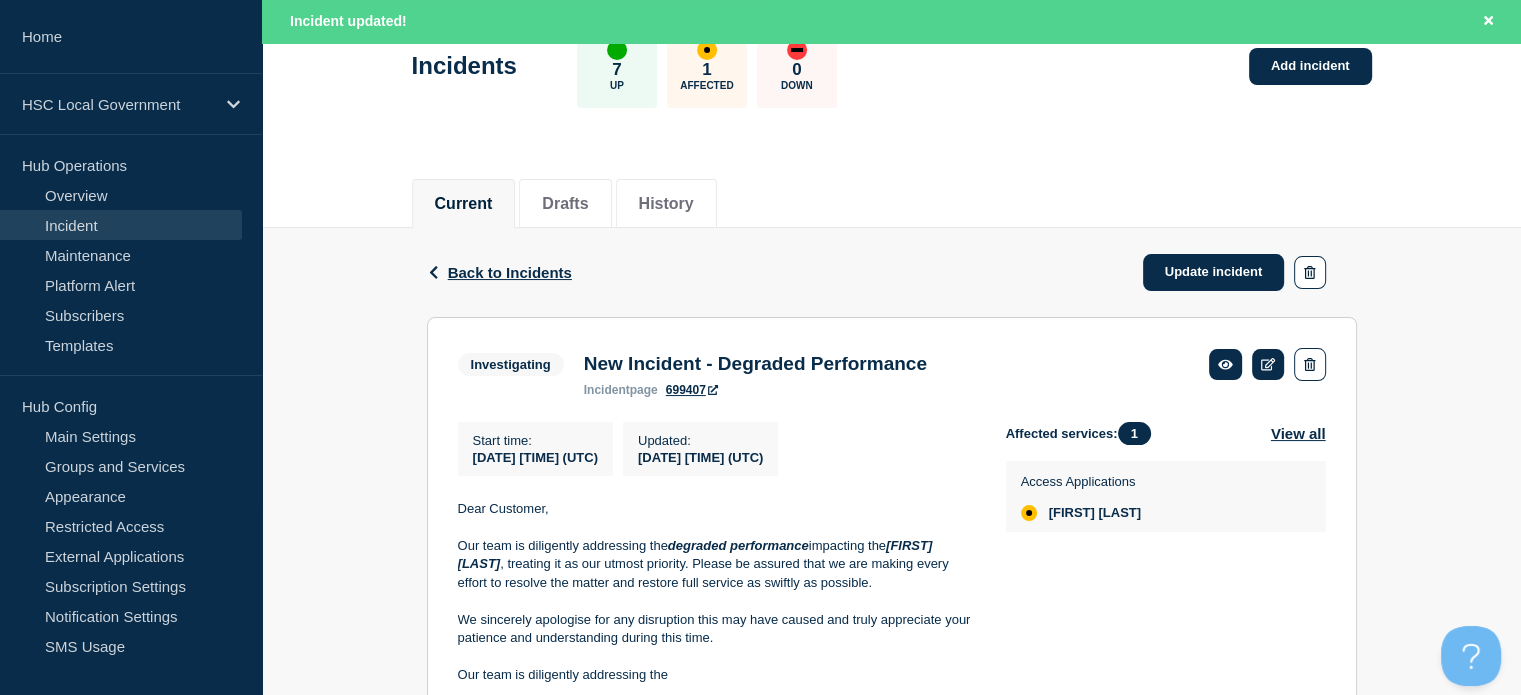 scroll, scrollTop: 0, scrollLeft: 0, axis: both 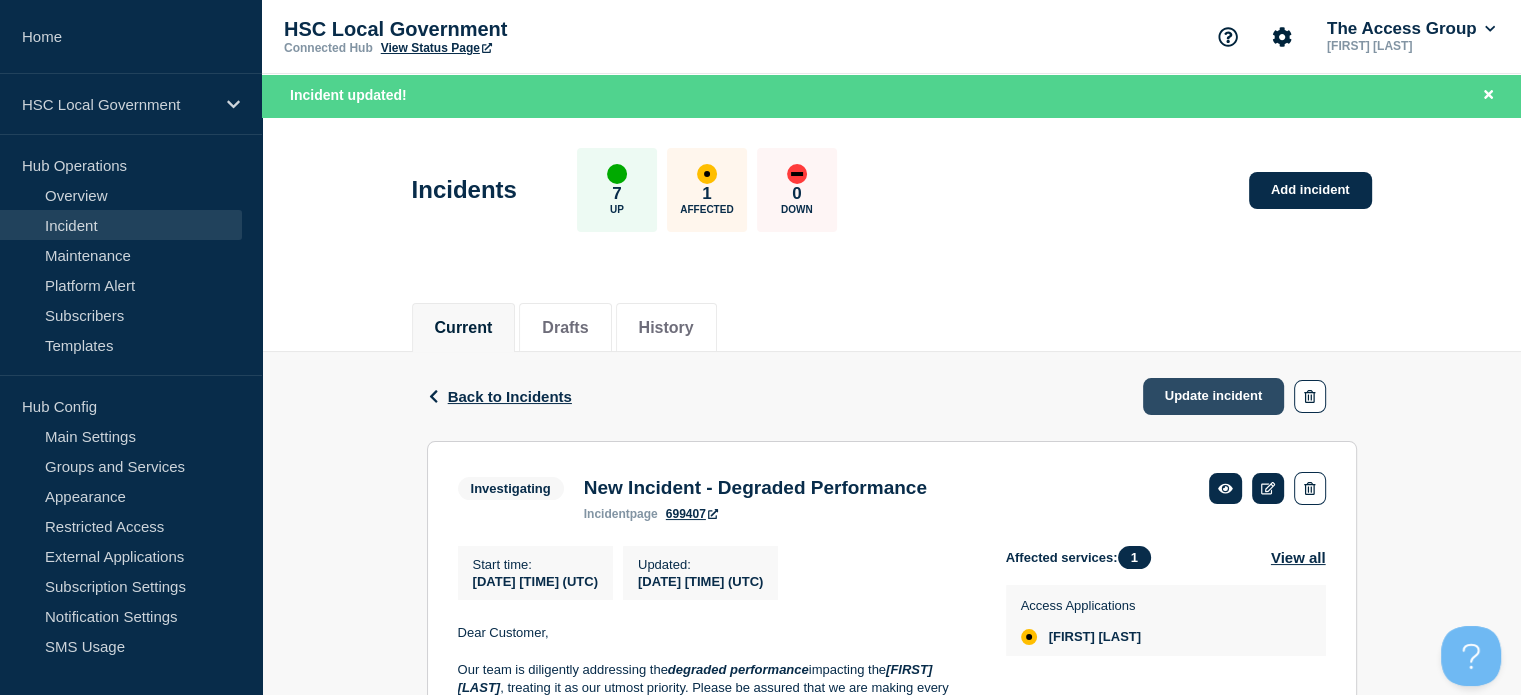 click on "Update incident" 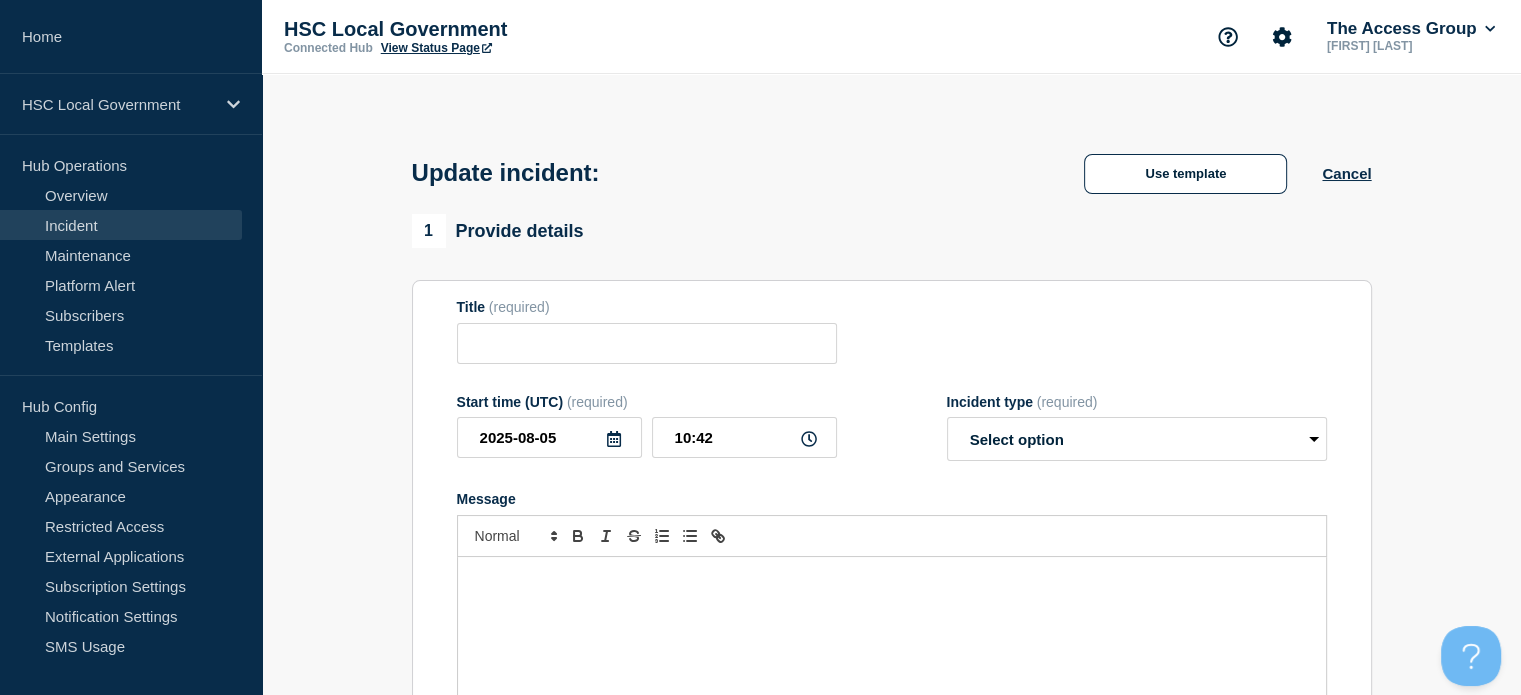 type on "New Incident - Degraded Performance" 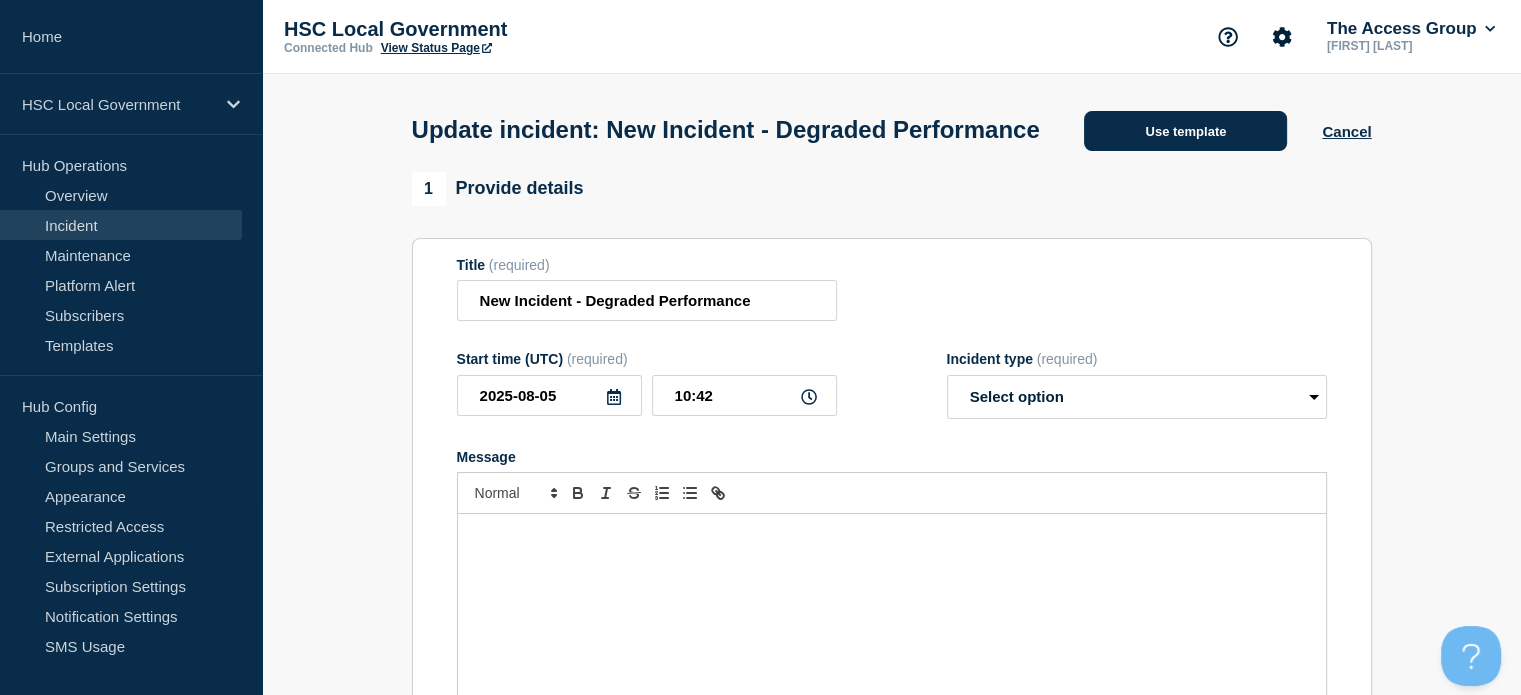 click on "Use template" at bounding box center (1185, 131) 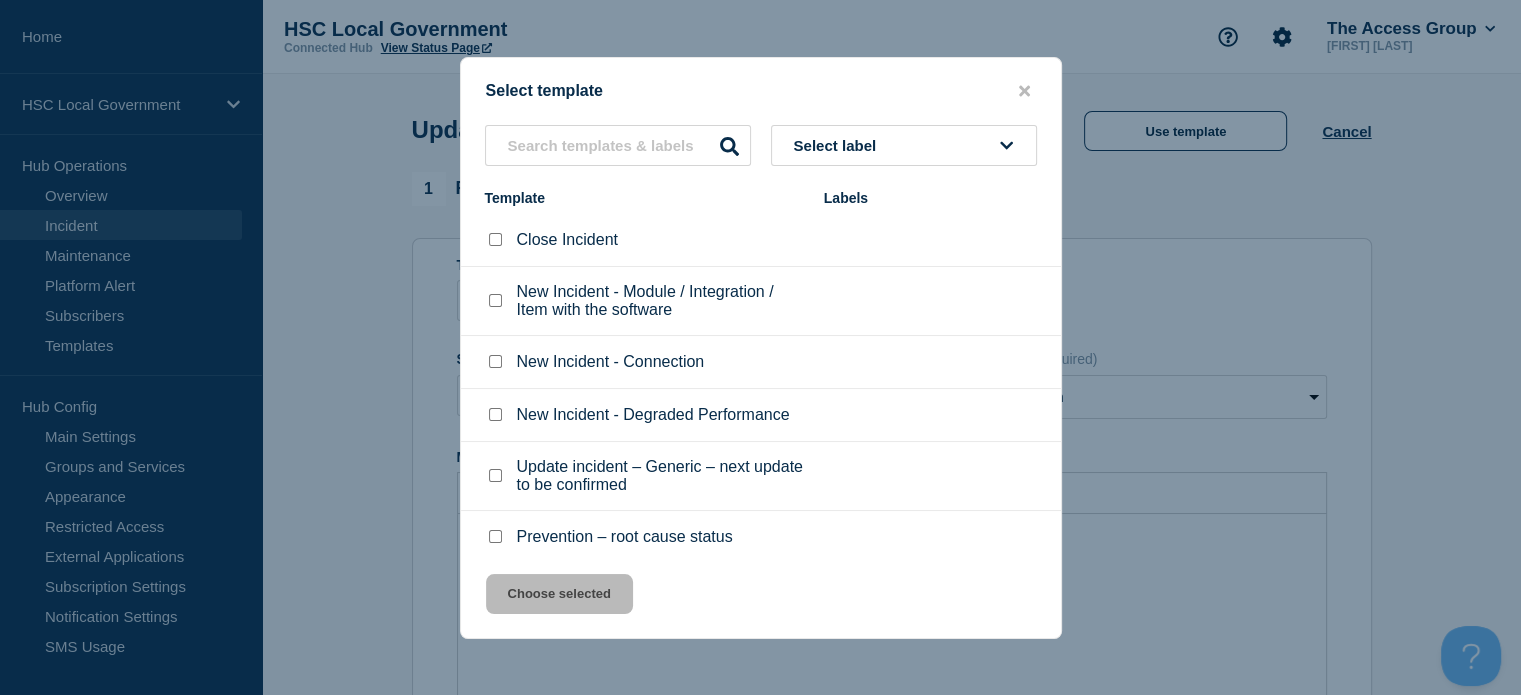 click at bounding box center (495, 239) 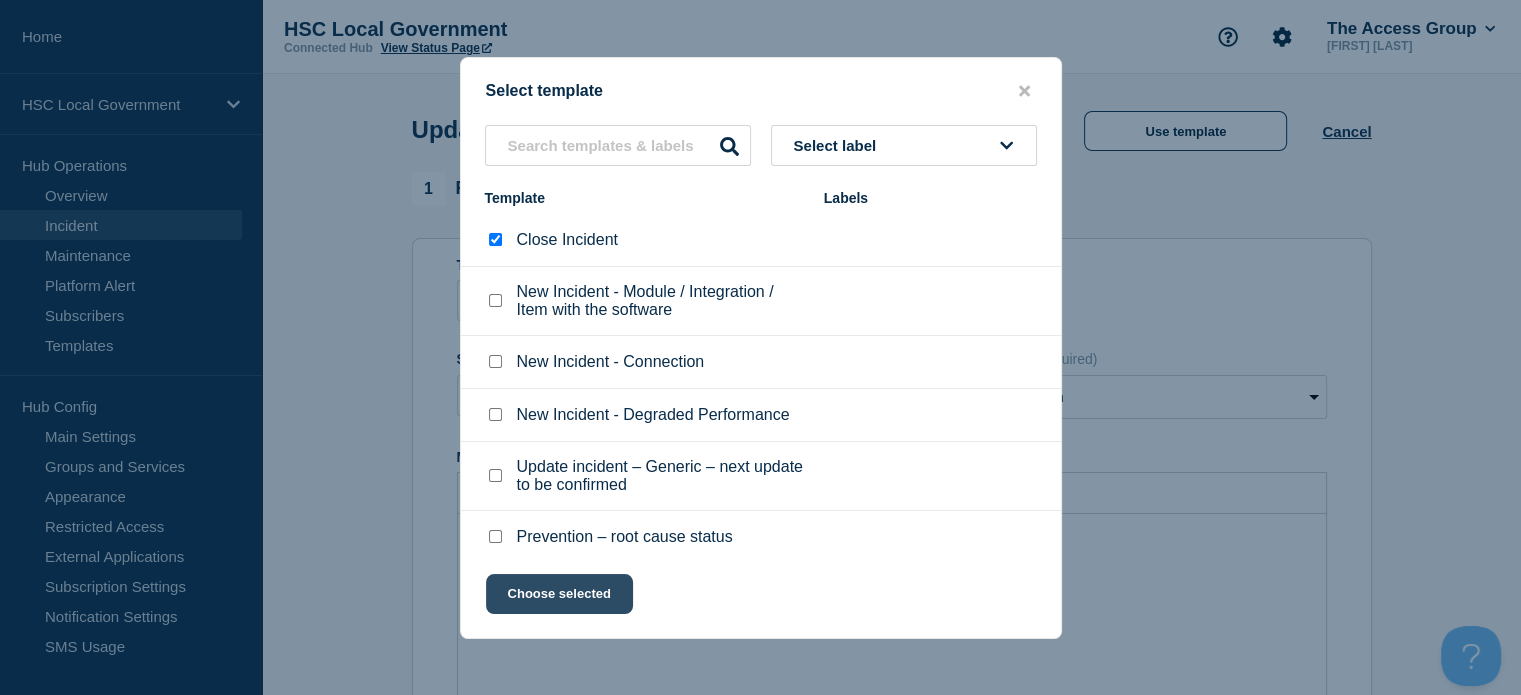 click on "Choose selected" 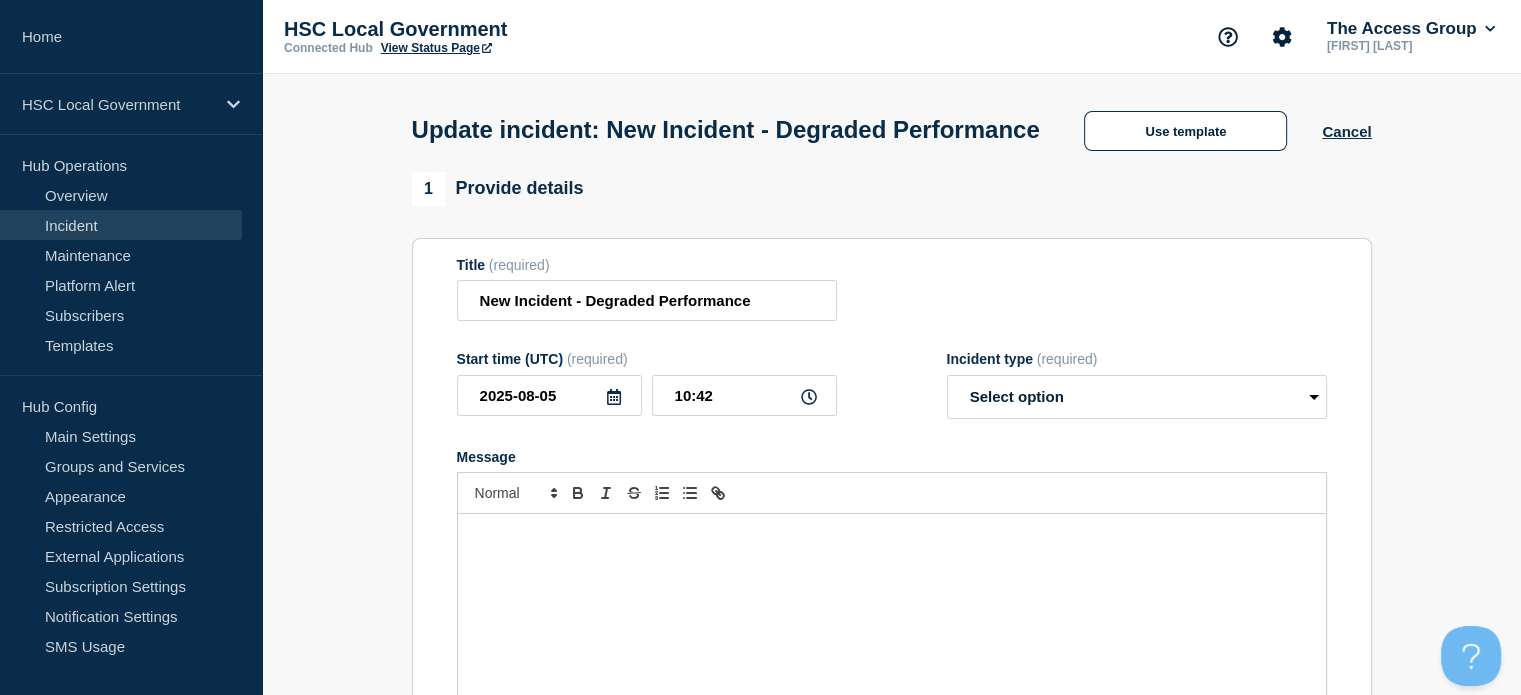 select on "resolved" 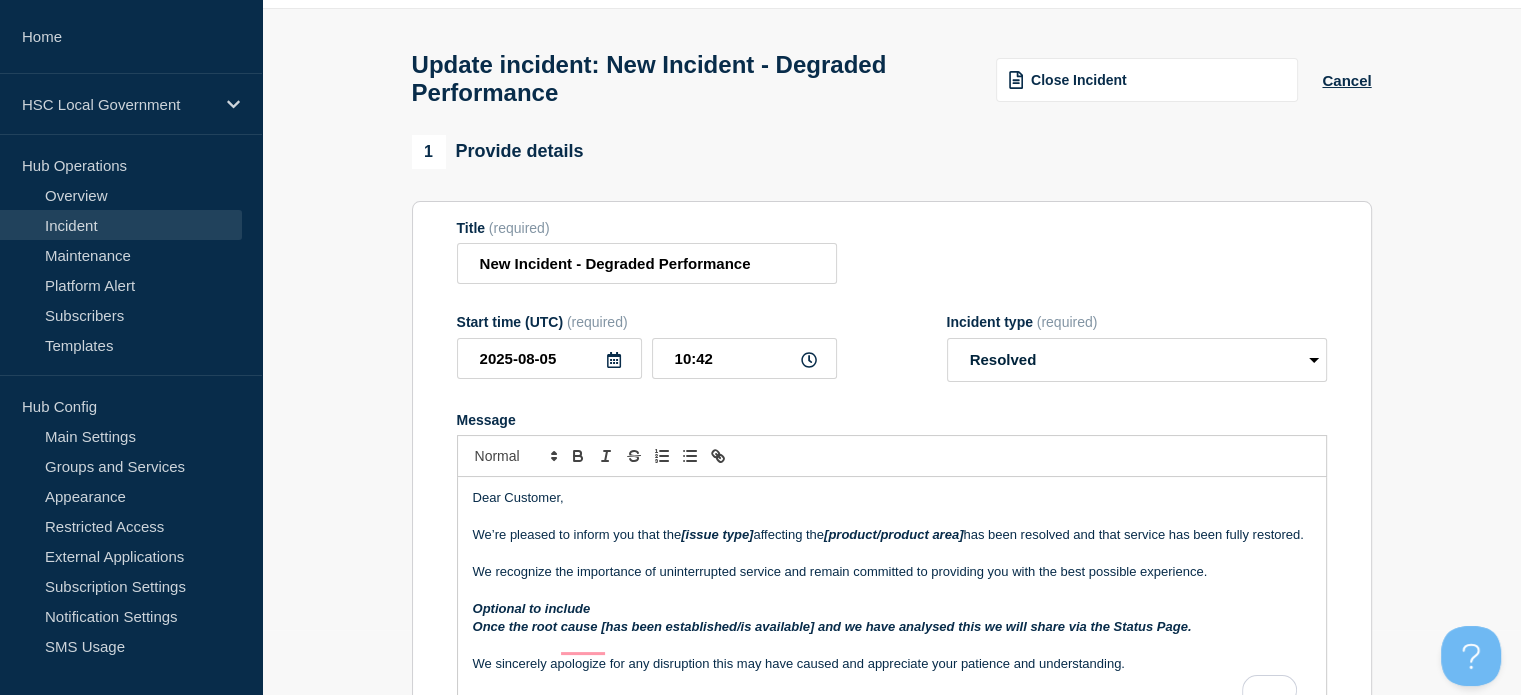 scroll, scrollTop: 100, scrollLeft: 0, axis: vertical 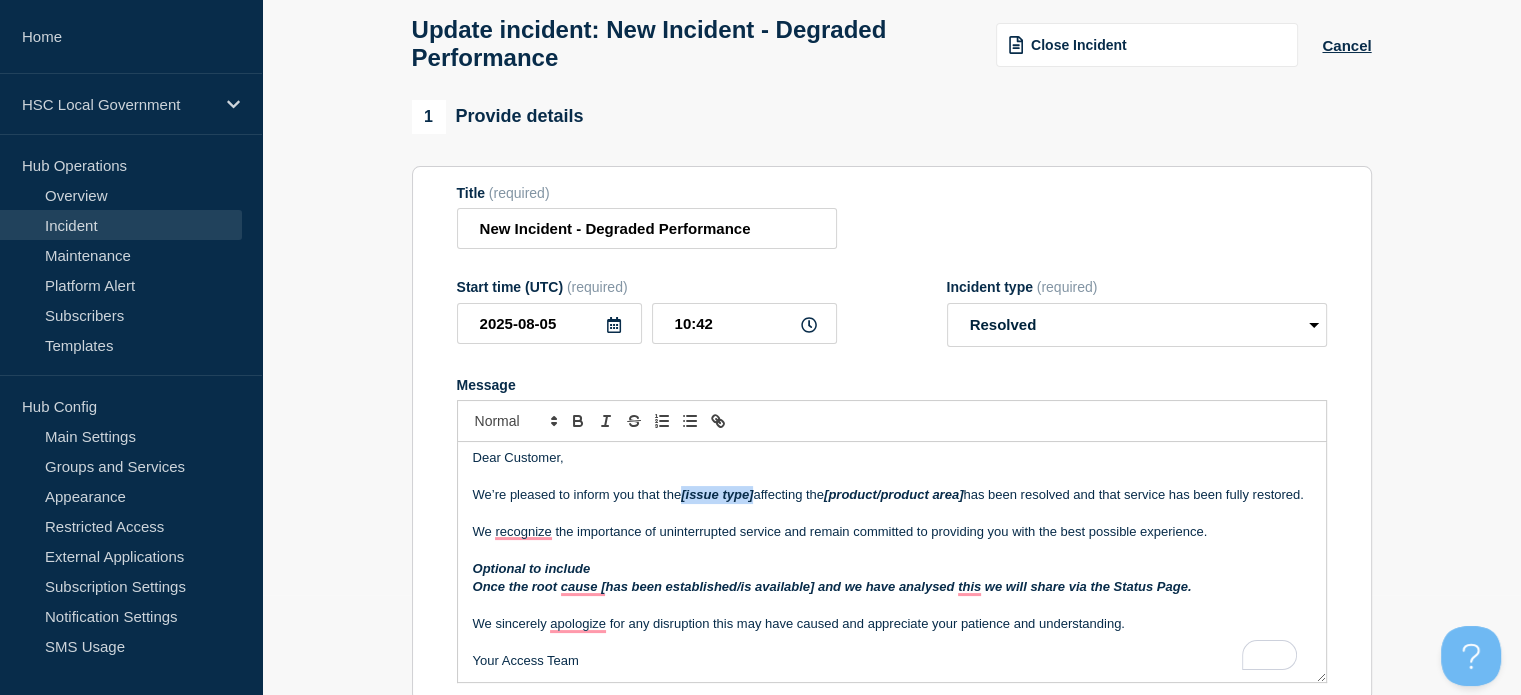drag, startPoint x: 757, startPoint y: 486, endPoint x: 683, endPoint y: 492, distance: 74.24284 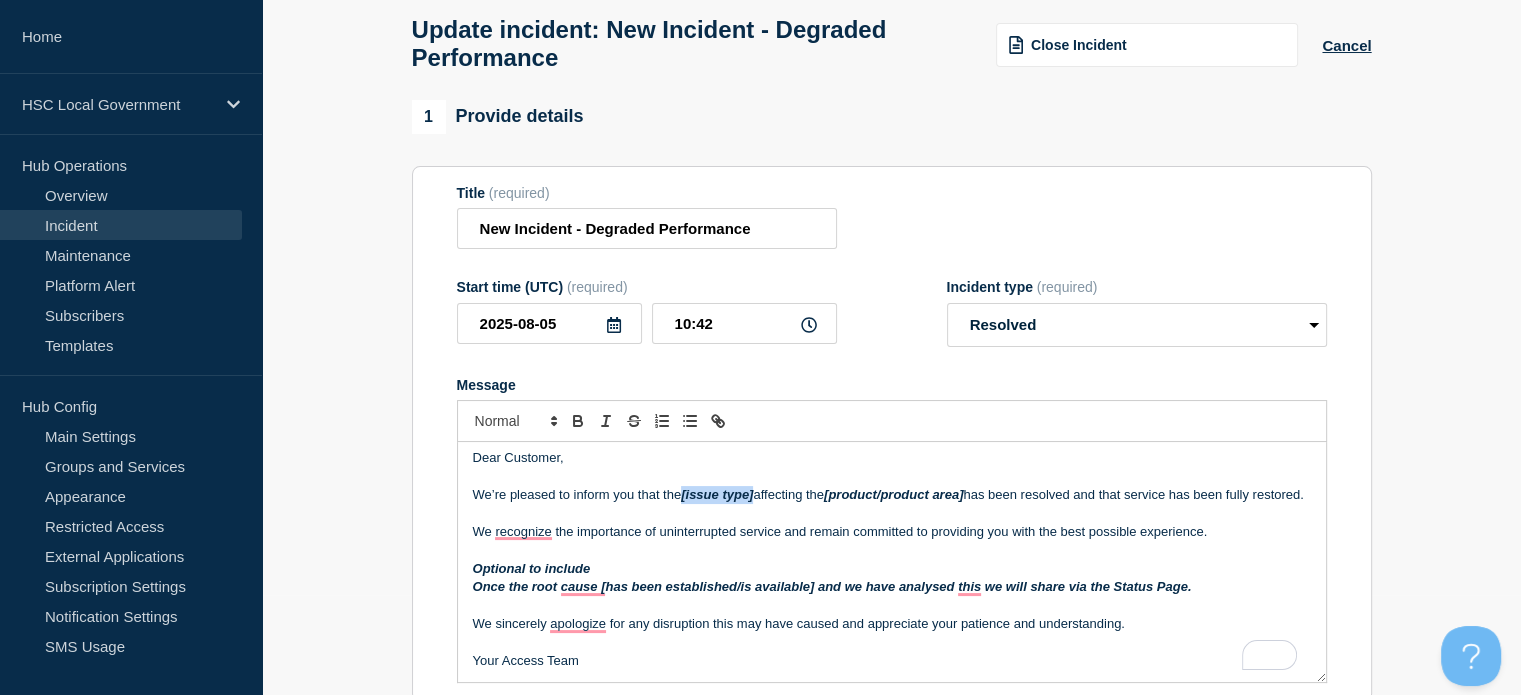 click on "We’re pleased to inform you that the  [issue type]  affecting the  [product/product area]  has been resolved and that service has been fully restored." at bounding box center [892, 495] 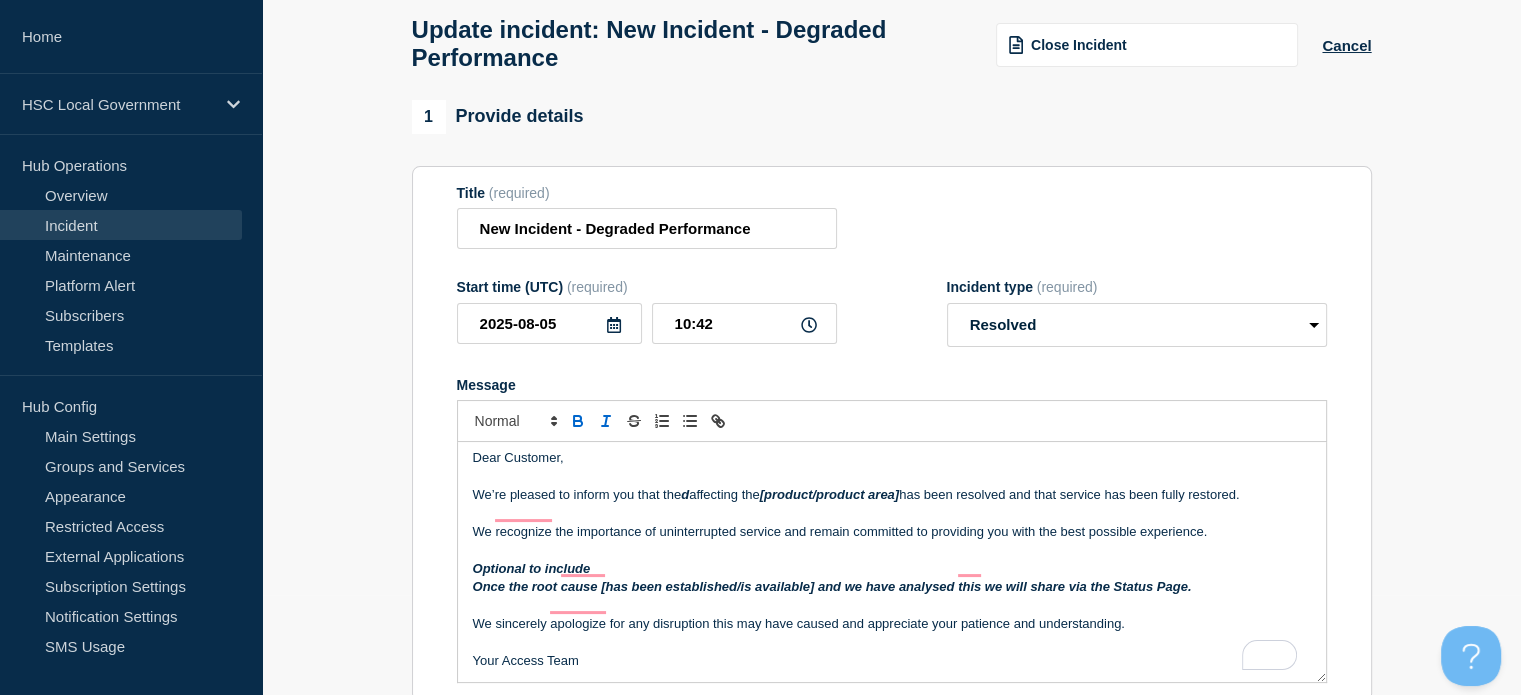 scroll, scrollTop: 5, scrollLeft: 0, axis: vertical 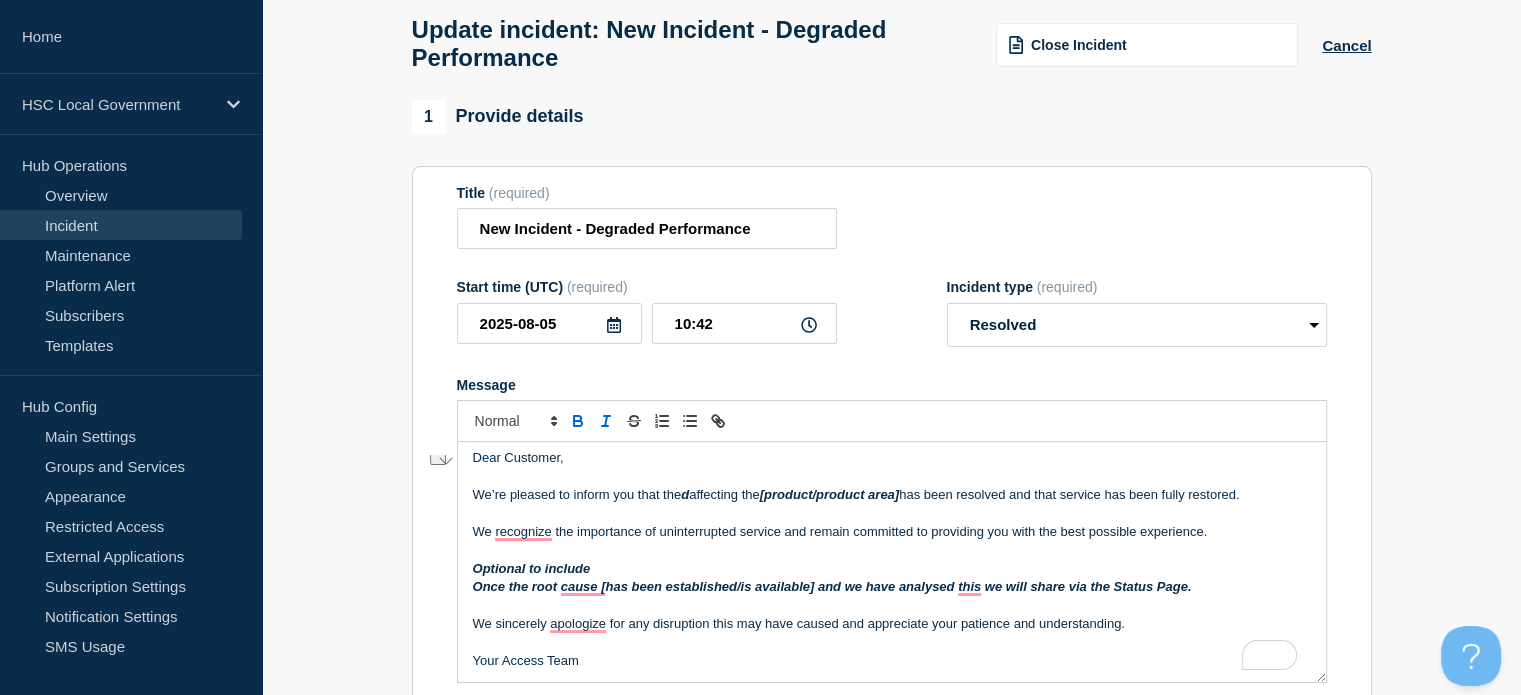 type 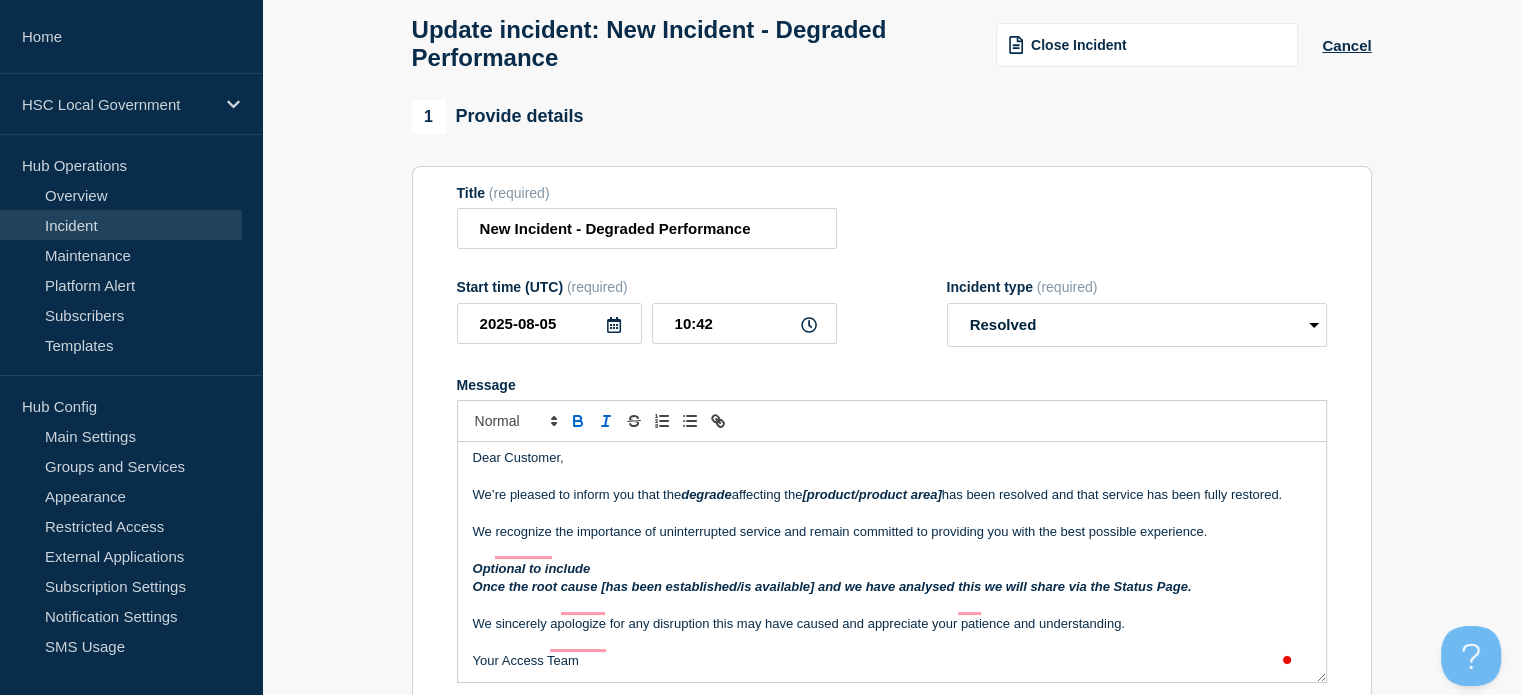 scroll, scrollTop: 24, scrollLeft: 0, axis: vertical 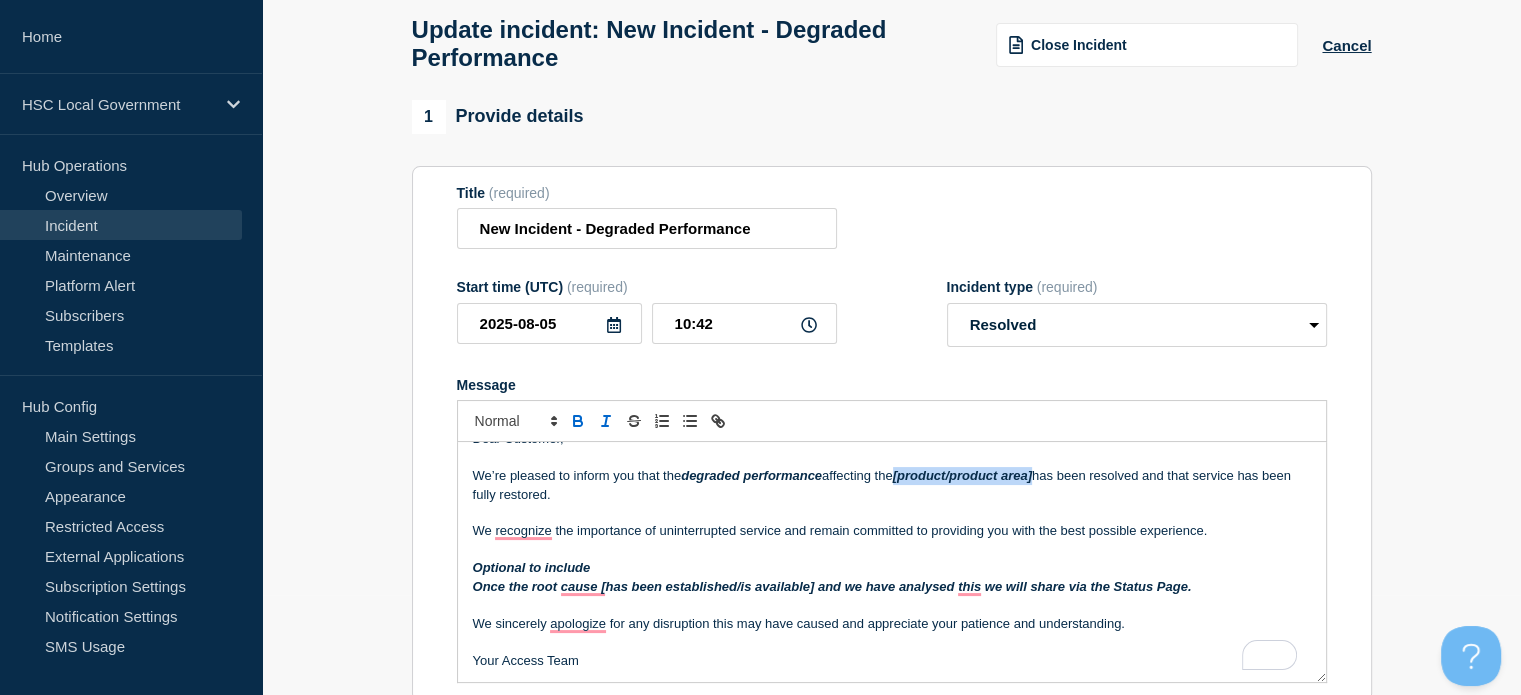 drag, startPoint x: 1042, startPoint y: 488, endPoint x: 903, endPoint y: 490, distance: 139.01439 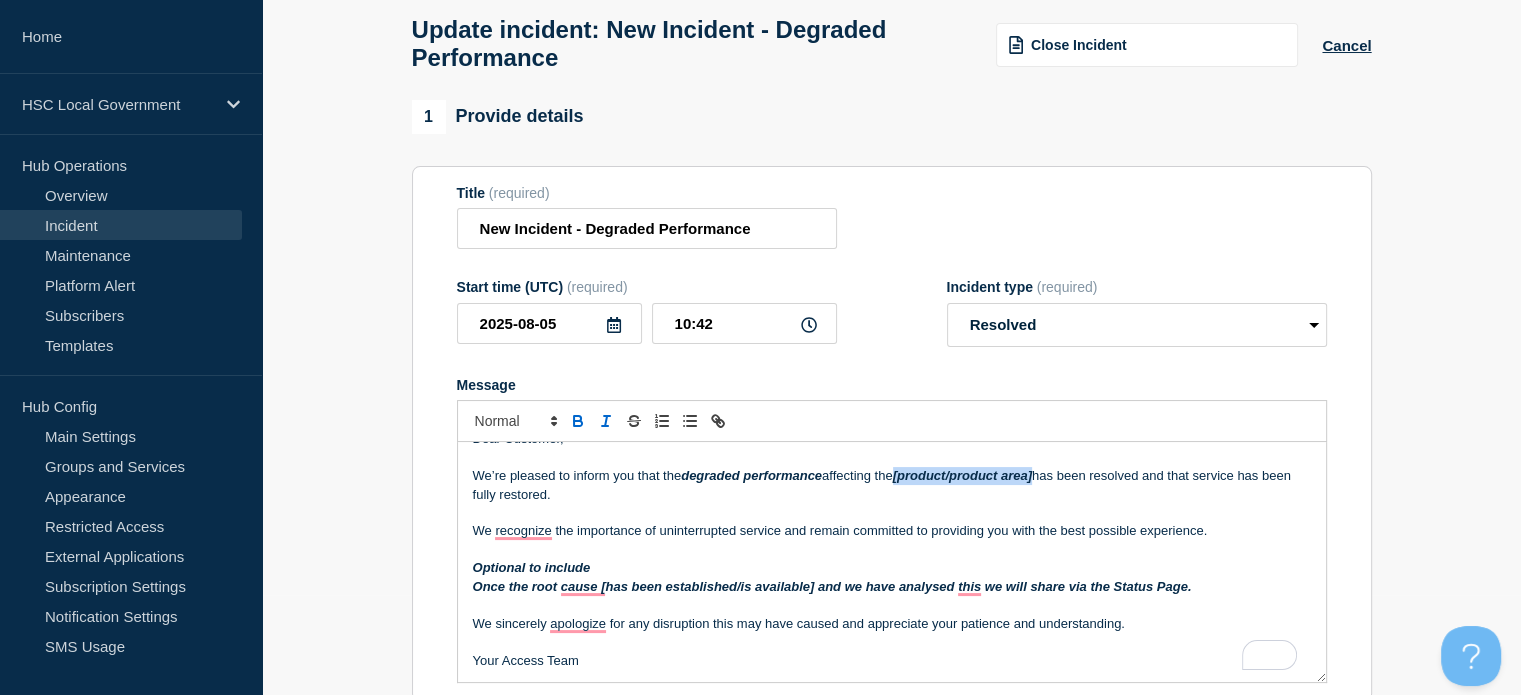 click on "[product/product area]" at bounding box center [962, 475] 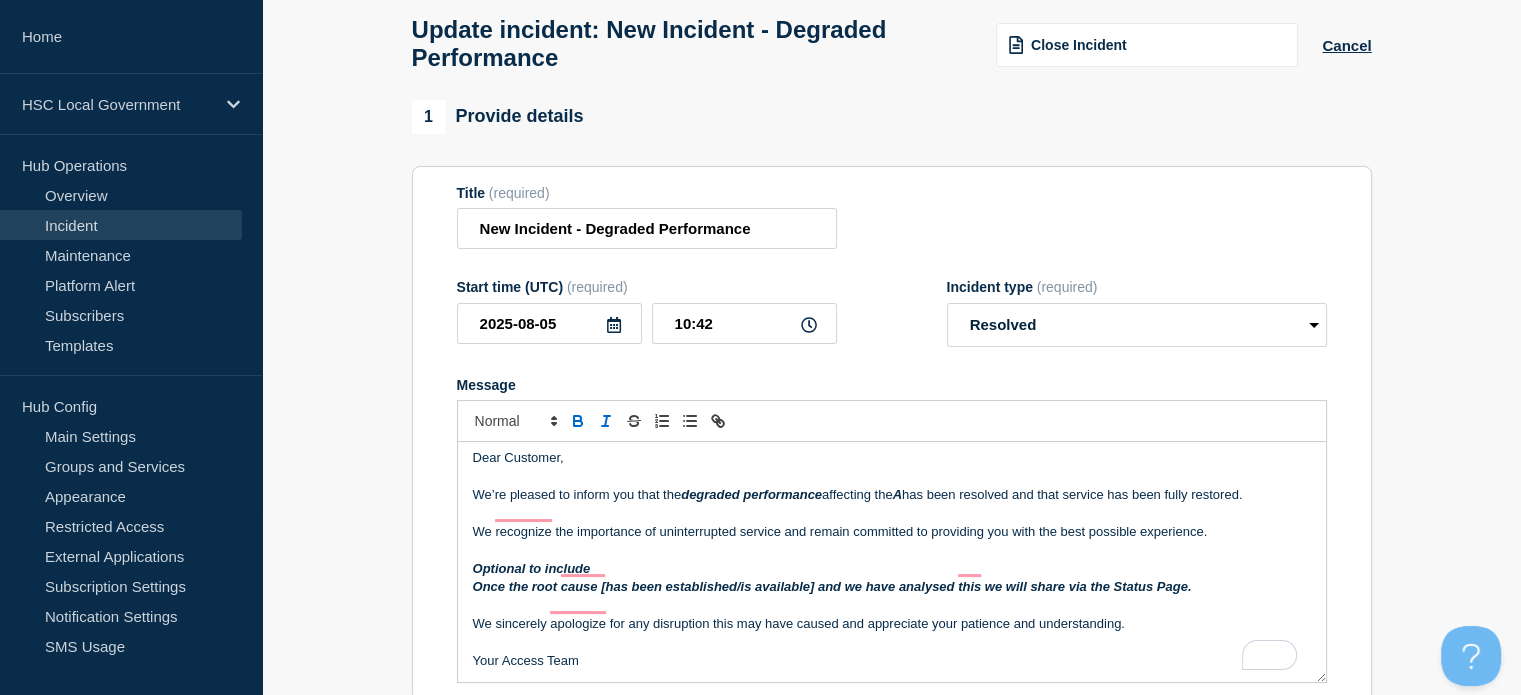 scroll, scrollTop: 5, scrollLeft: 0, axis: vertical 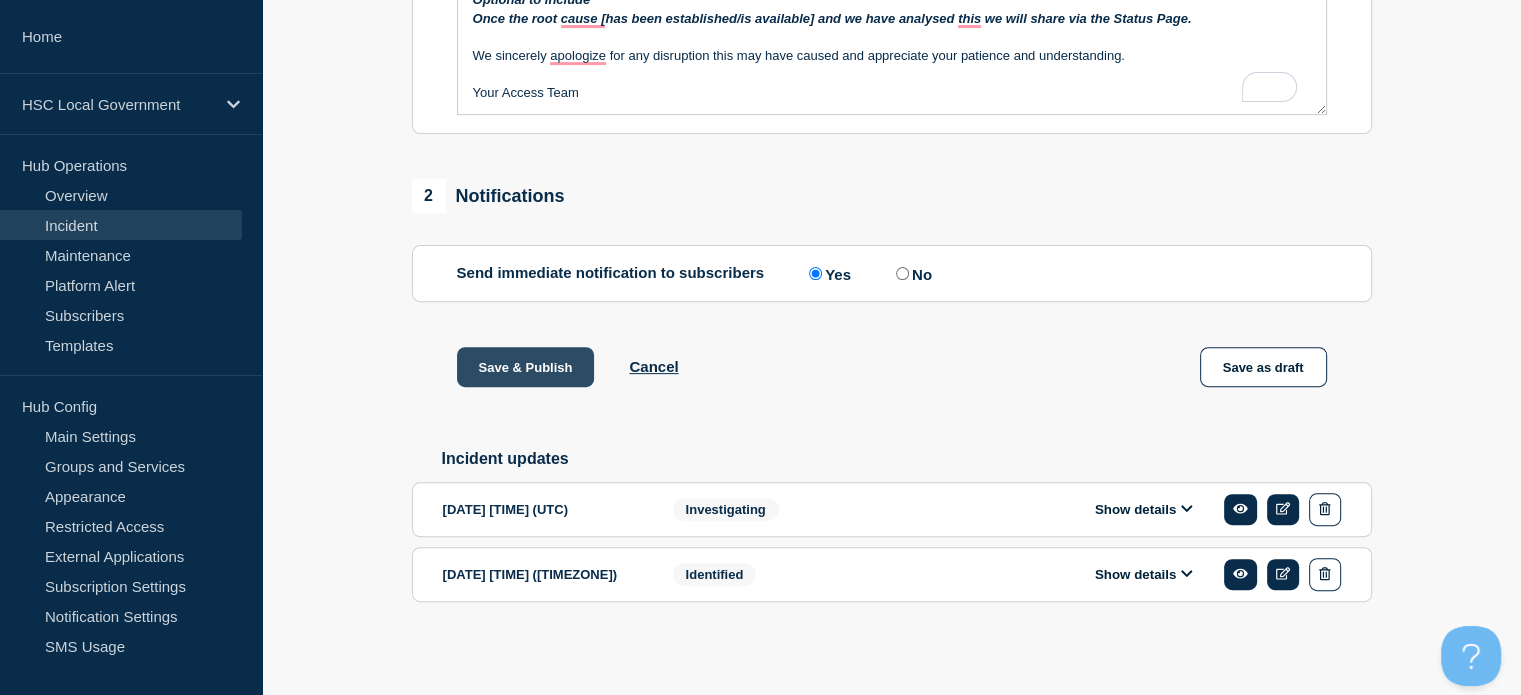 click on "Save & Publish" at bounding box center [526, 367] 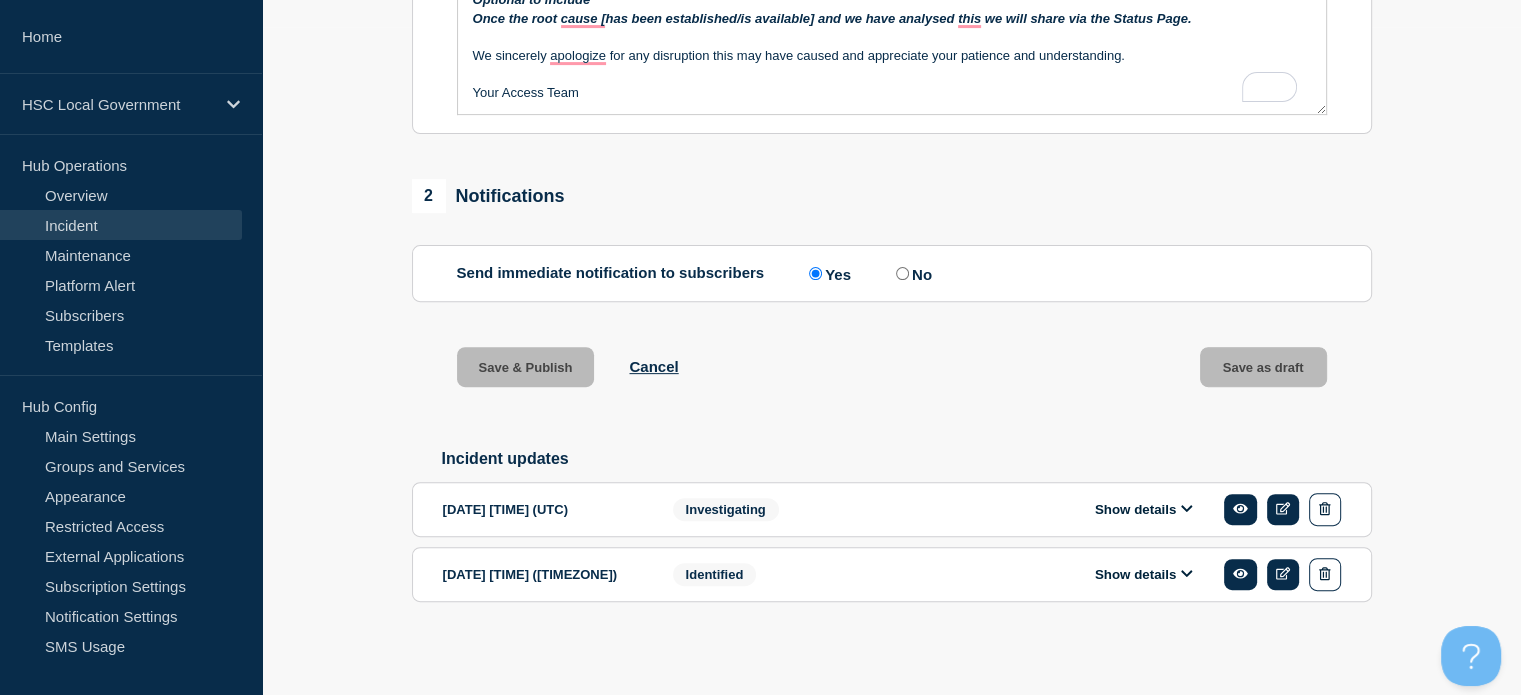 scroll, scrollTop: 0, scrollLeft: 0, axis: both 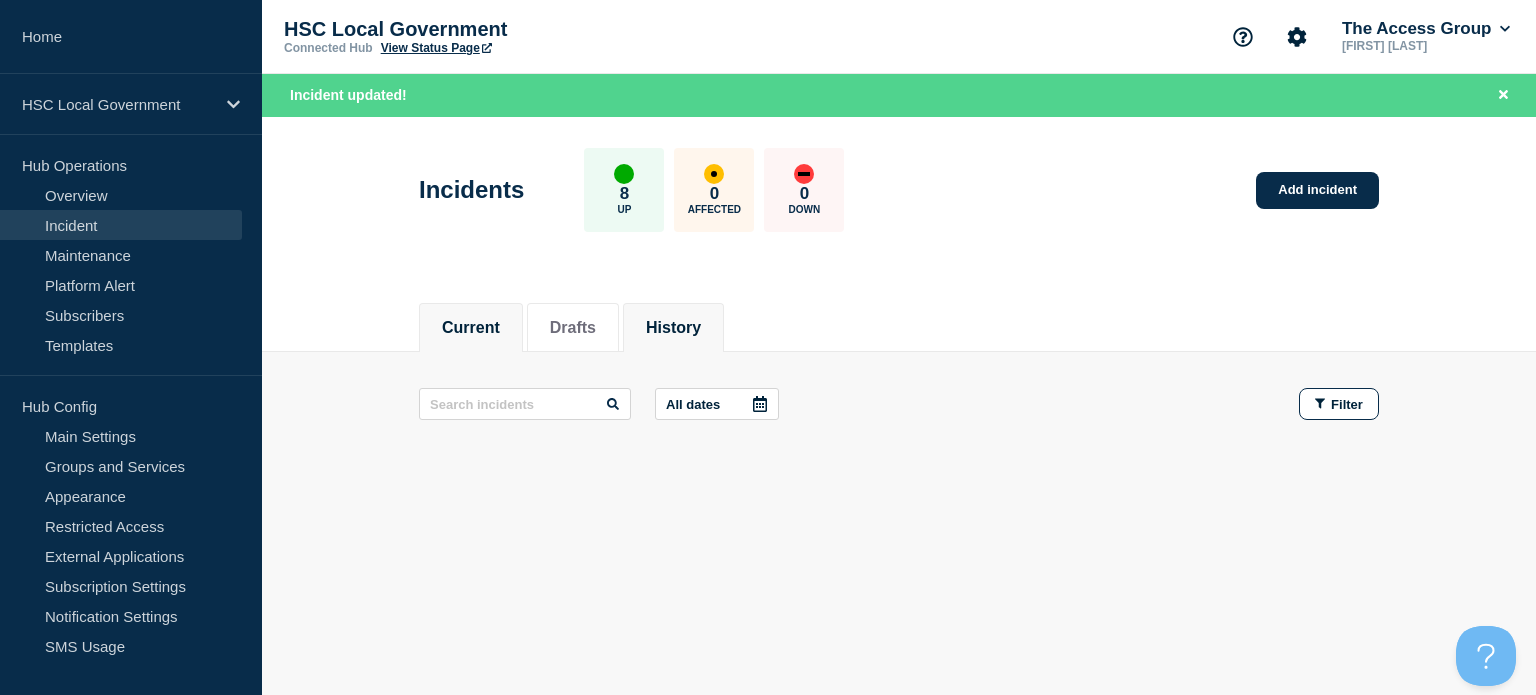 click on "History" at bounding box center [673, 328] 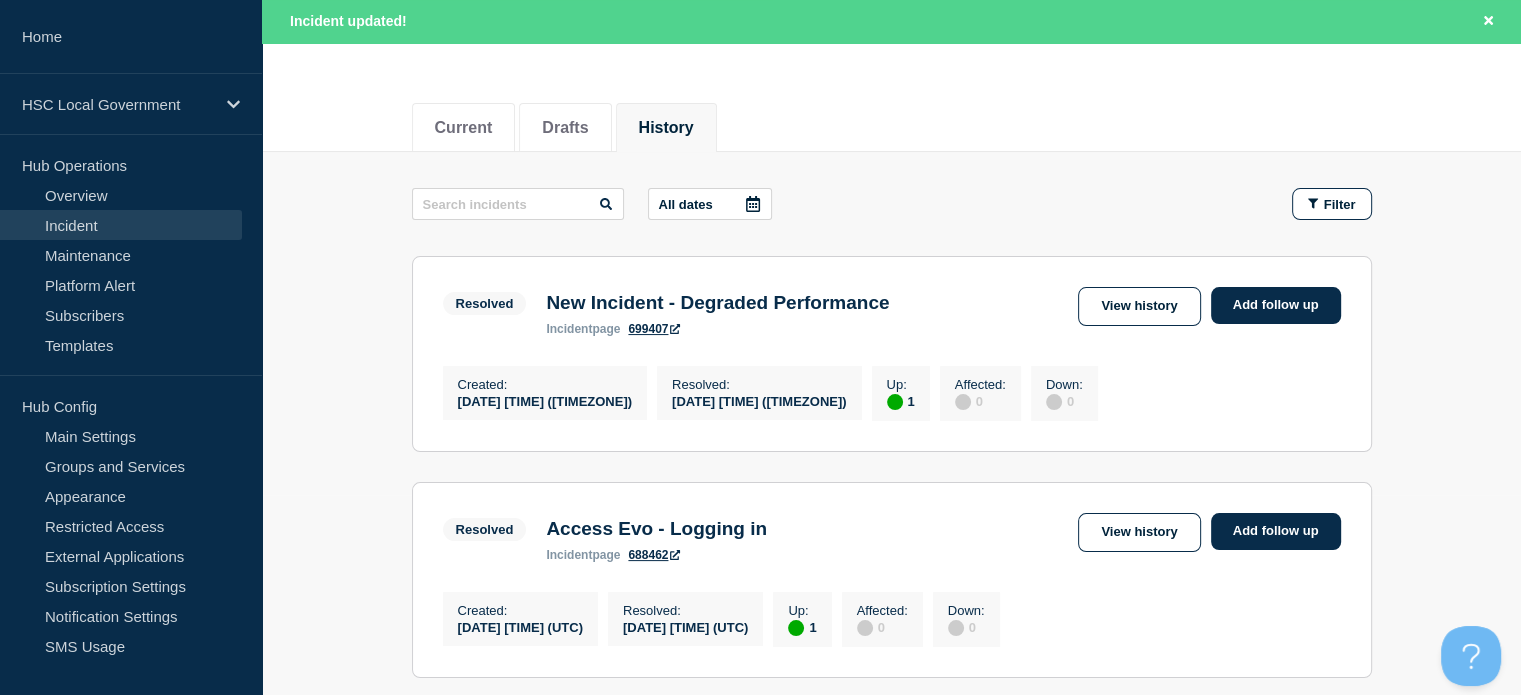 scroll, scrollTop: 200, scrollLeft: 0, axis: vertical 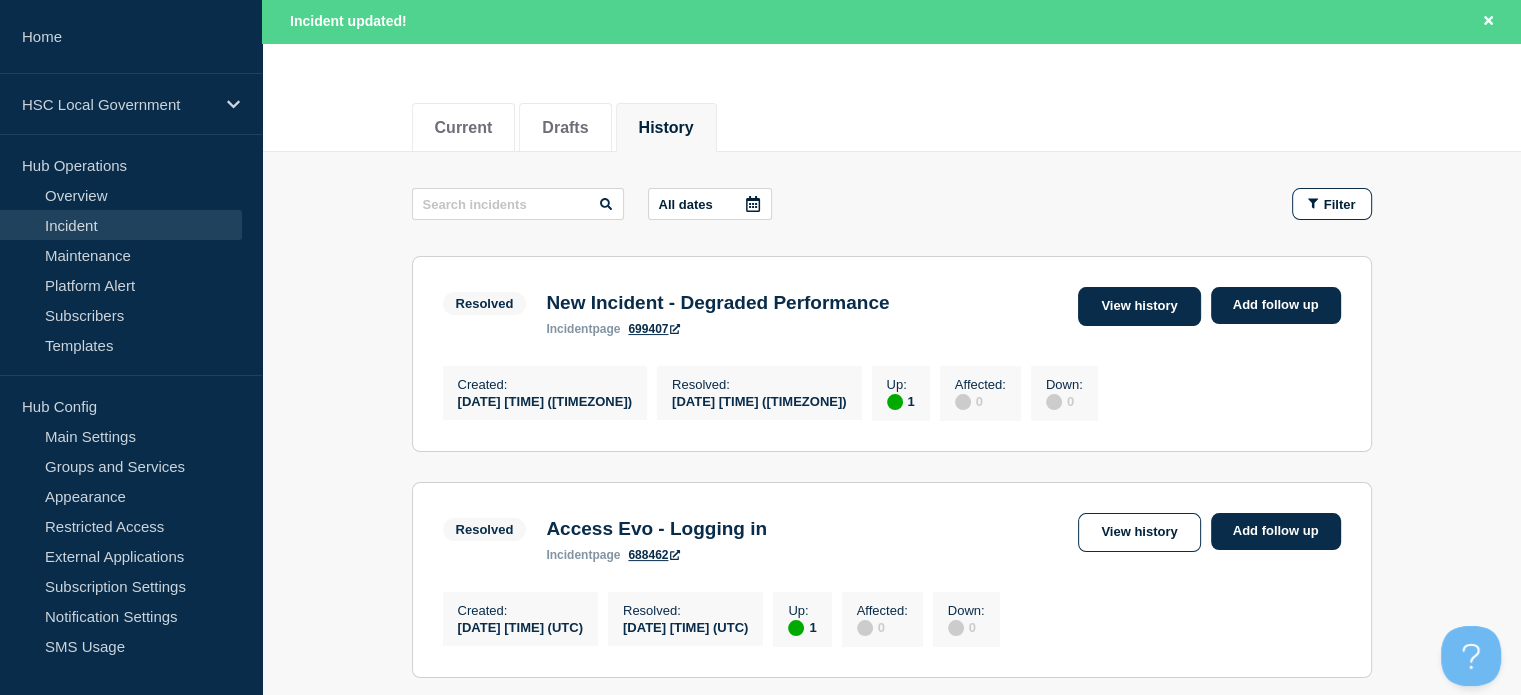 click on "View history" at bounding box center [1139, 306] 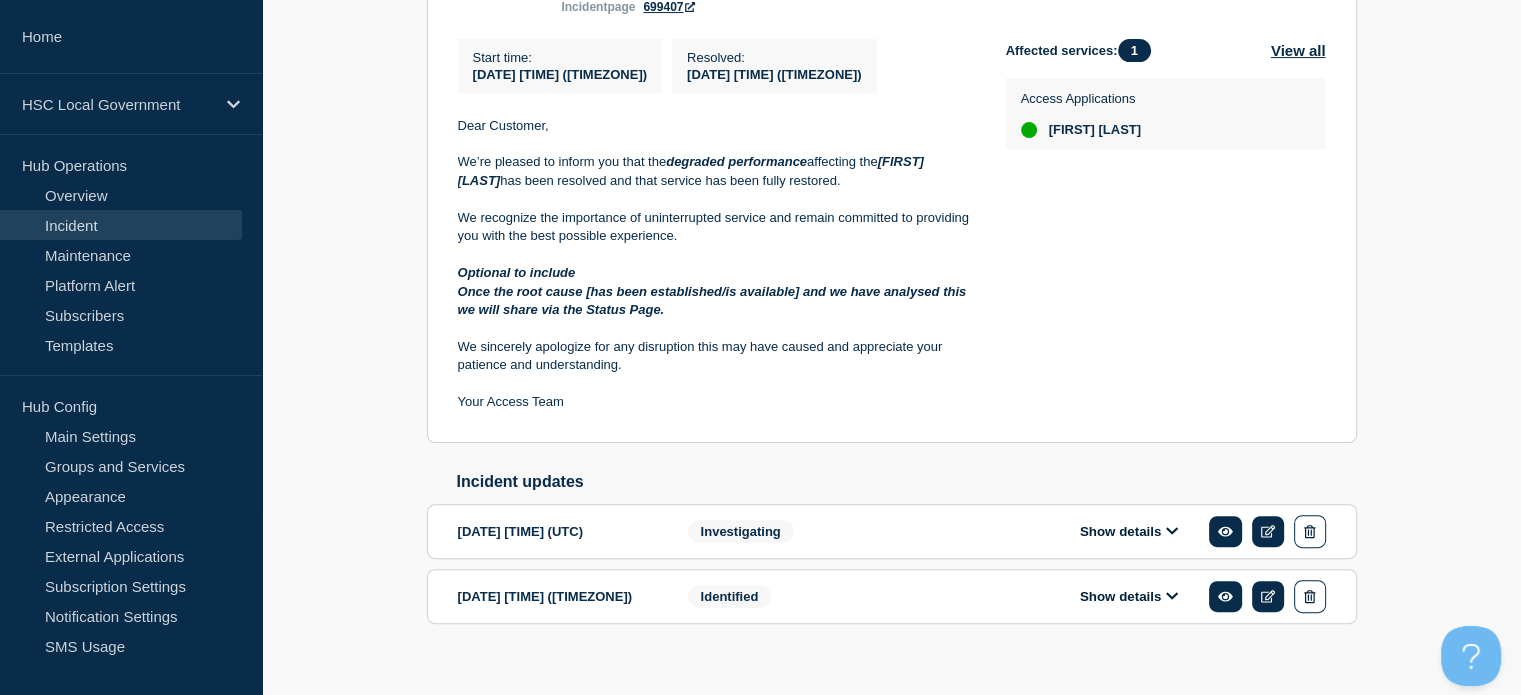 scroll, scrollTop: 497, scrollLeft: 0, axis: vertical 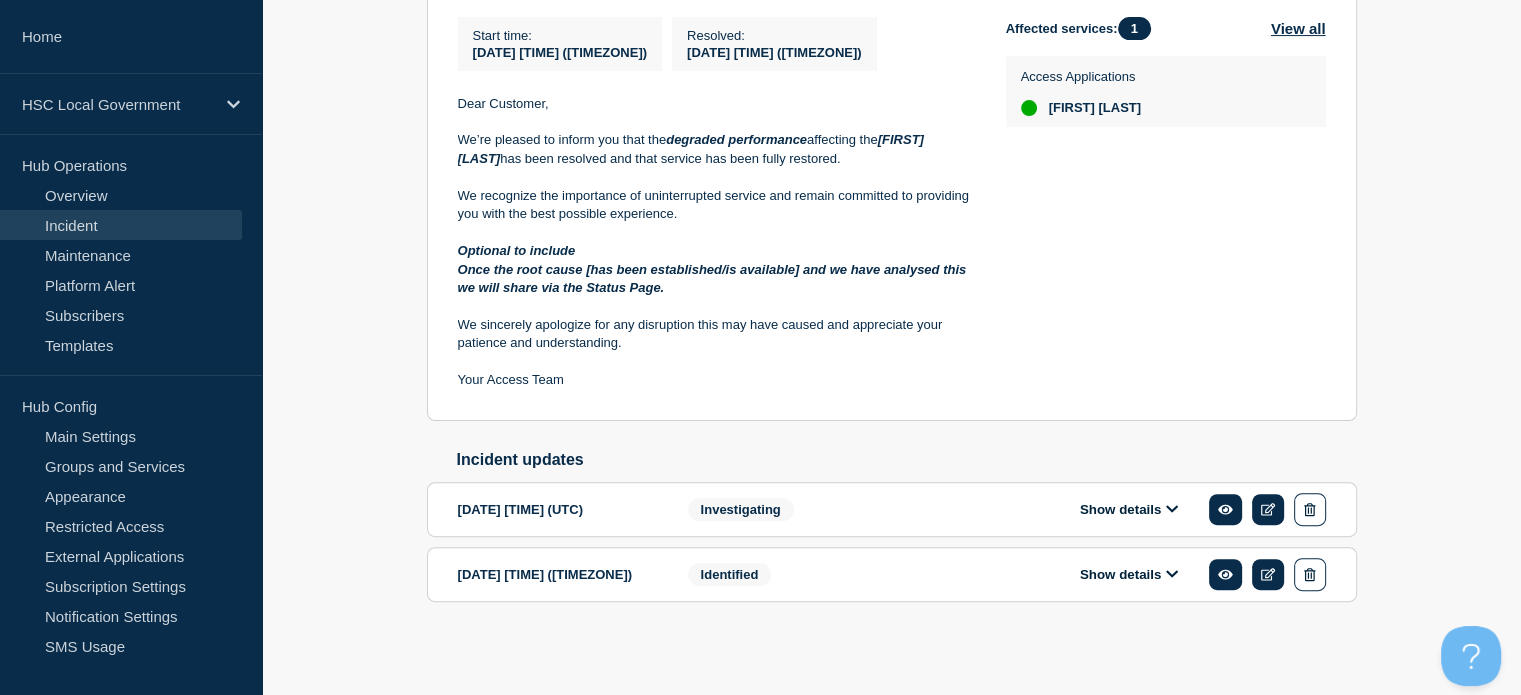 click 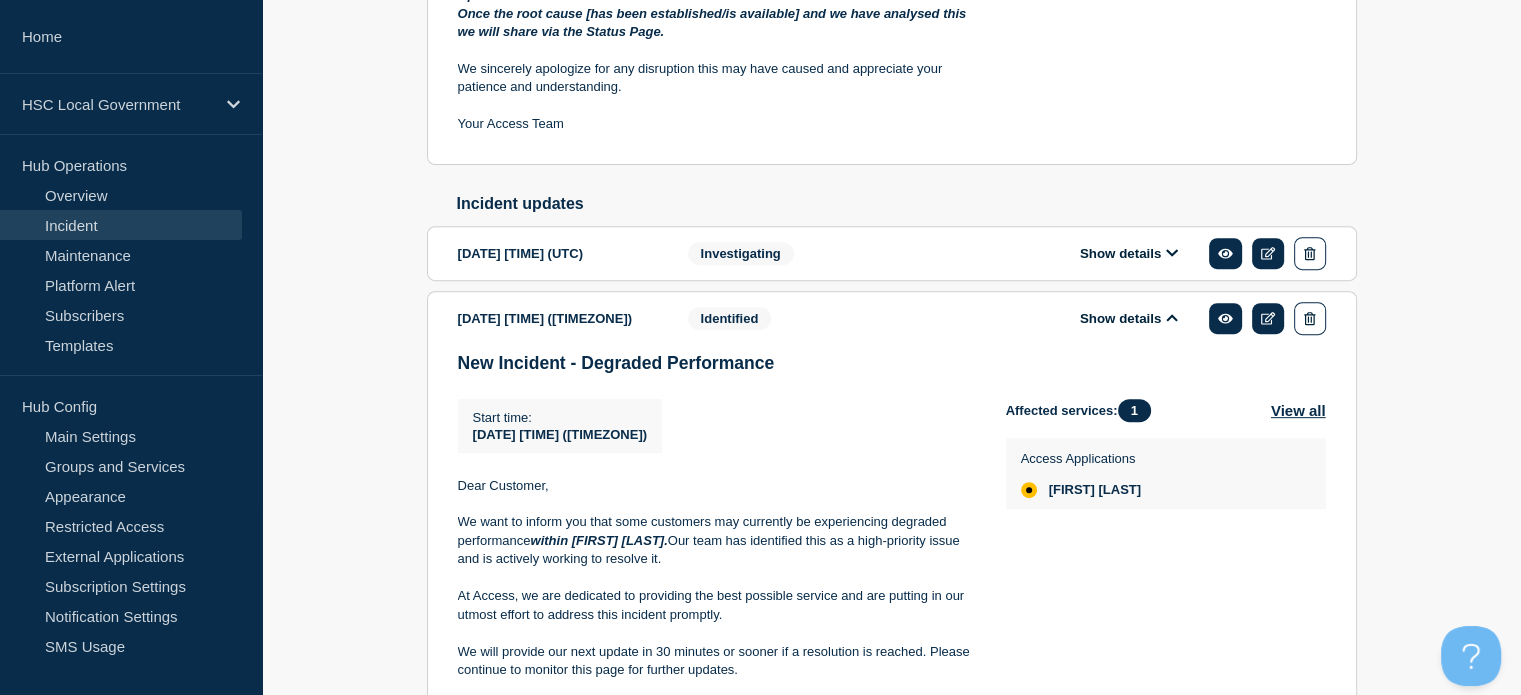 scroll, scrollTop: 497, scrollLeft: 0, axis: vertical 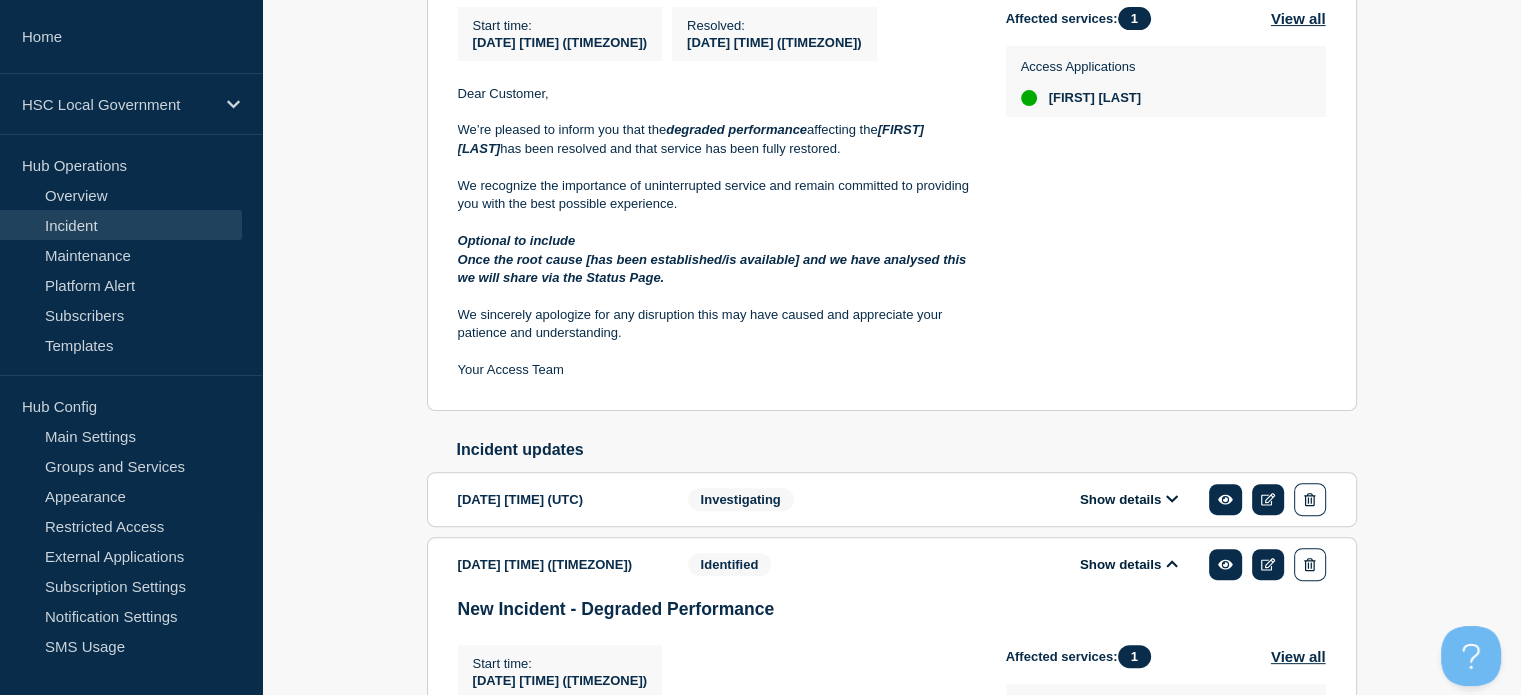 click 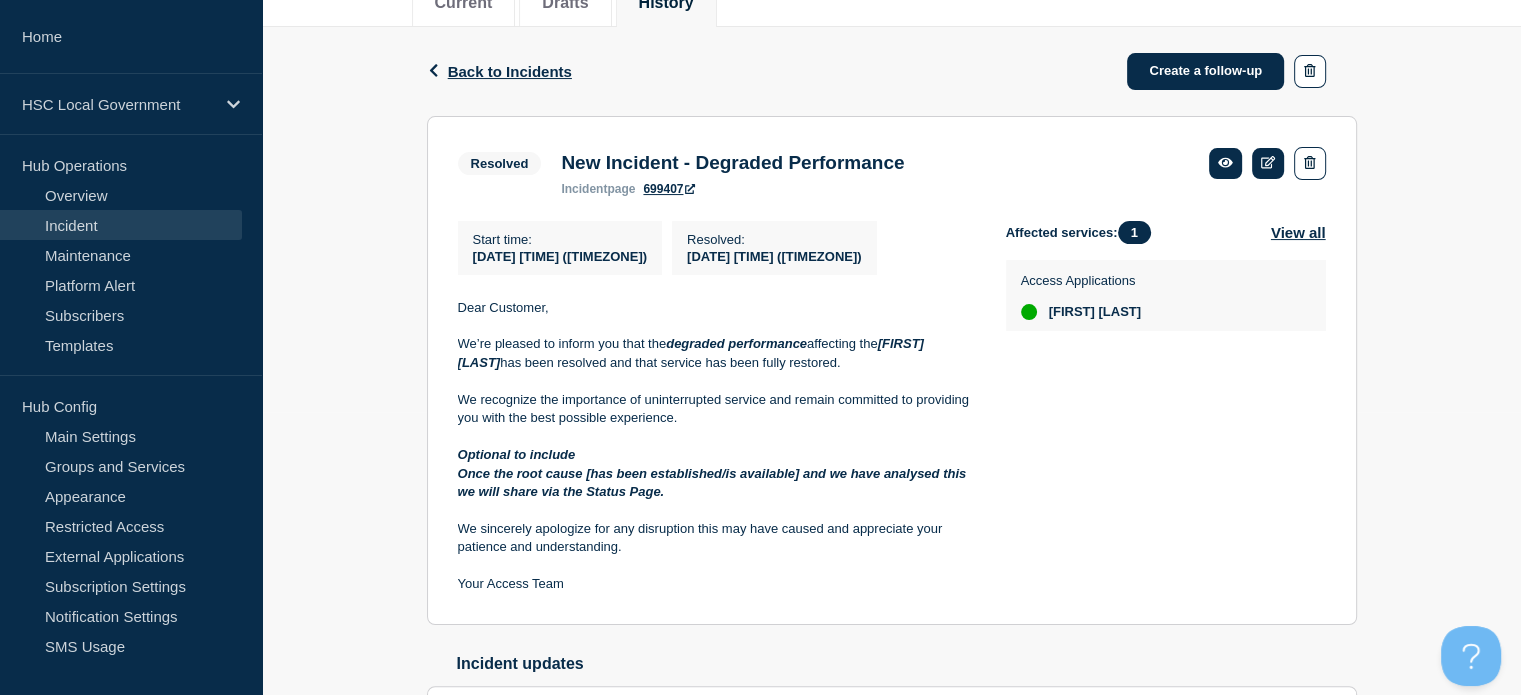 scroll, scrollTop: 197, scrollLeft: 0, axis: vertical 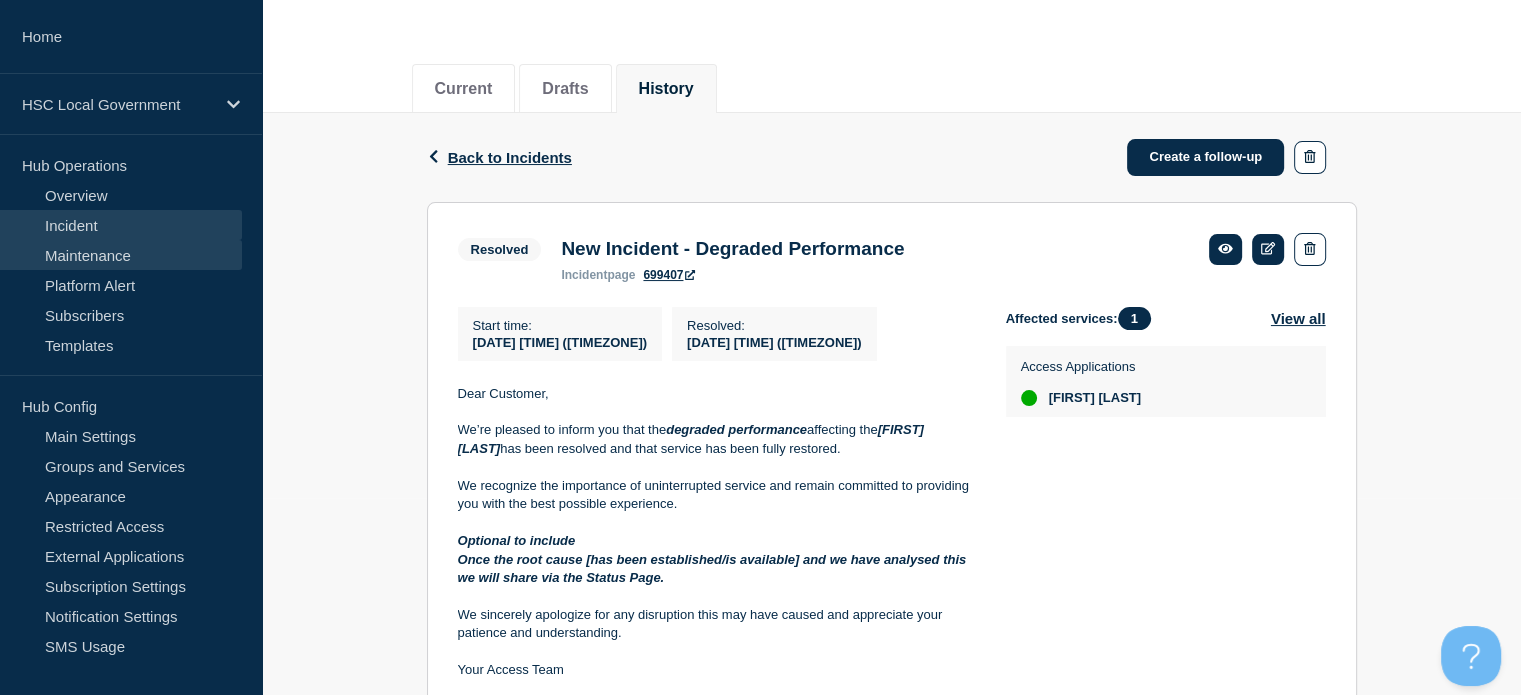 click on "Maintenance" at bounding box center (121, 255) 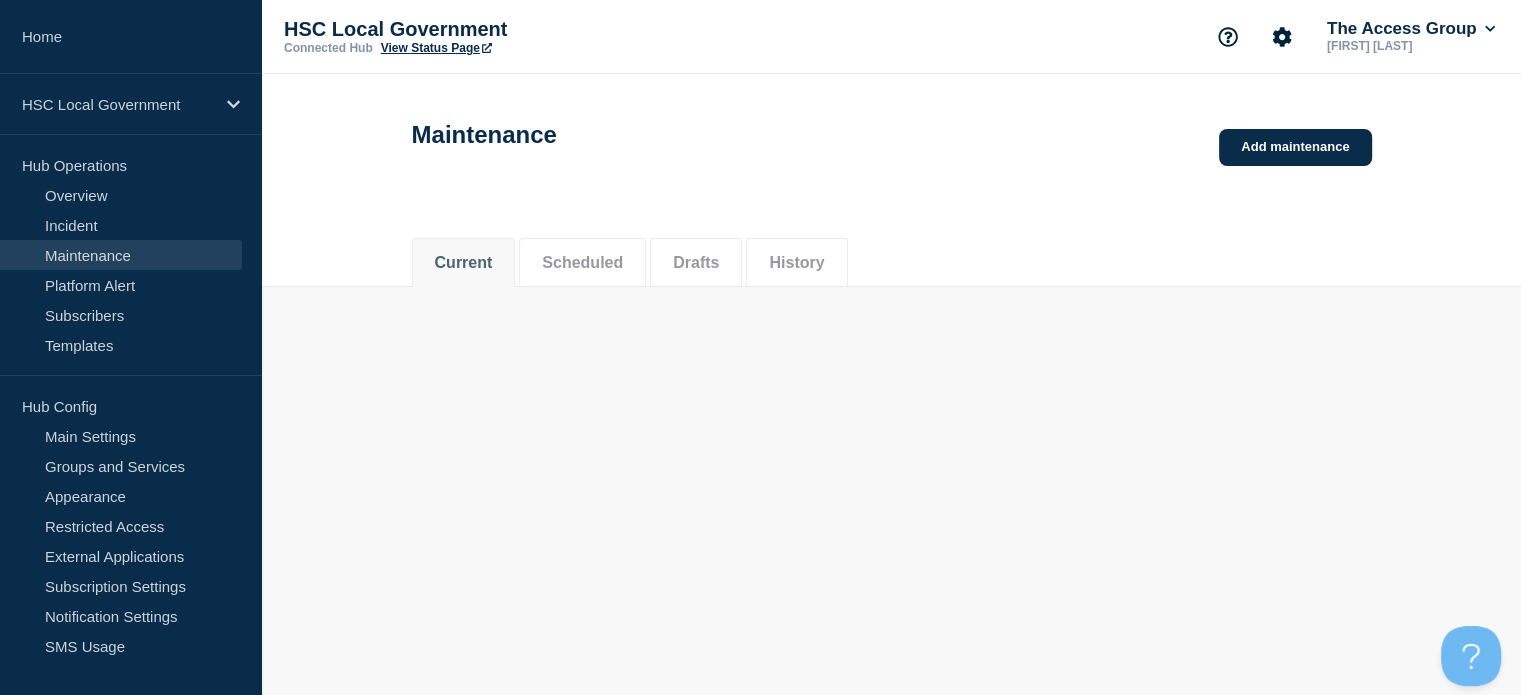 scroll, scrollTop: 0, scrollLeft: 0, axis: both 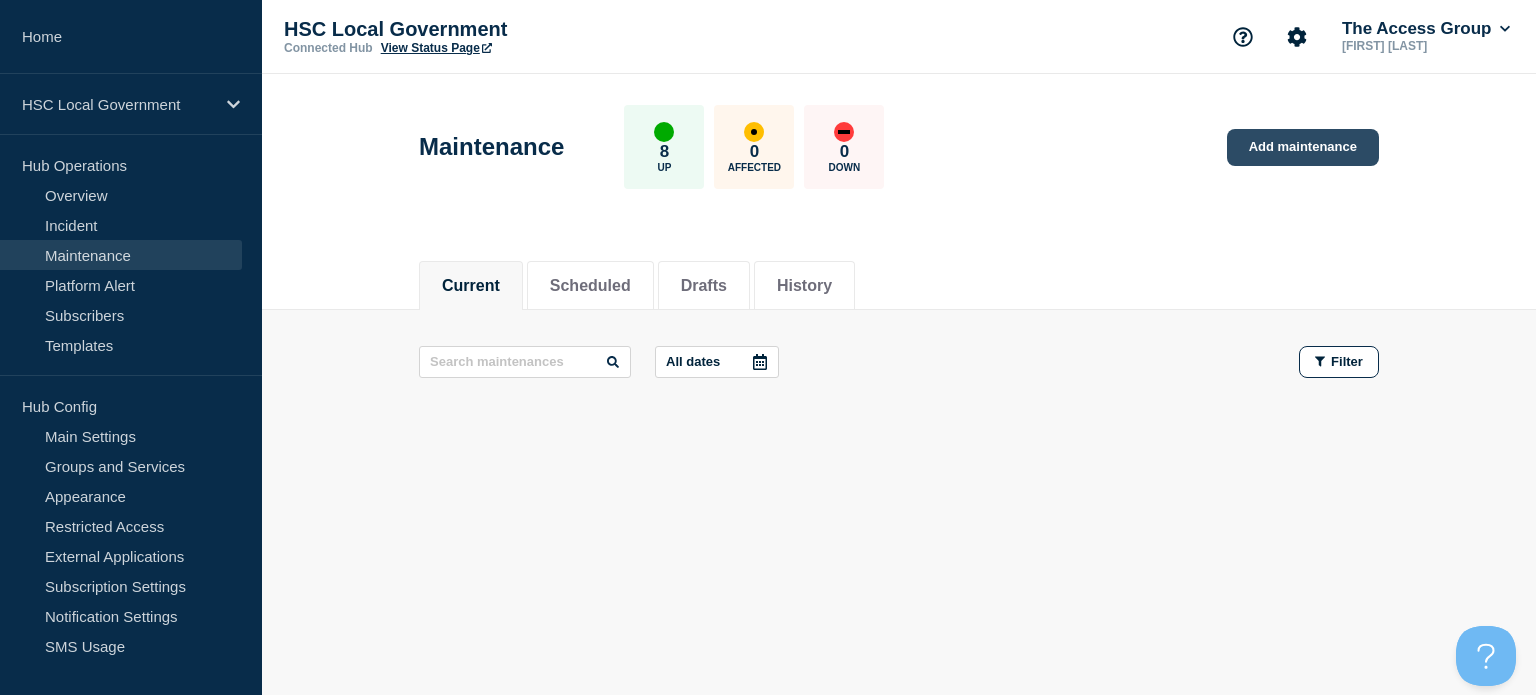 click on "Add maintenance" 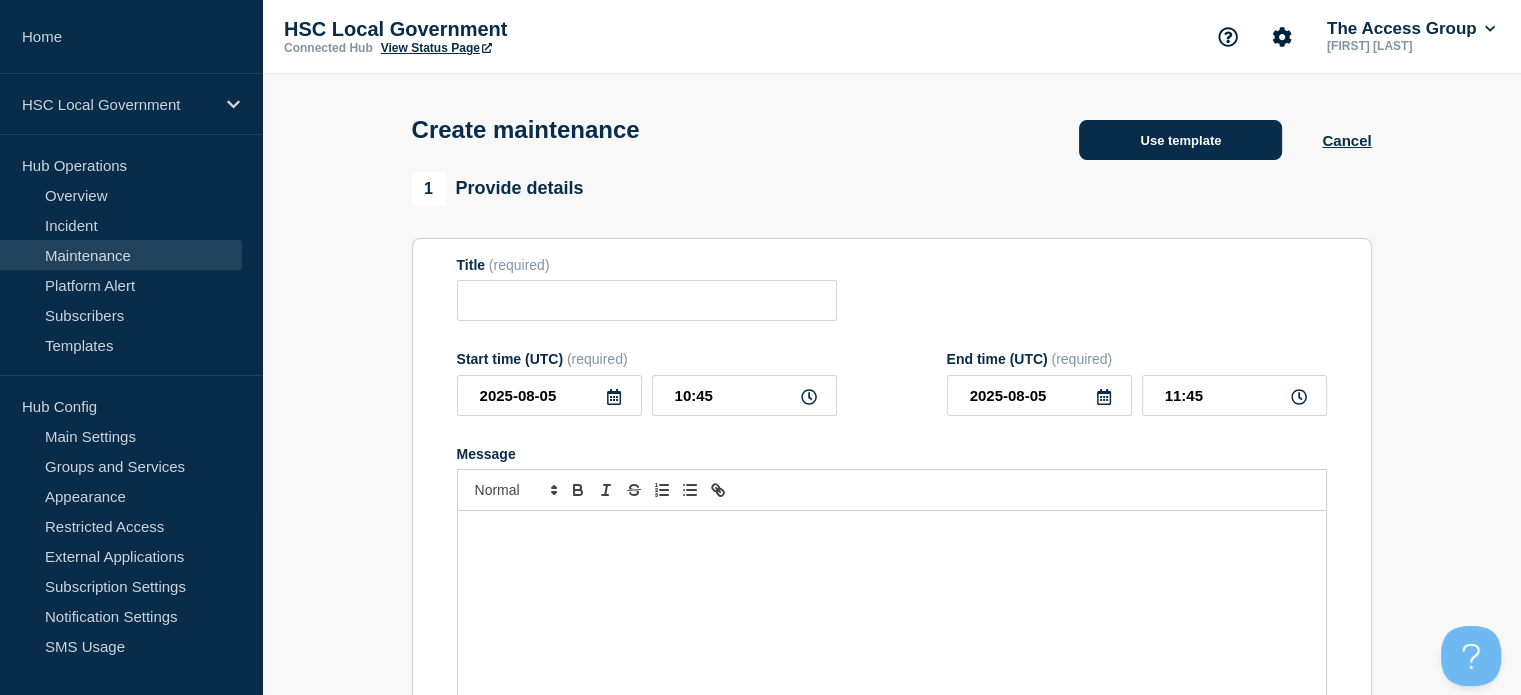 click on "Use template" at bounding box center [1180, 140] 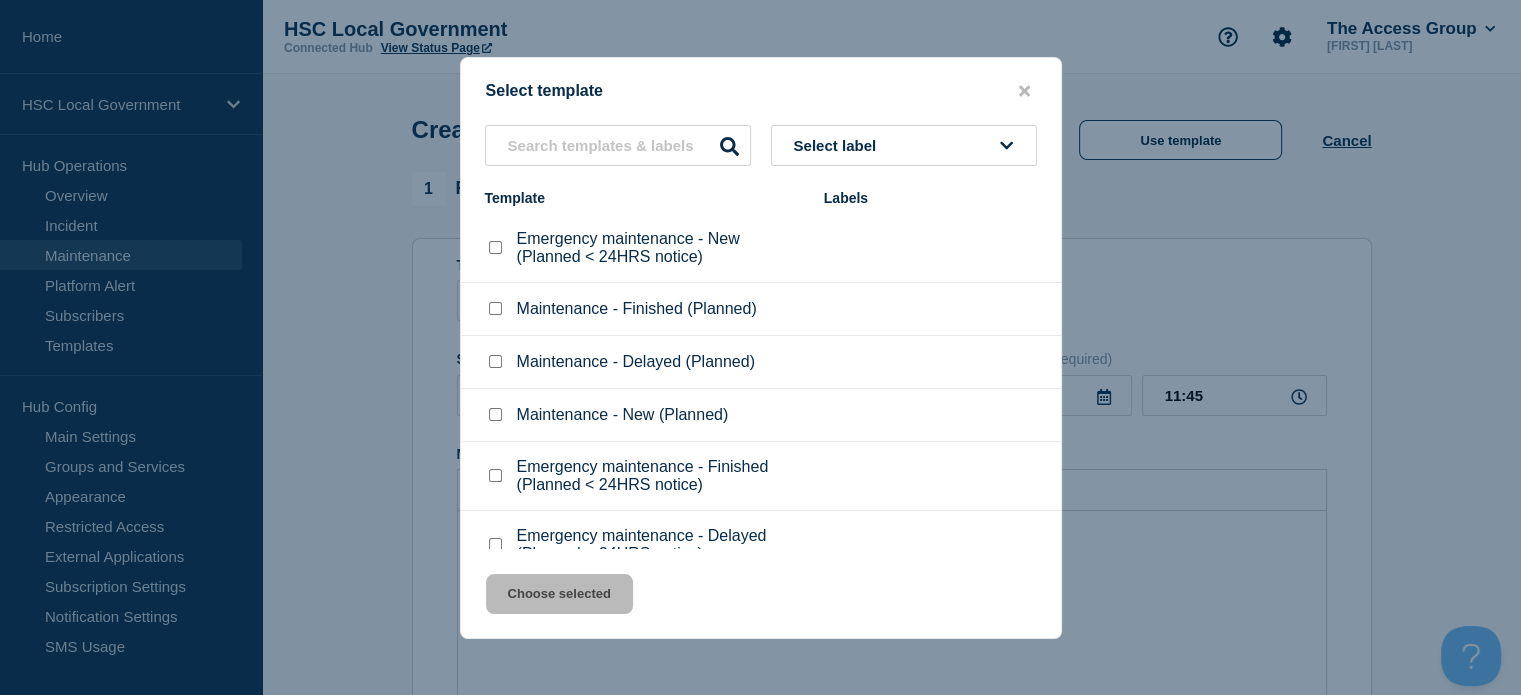 scroll, scrollTop: 31, scrollLeft: 0, axis: vertical 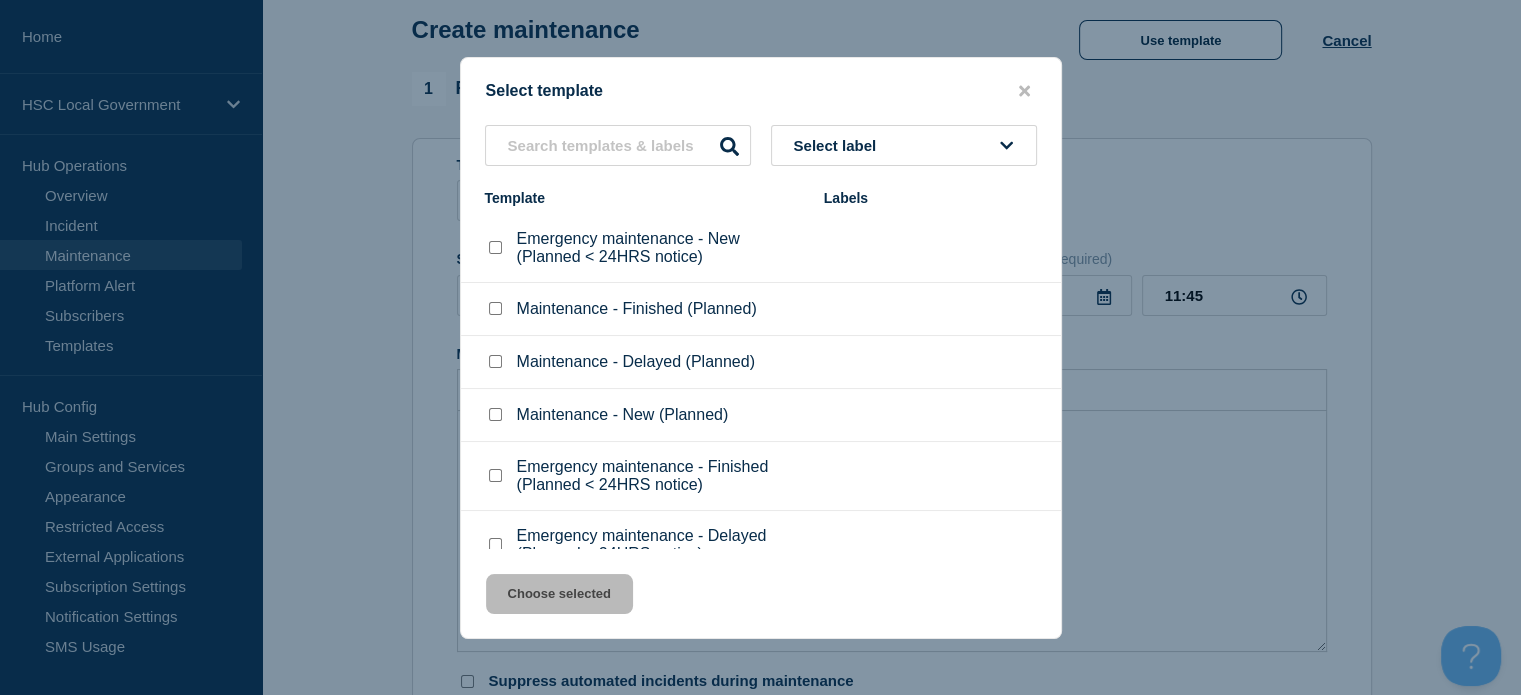 click at bounding box center [495, 414] 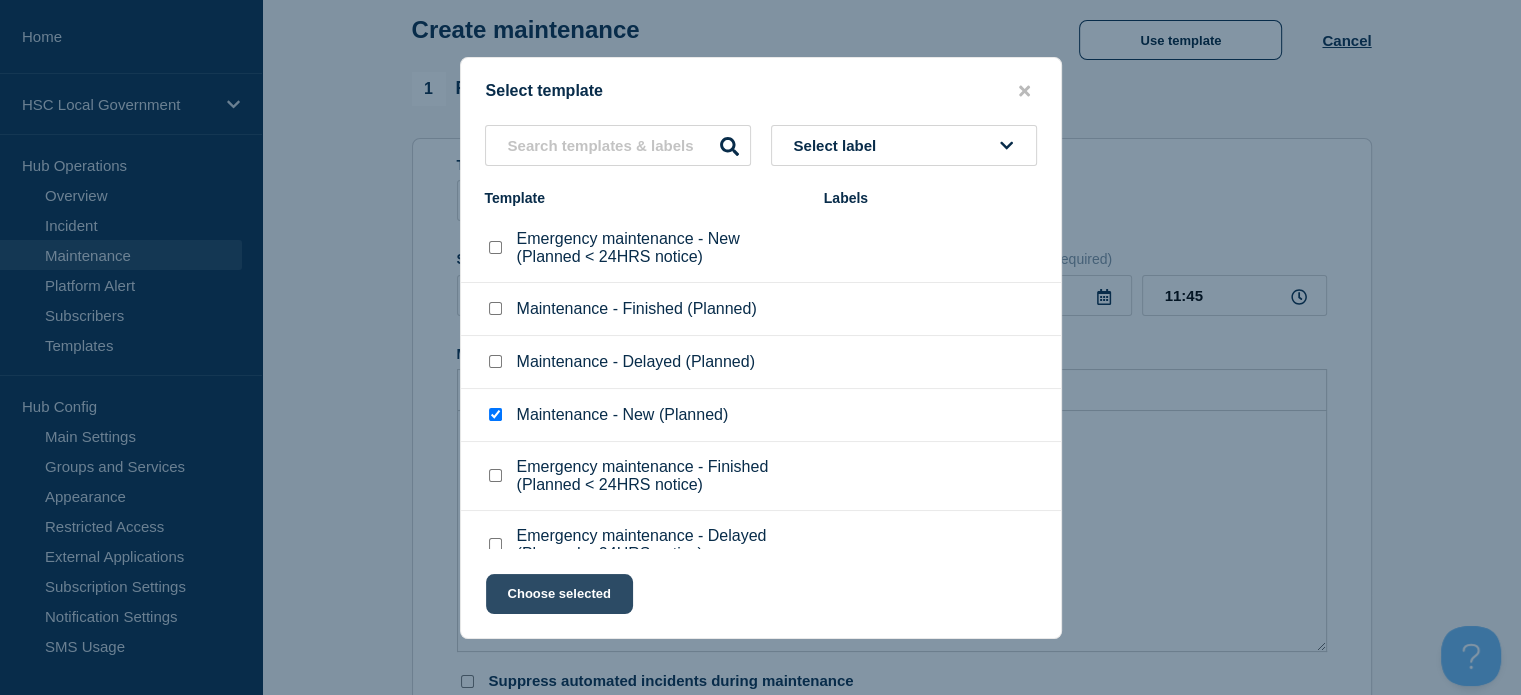 click on "Choose selected" 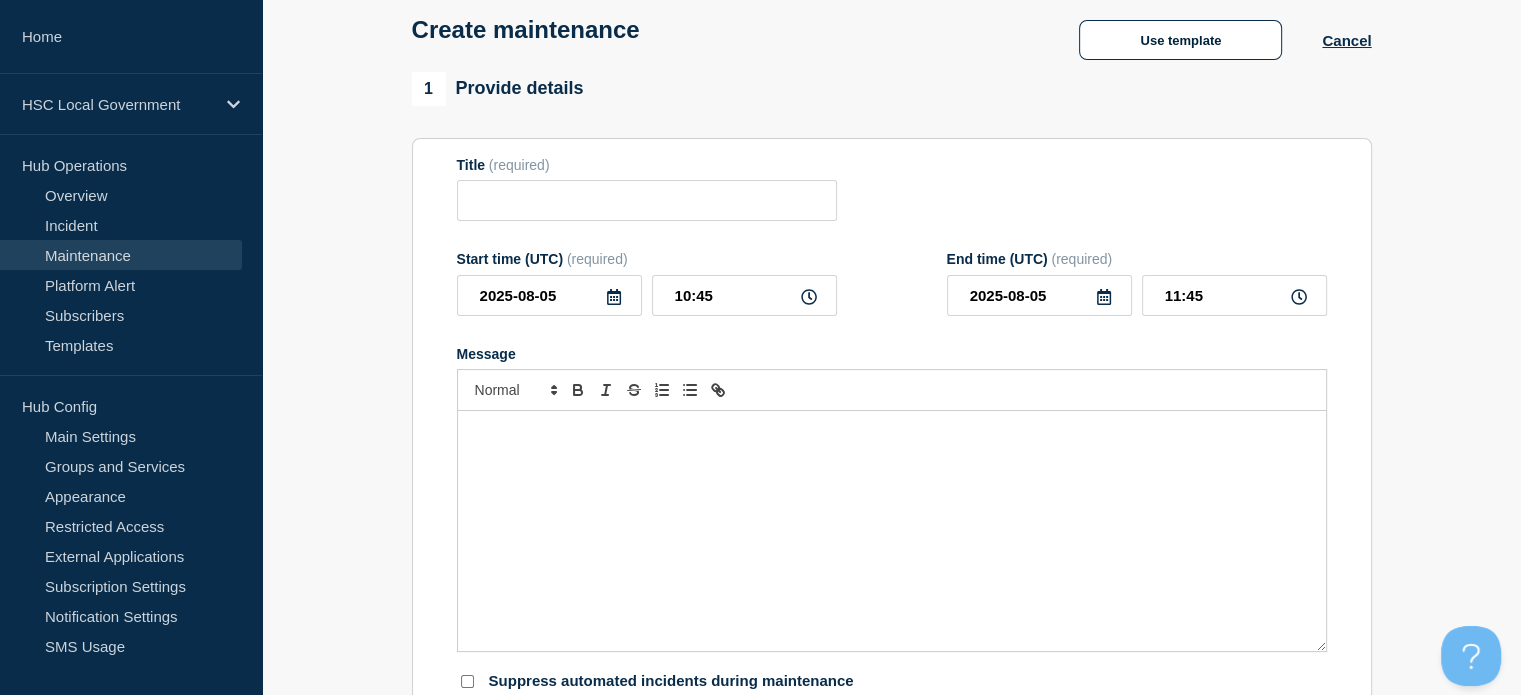 type on "Maintenance  - New (Planned)" 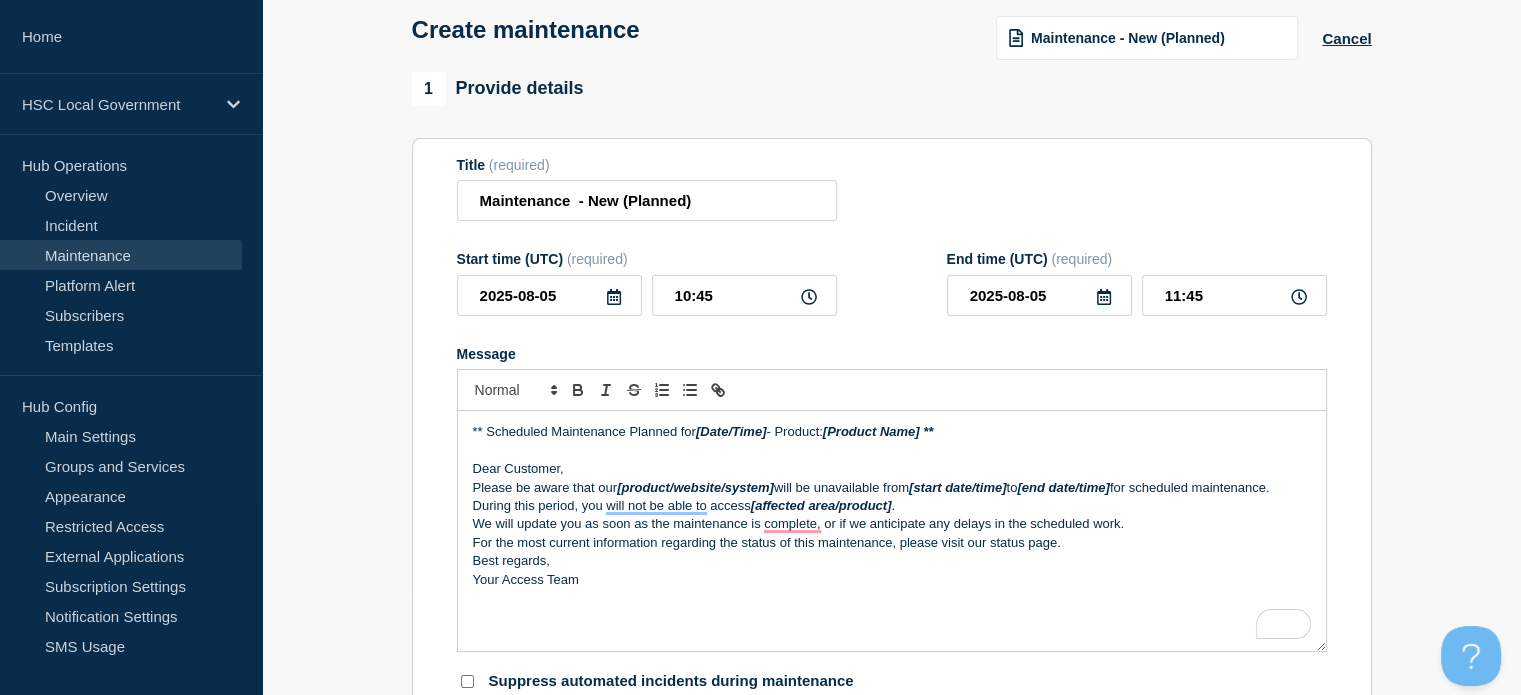 click 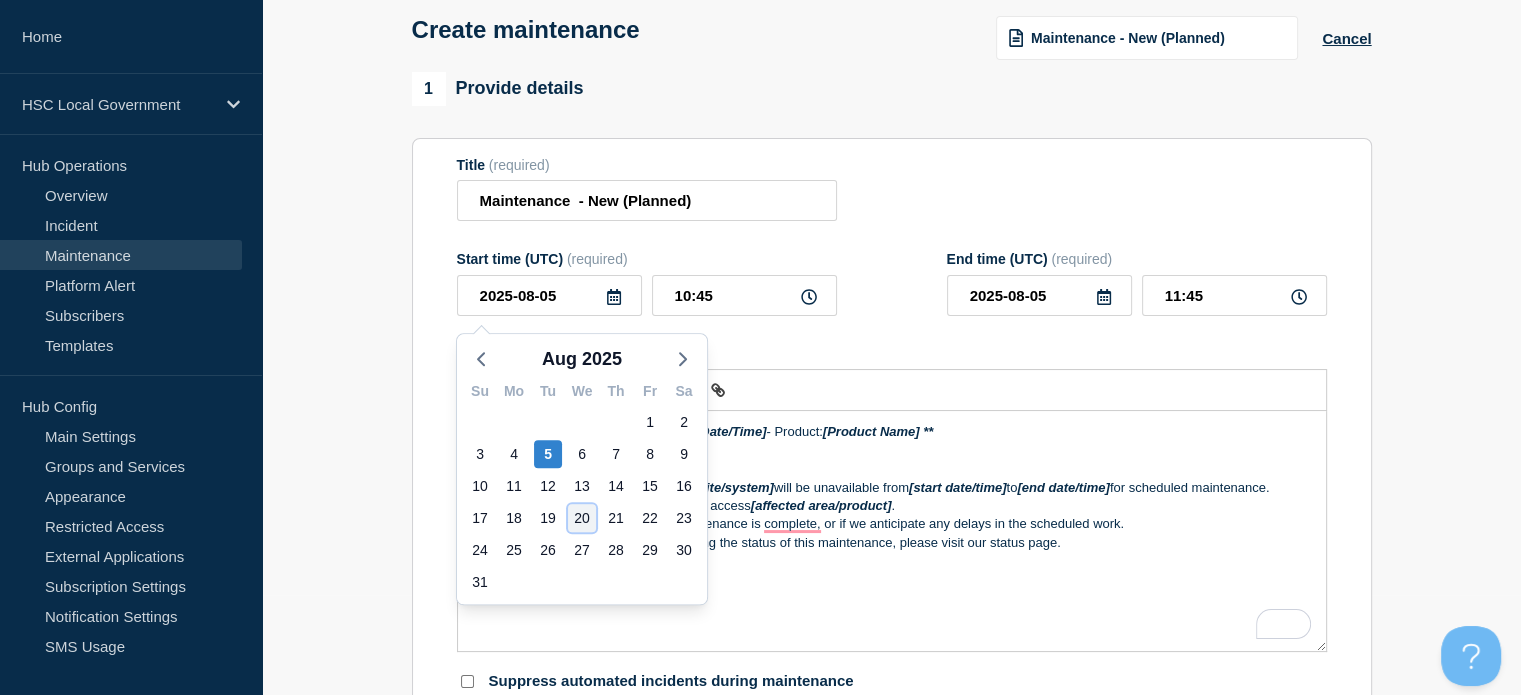 click on "20" 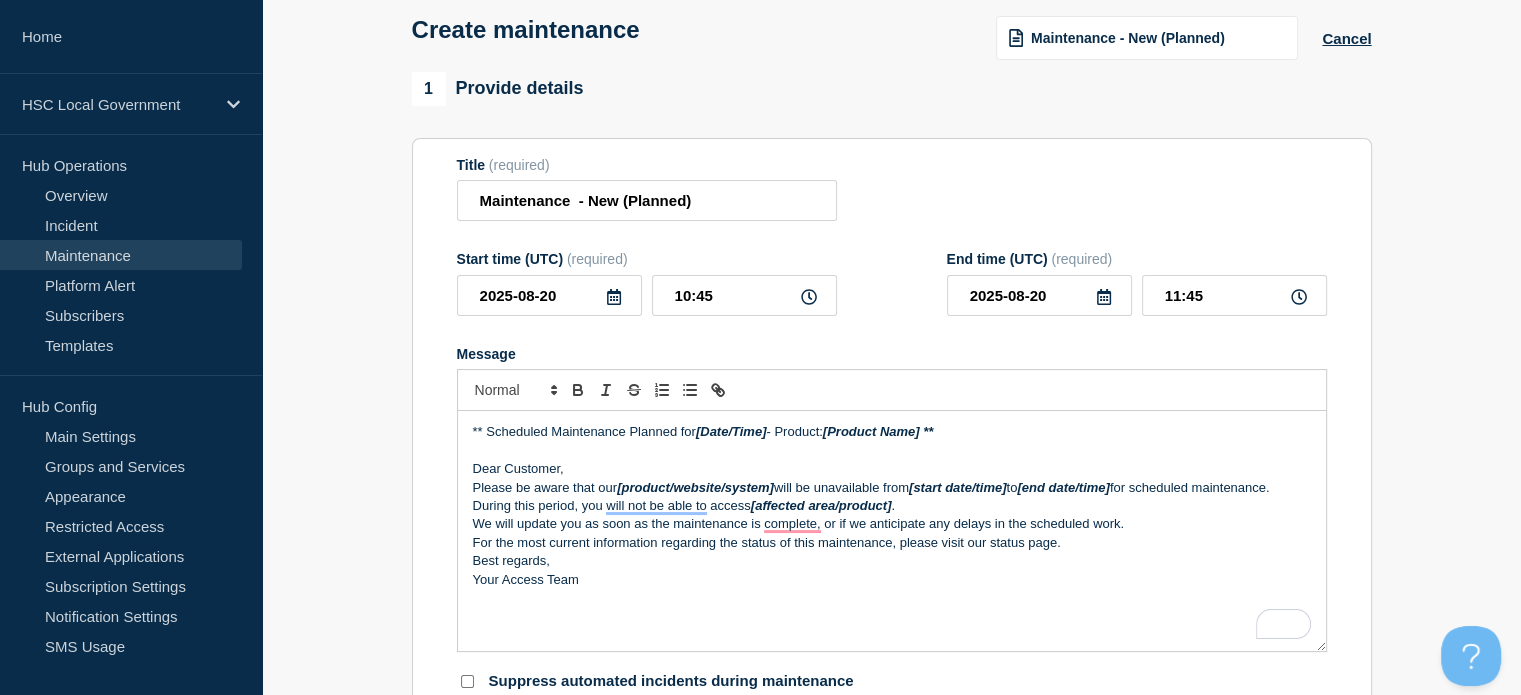 click on "[Date/Time]" at bounding box center [731, 431] 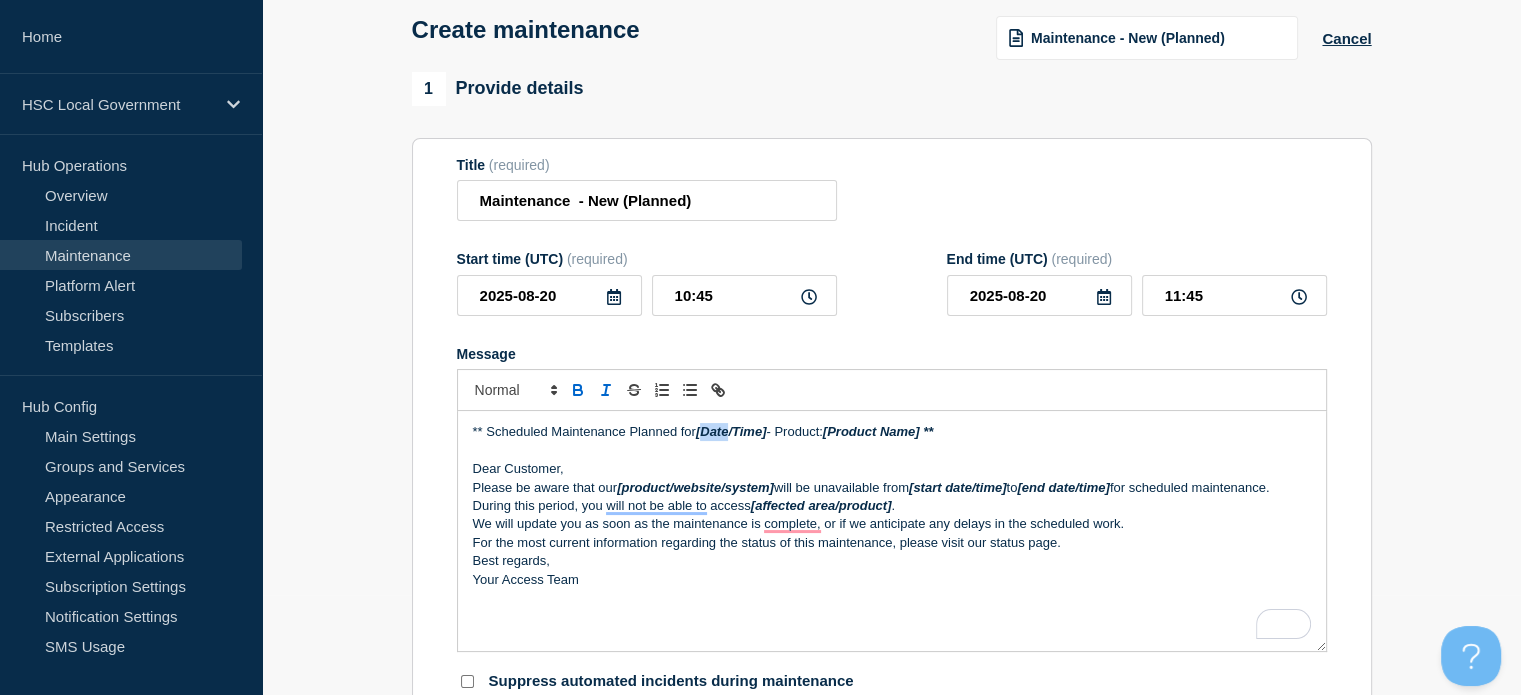 click on "[Date/Time]" at bounding box center [731, 431] 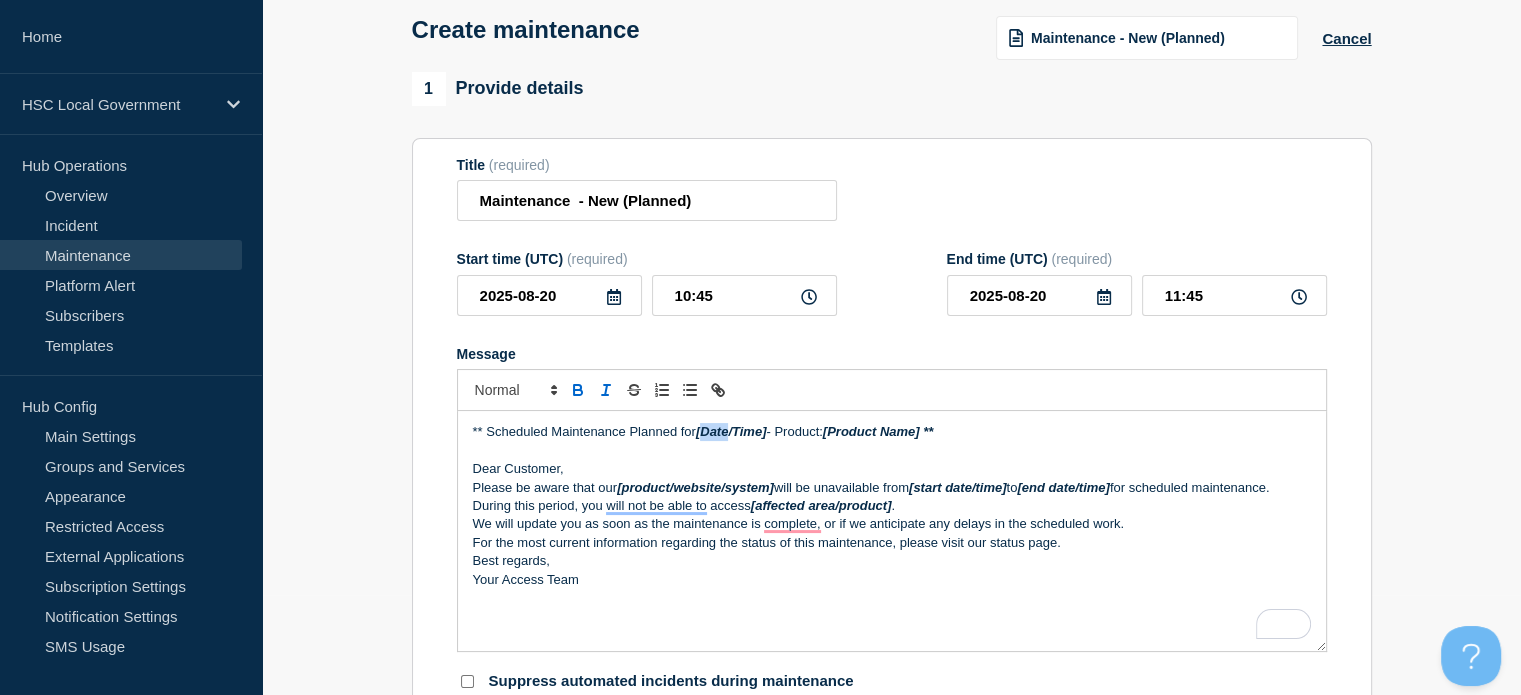 drag, startPoint x: 698, startPoint y: 437, endPoint x: 772, endPoint y: 443, distance: 74.24284 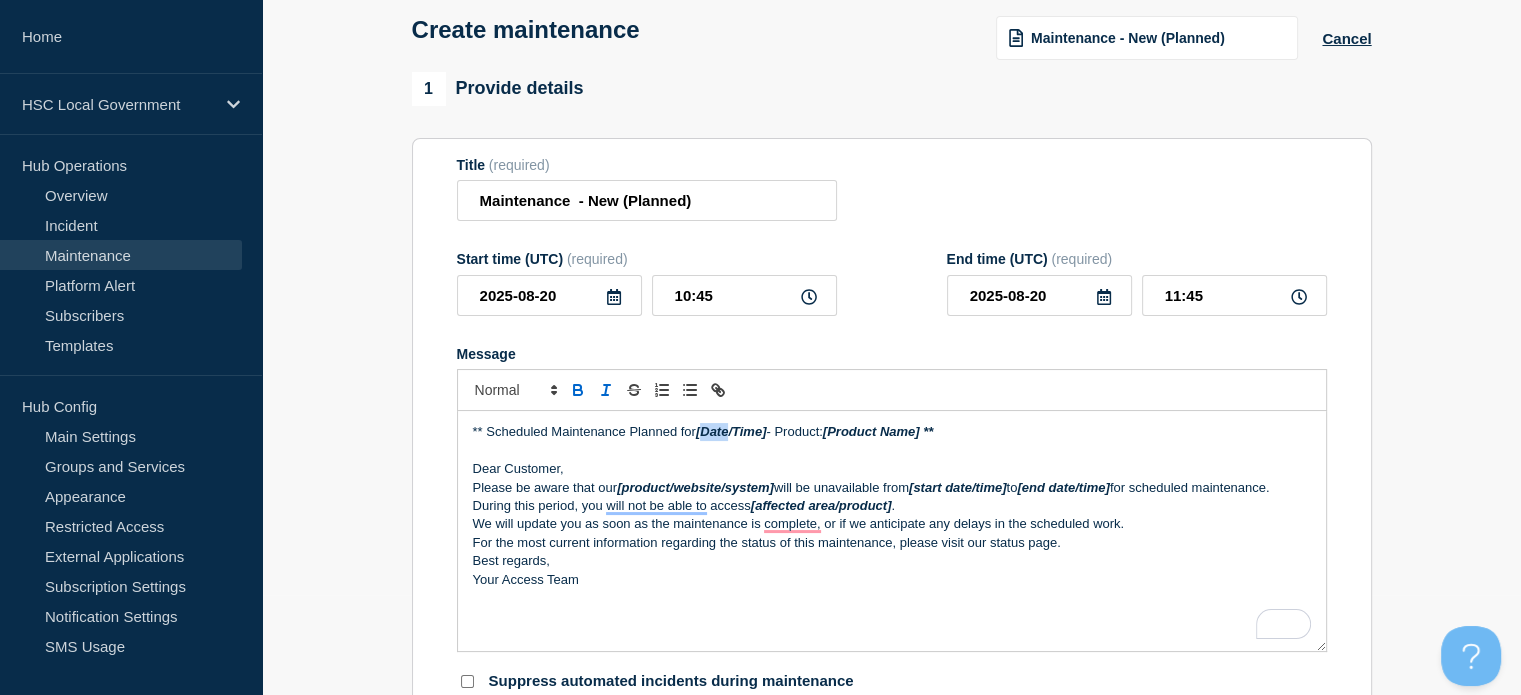 click on "** Scheduled Maintenance Planned for  [DAY]  - Product:  [Product Name] **" at bounding box center (892, 432) 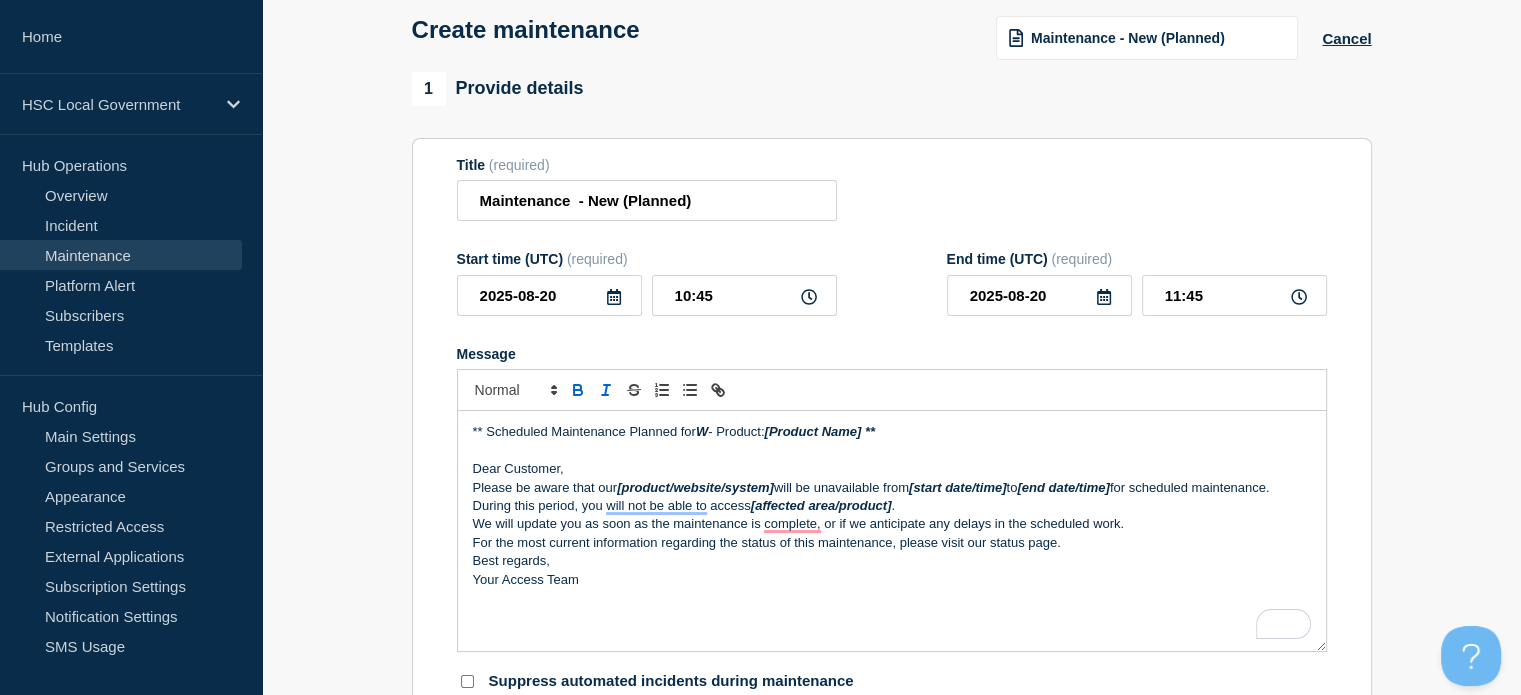 type 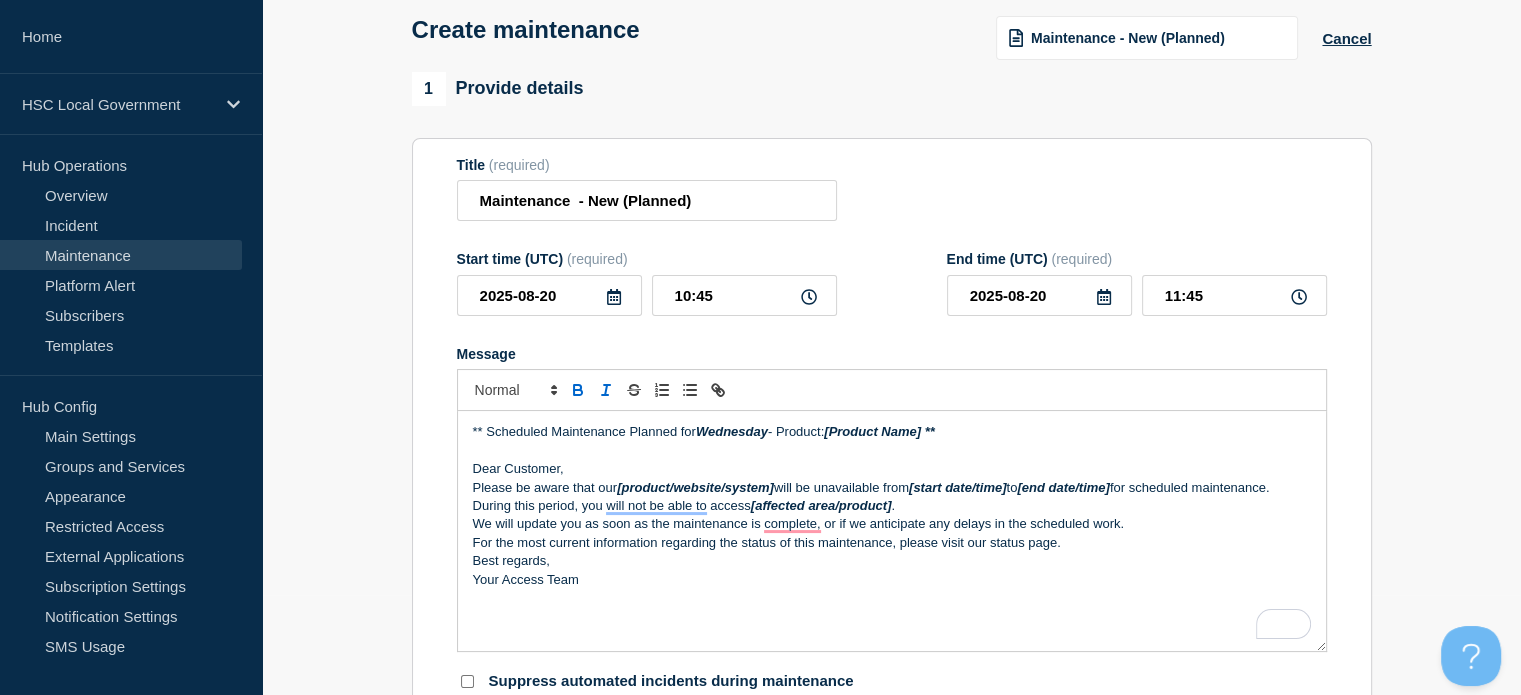 click on "Wednesday" at bounding box center [732, 431] 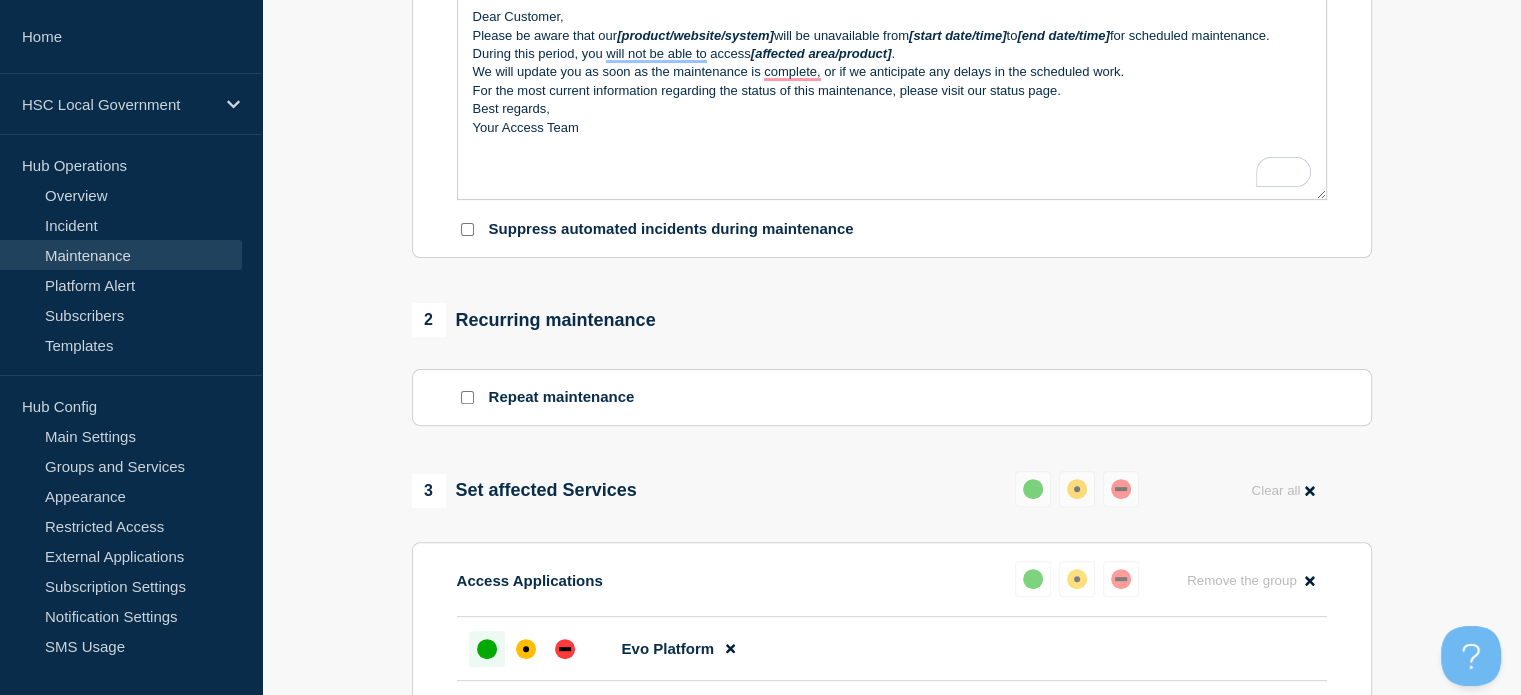 scroll, scrollTop: 600, scrollLeft: 0, axis: vertical 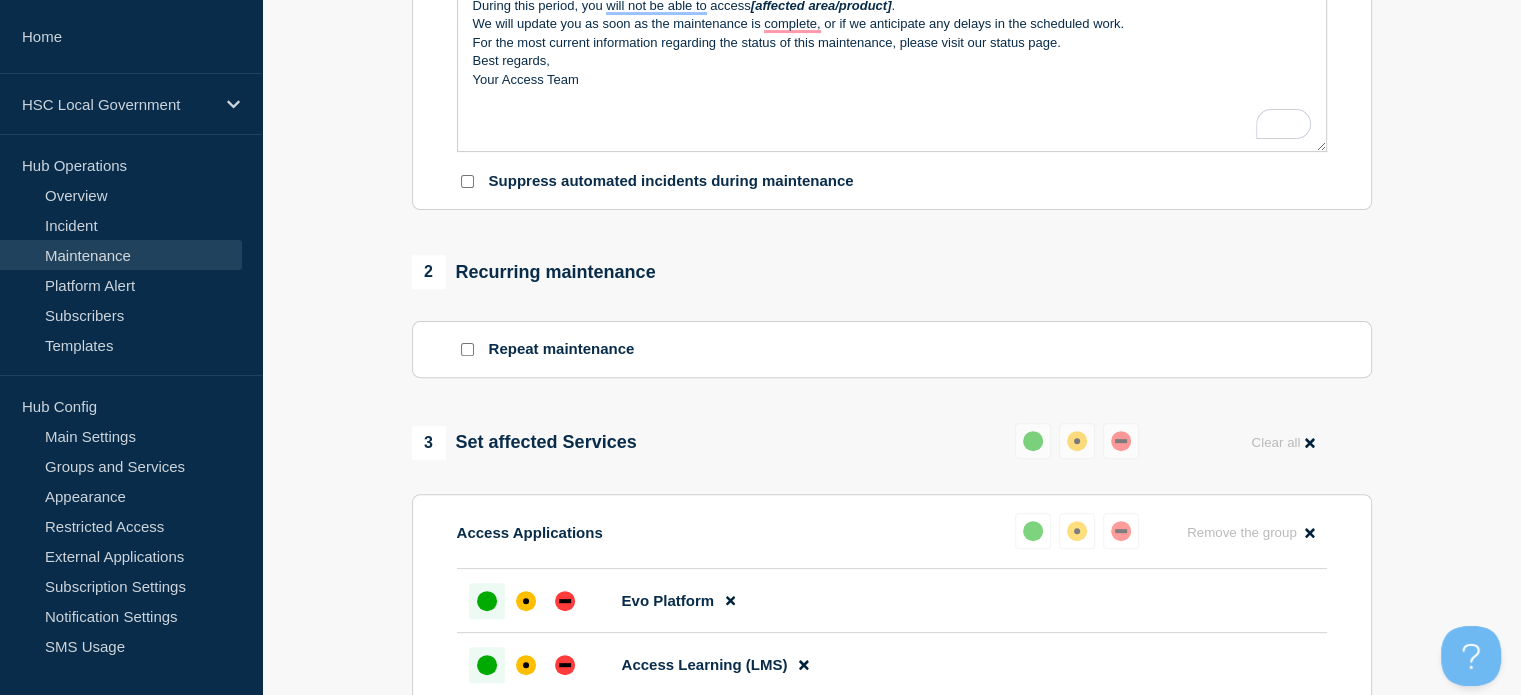 click at bounding box center (467, 349) 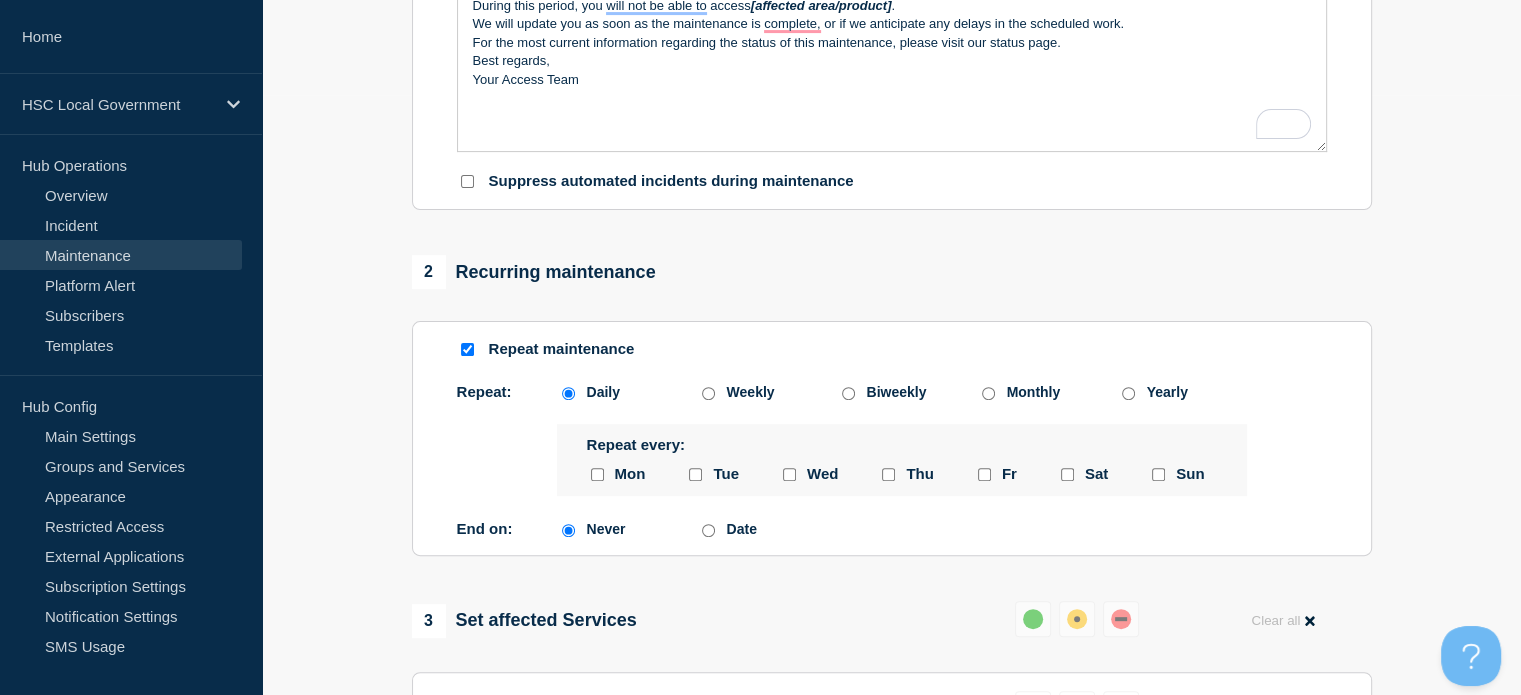 click on "Monthly" at bounding box center (1047, 392) 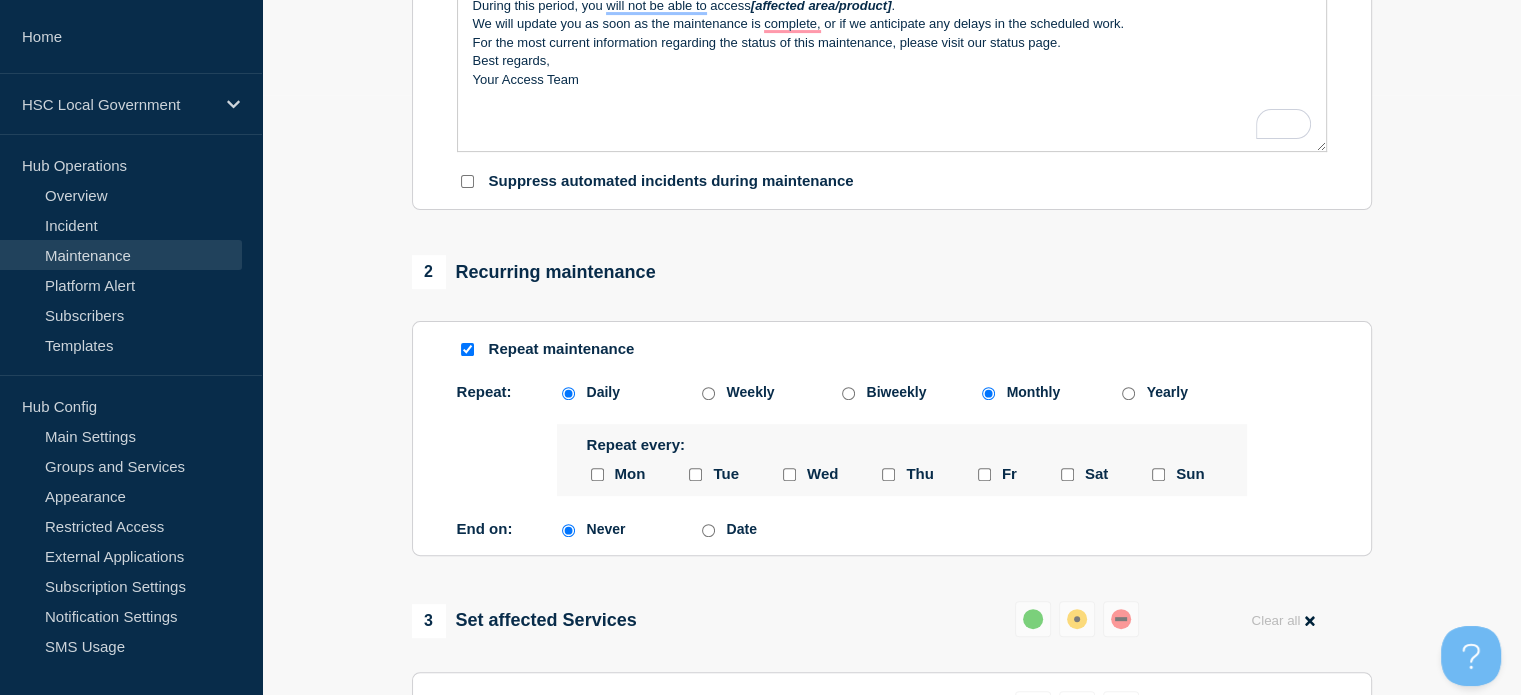 radio on "false" 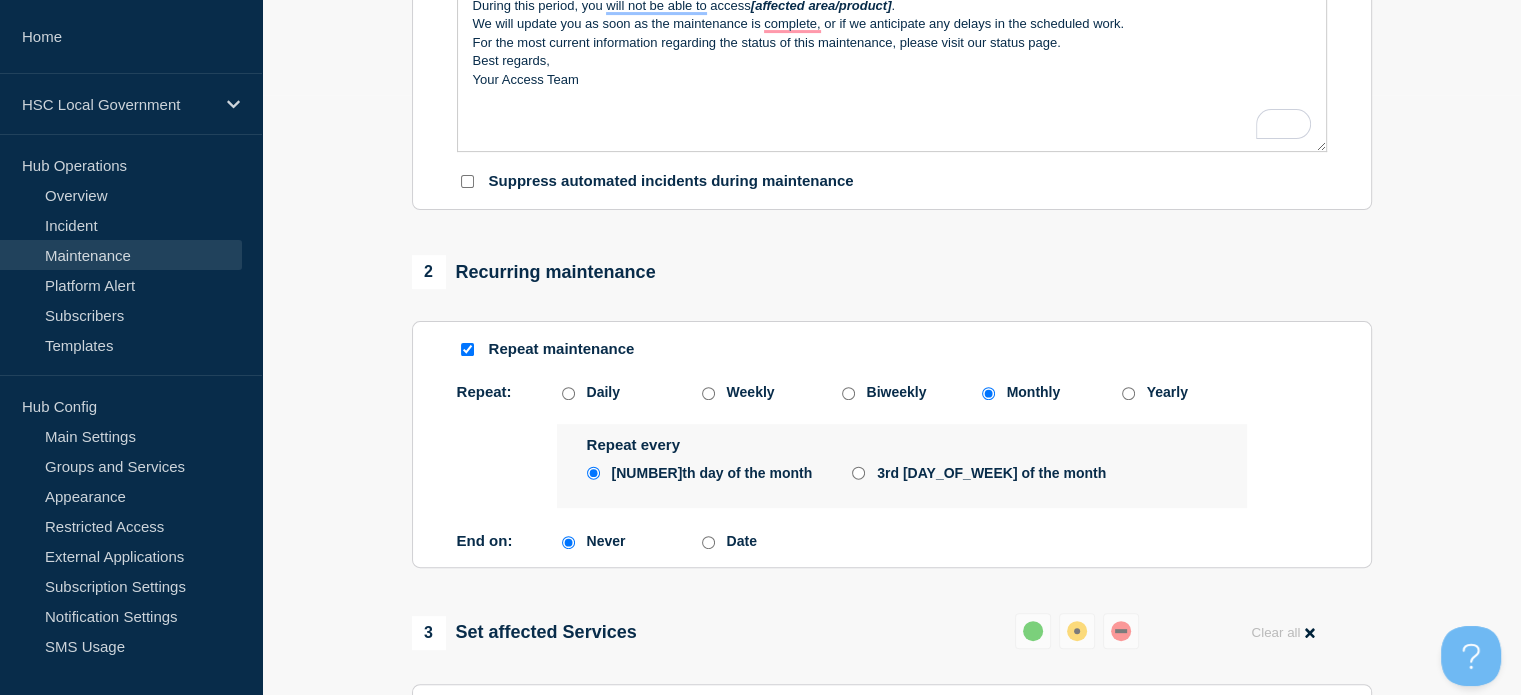 click on "3rd [DAY_OF_WEEK] of the month" at bounding box center (858, 473) 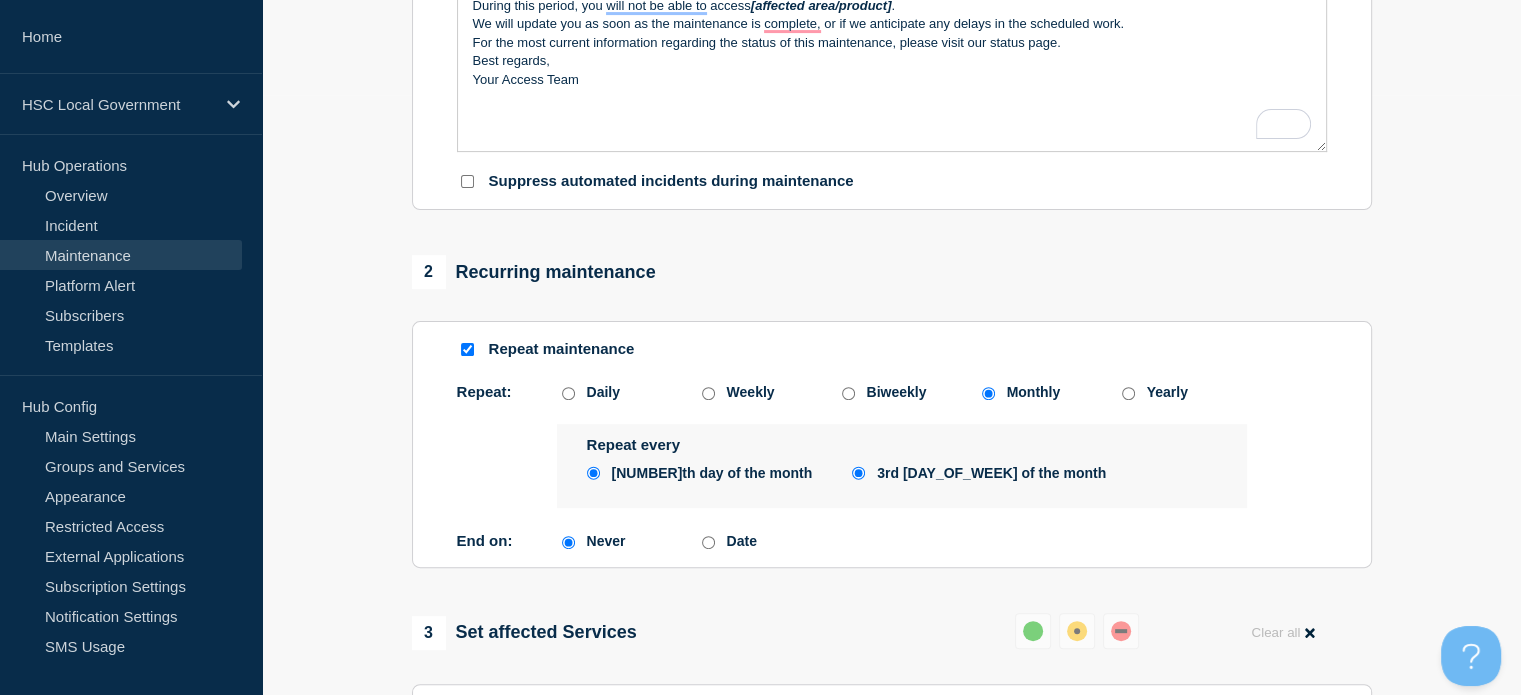 radio on "false" 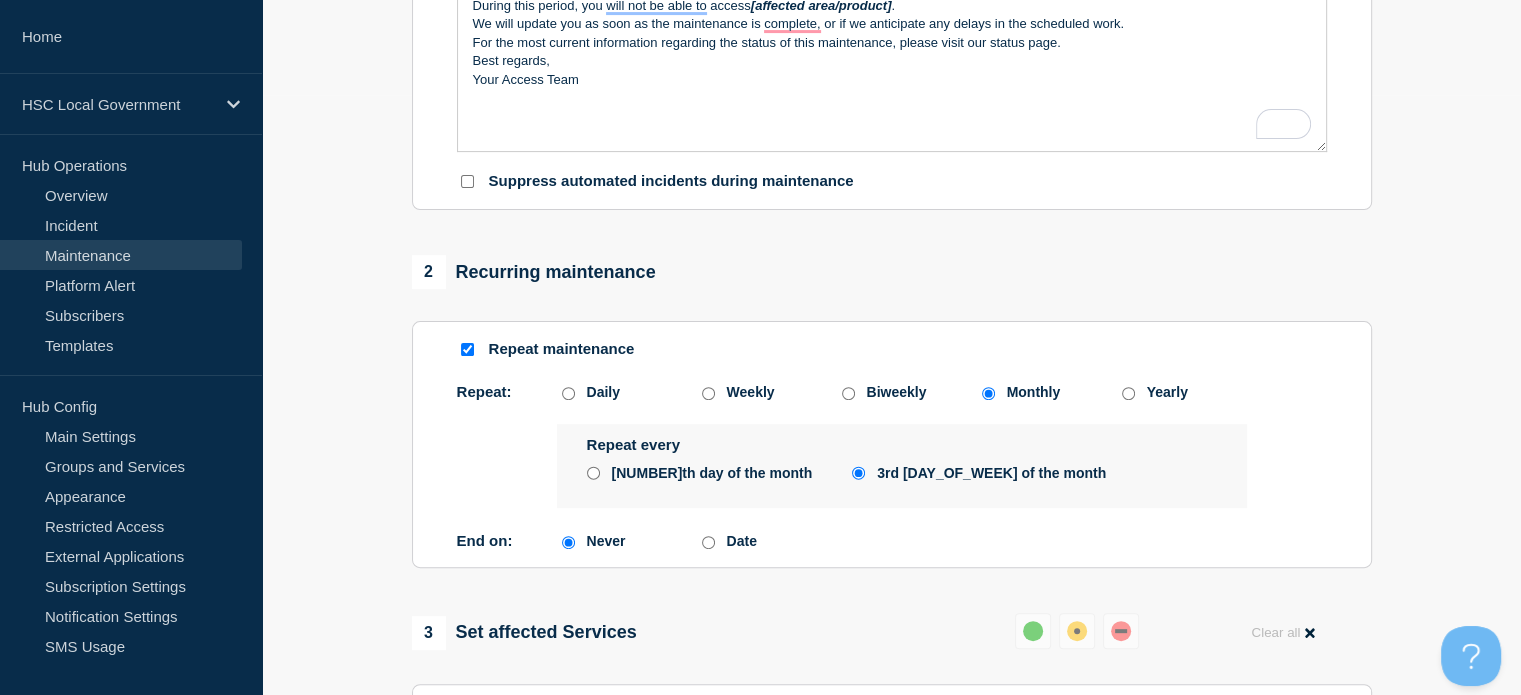 click on "Date" at bounding box center [708, 542] 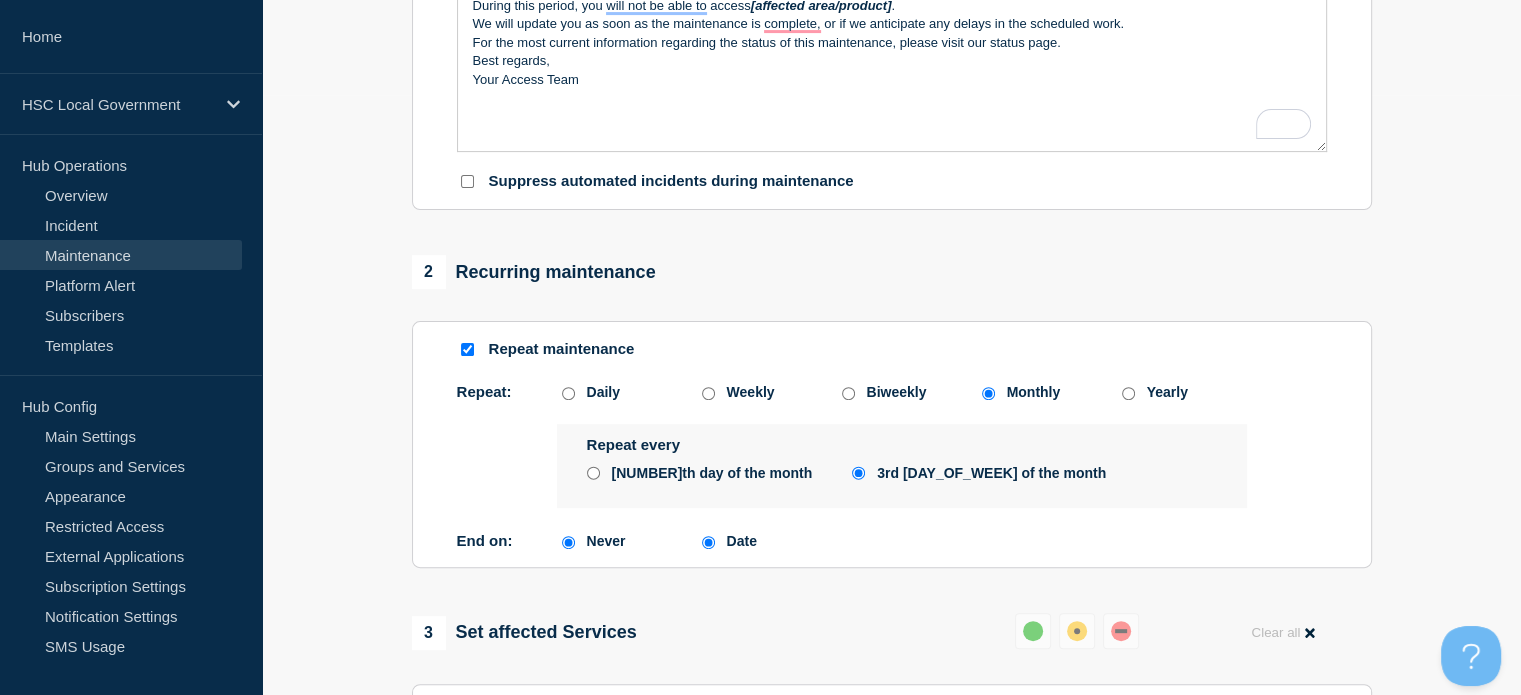 radio on "false" 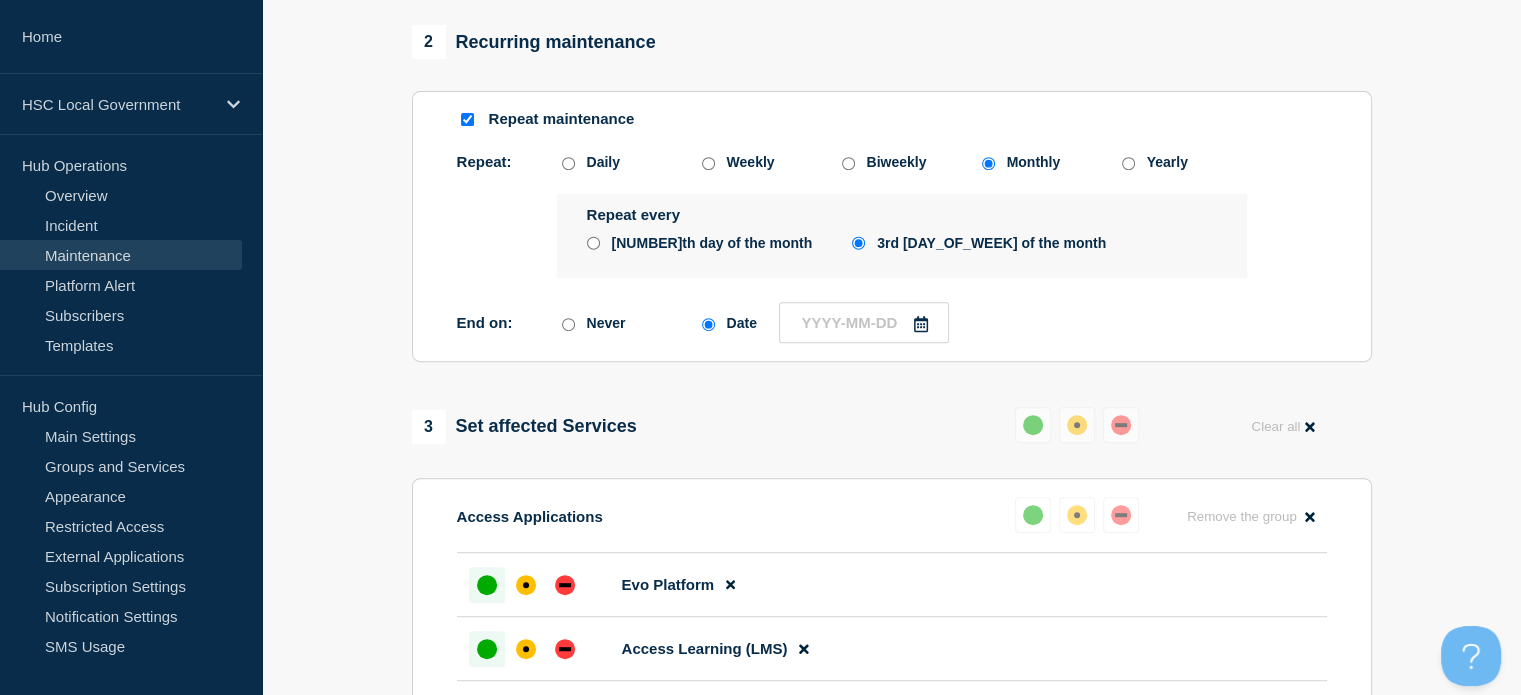 scroll, scrollTop: 800, scrollLeft: 0, axis: vertical 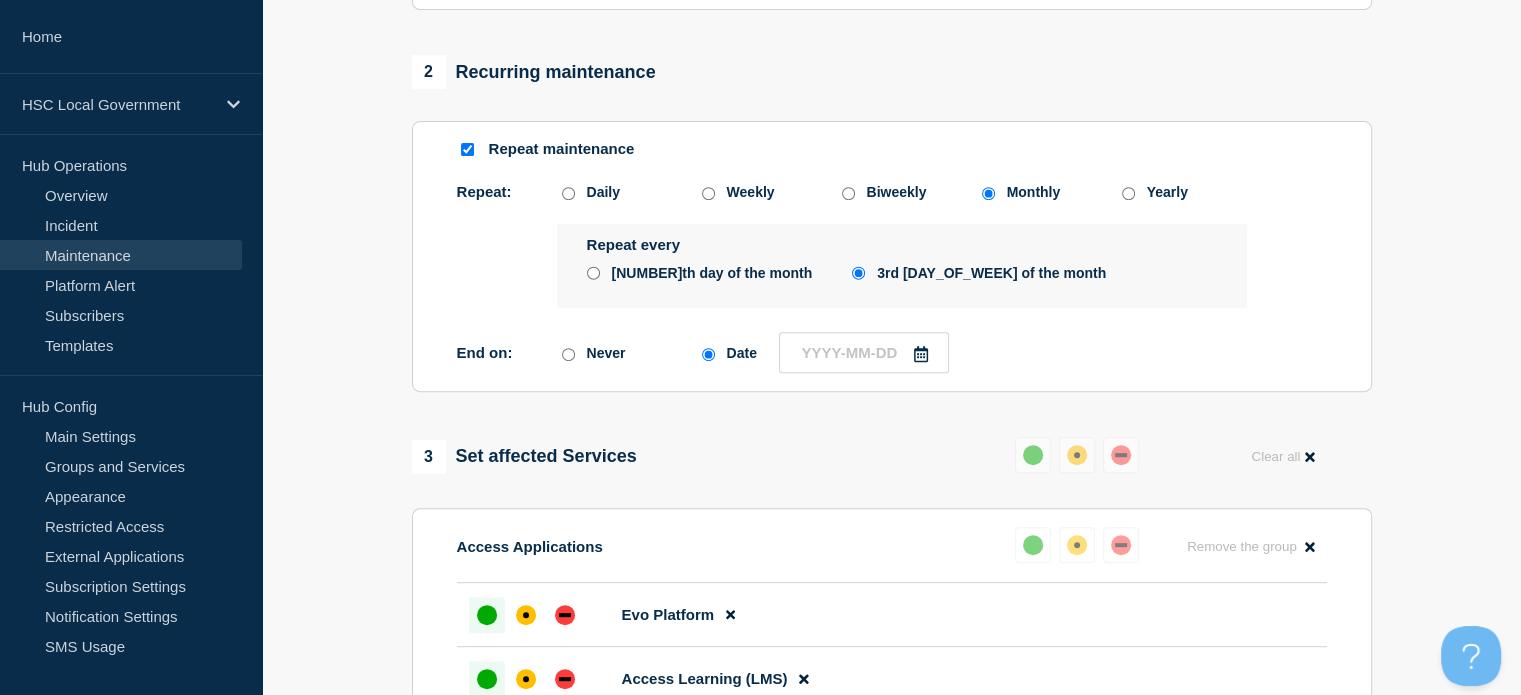click at bounding box center [467, 149] 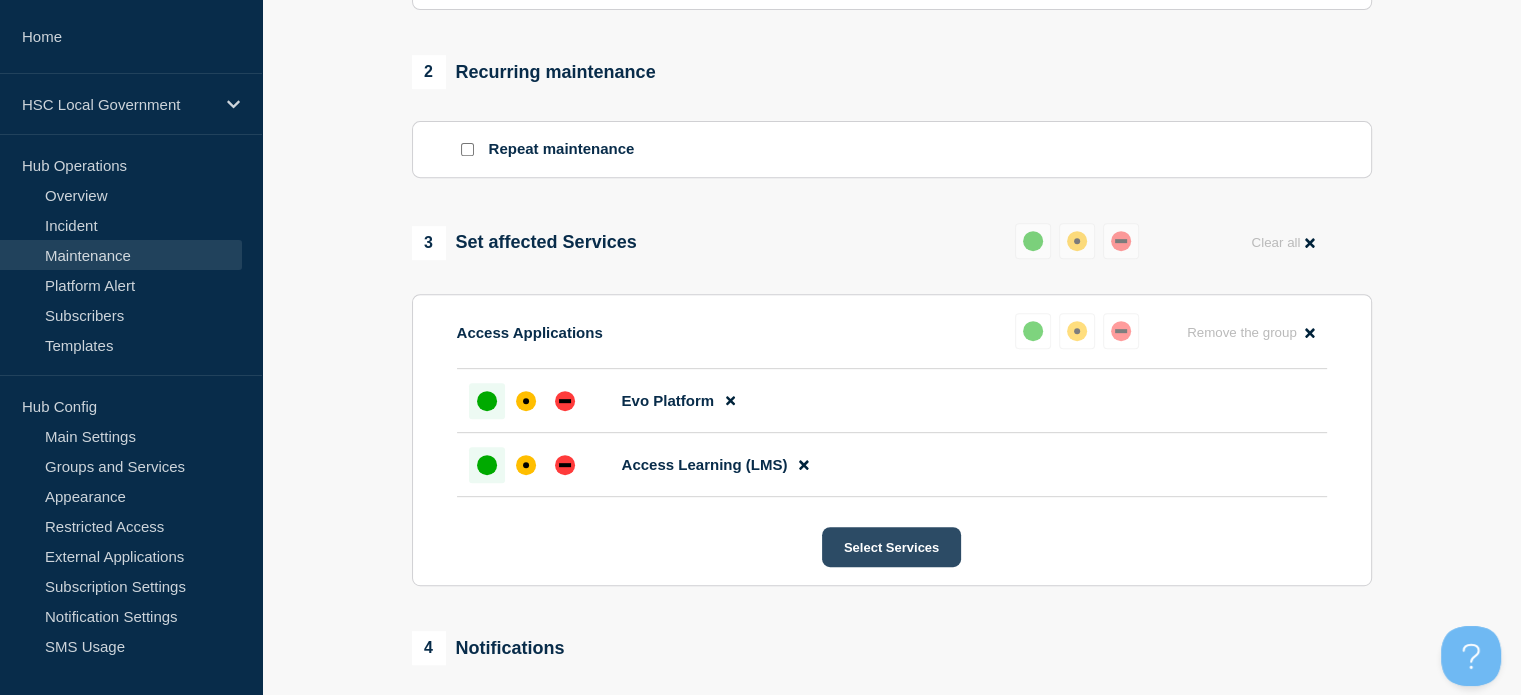 click on "Select Services" at bounding box center (891, 547) 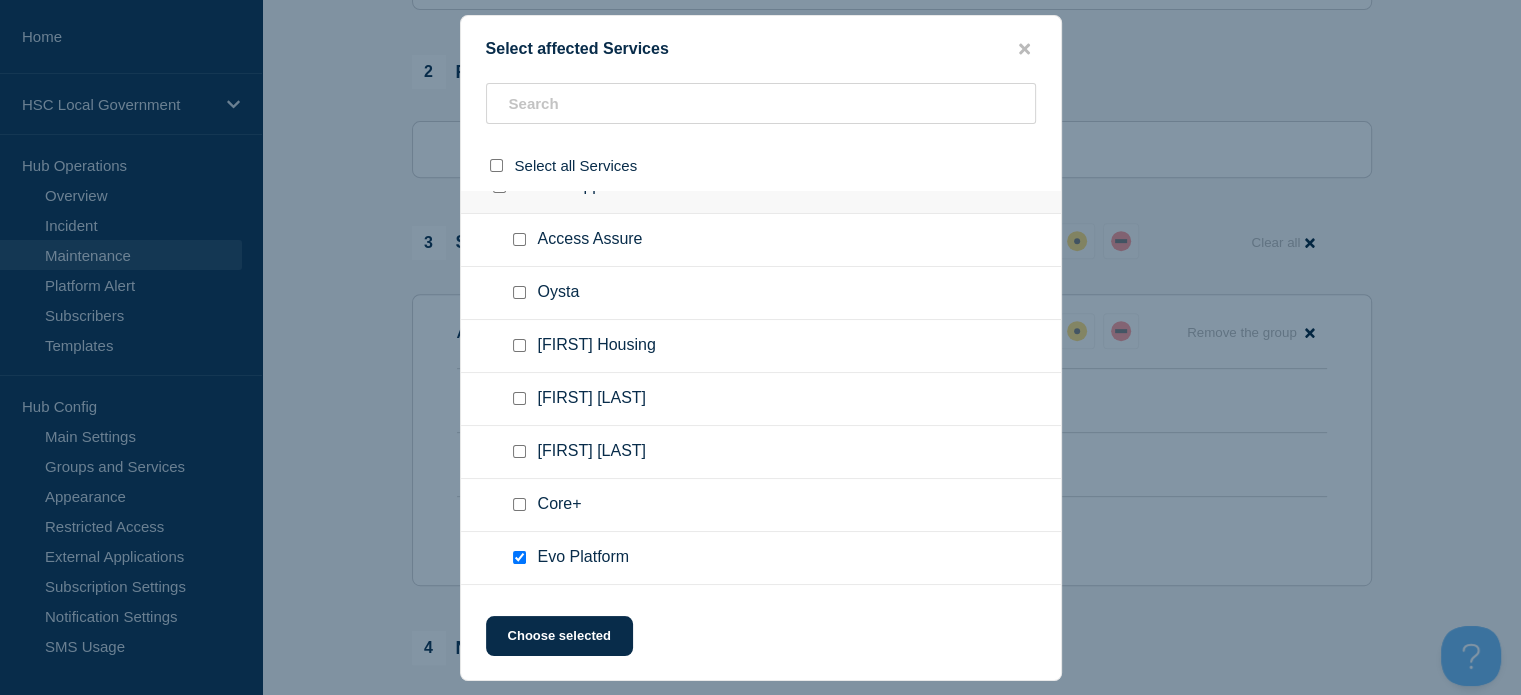 scroll, scrollTop: 76, scrollLeft: 0, axis: vertical 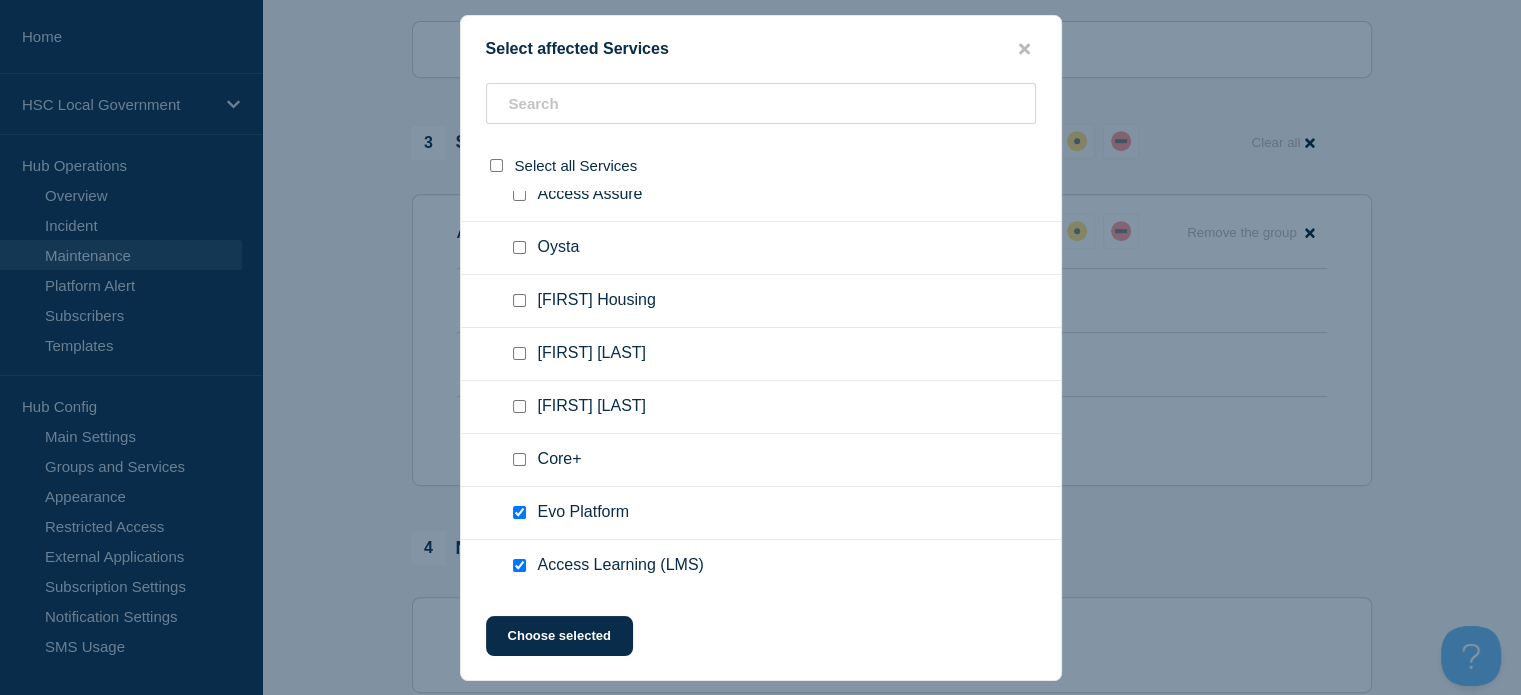 click at bounding box center (519, 247) 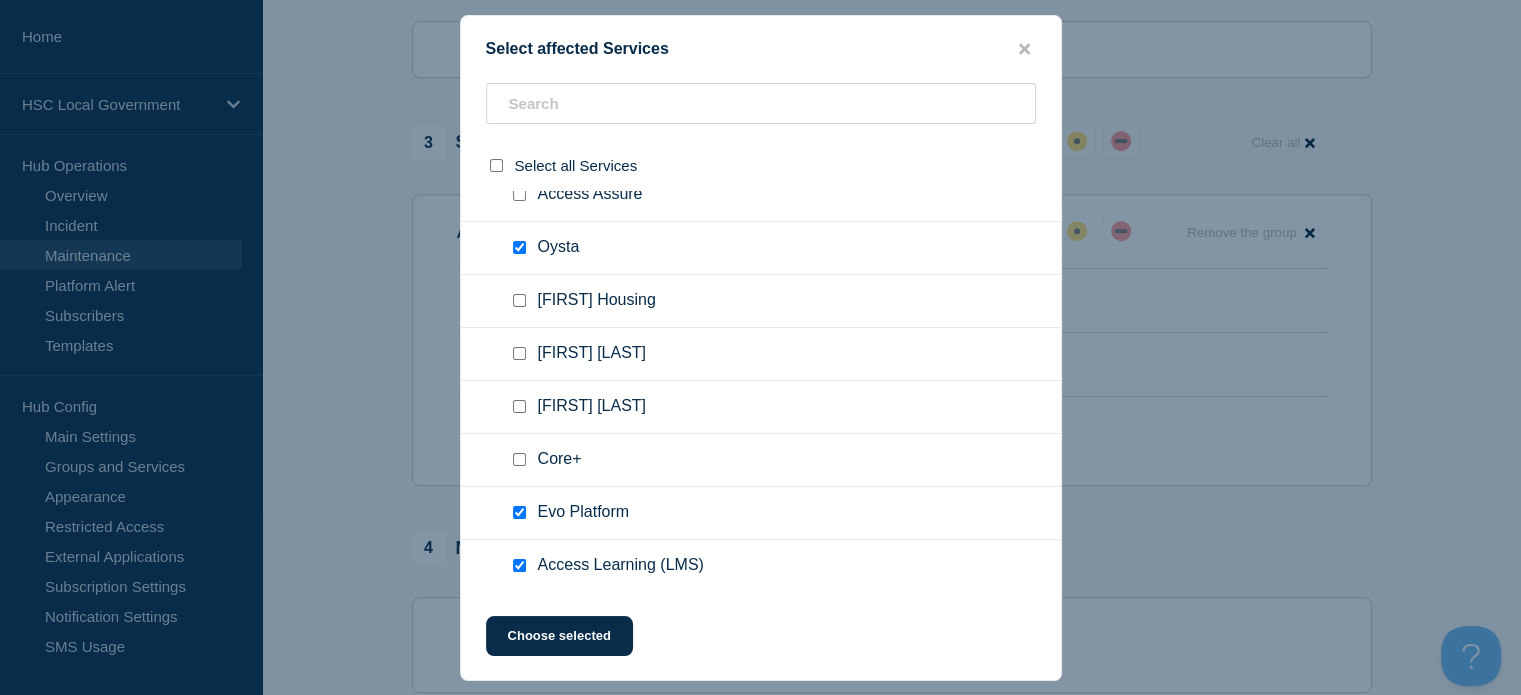 drag, startPoint x: 518, startPoint y: 511, endPoint x: 512, endPoint y: 539, distance: 28.635643 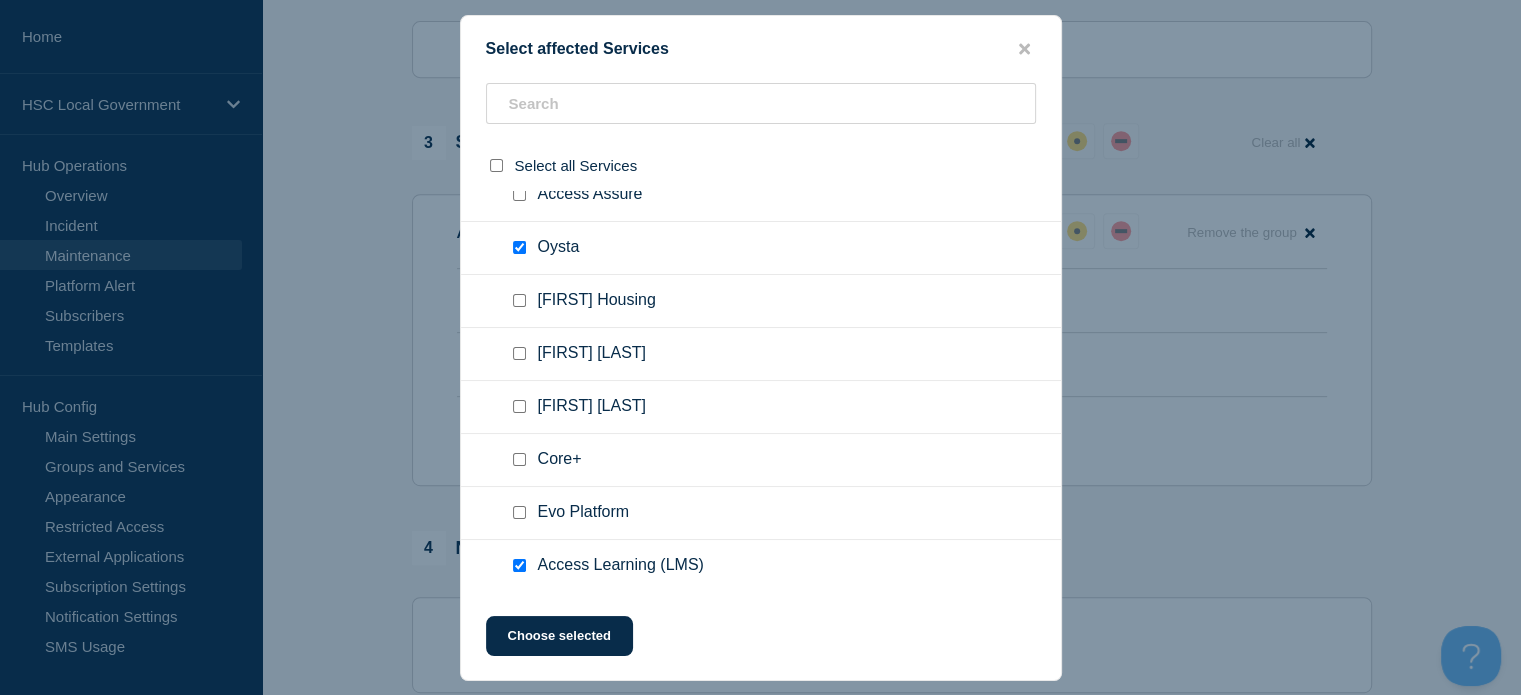 click at bounding box center (519, 565) 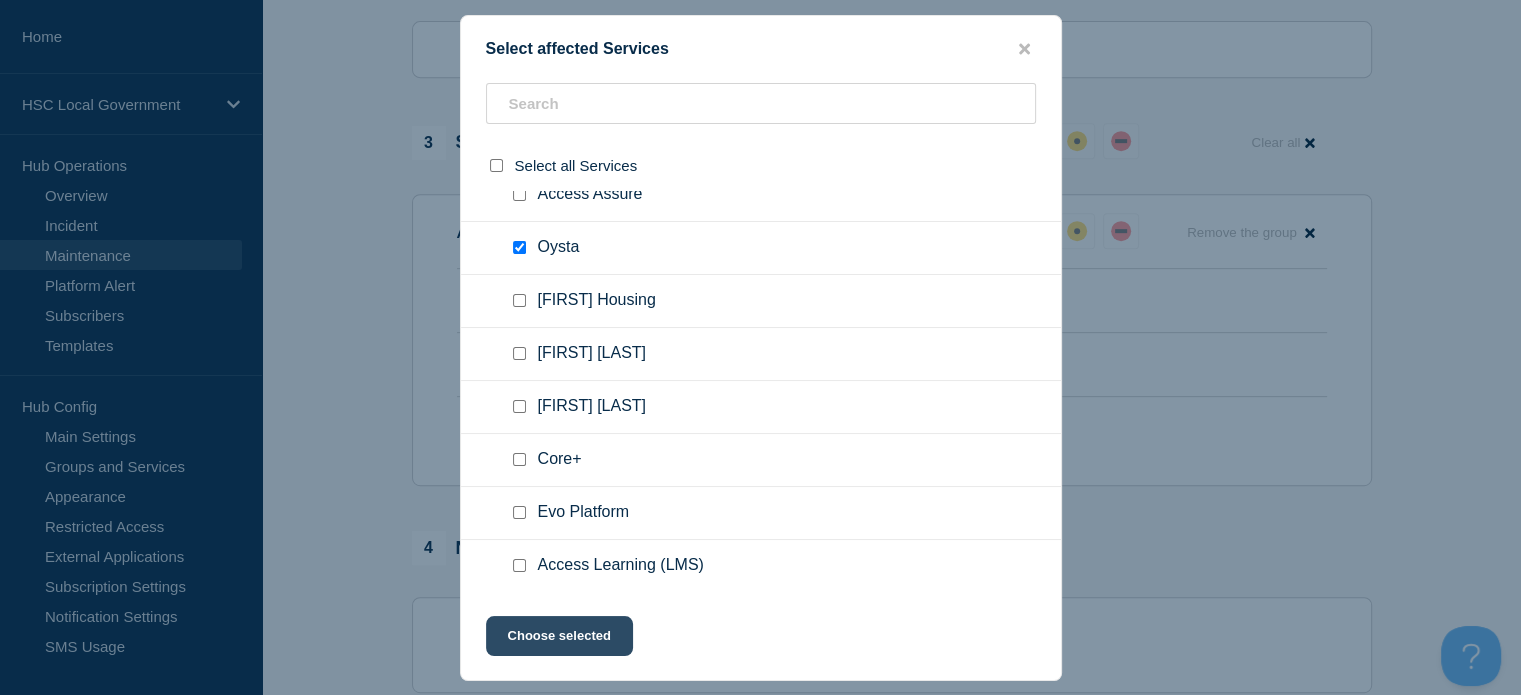 click on "Choose selected" 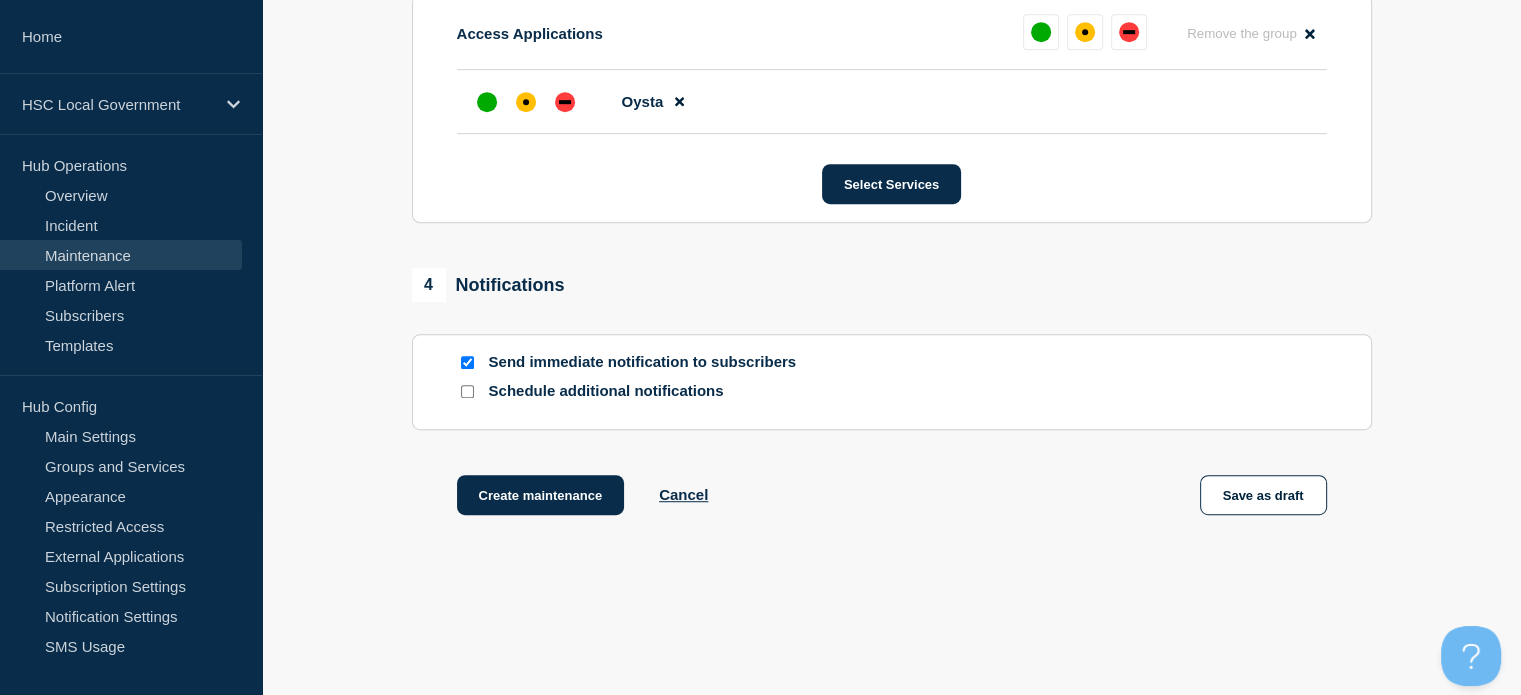 scroll, scrollTop: 1100, scrollLeft: 0, axis: vertical 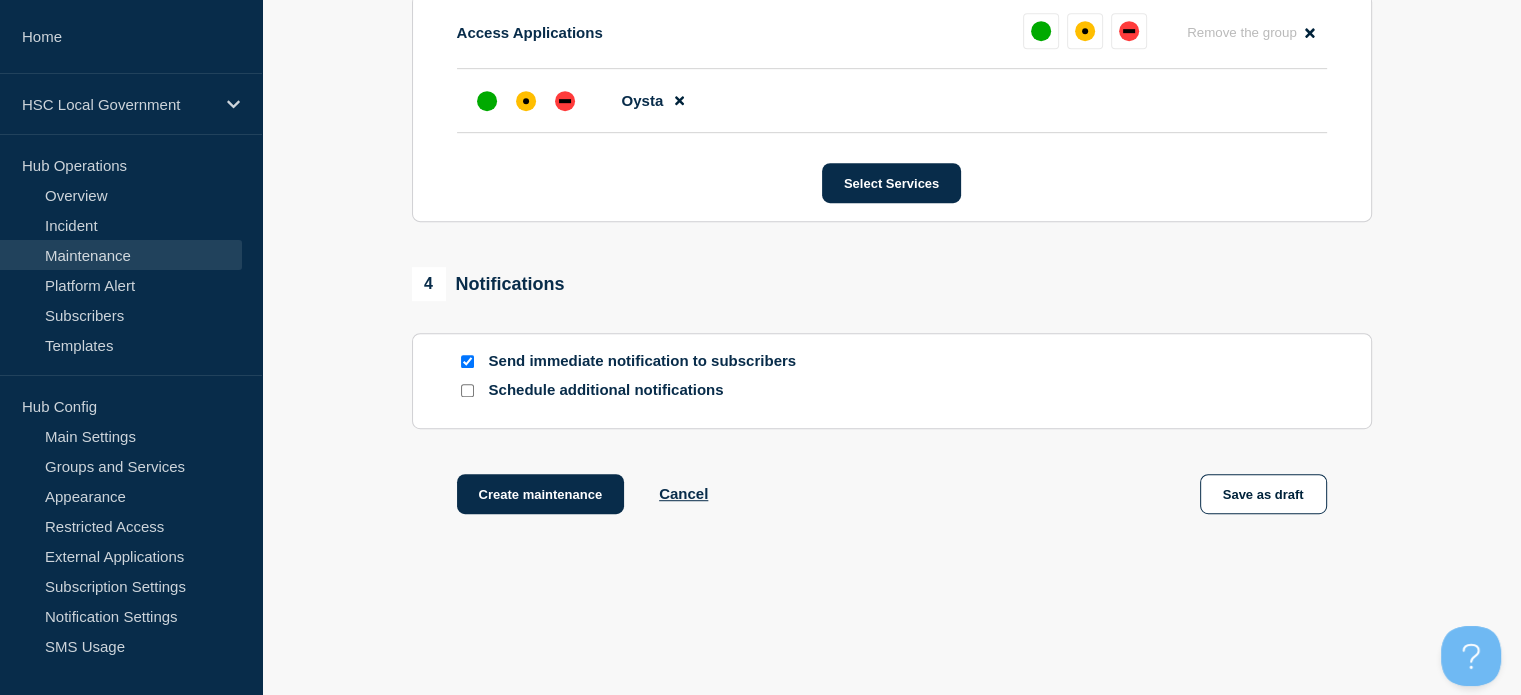 click at bounding box center (467, 390) 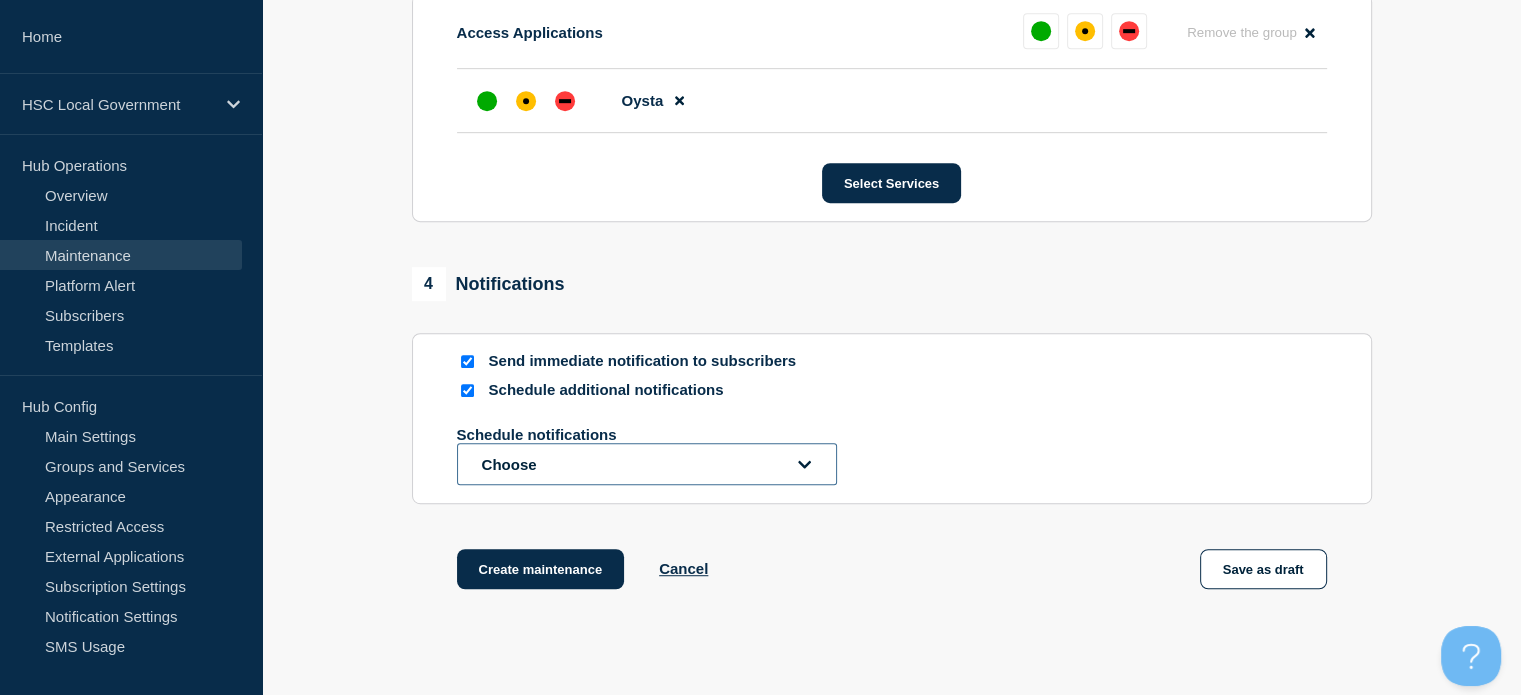 click 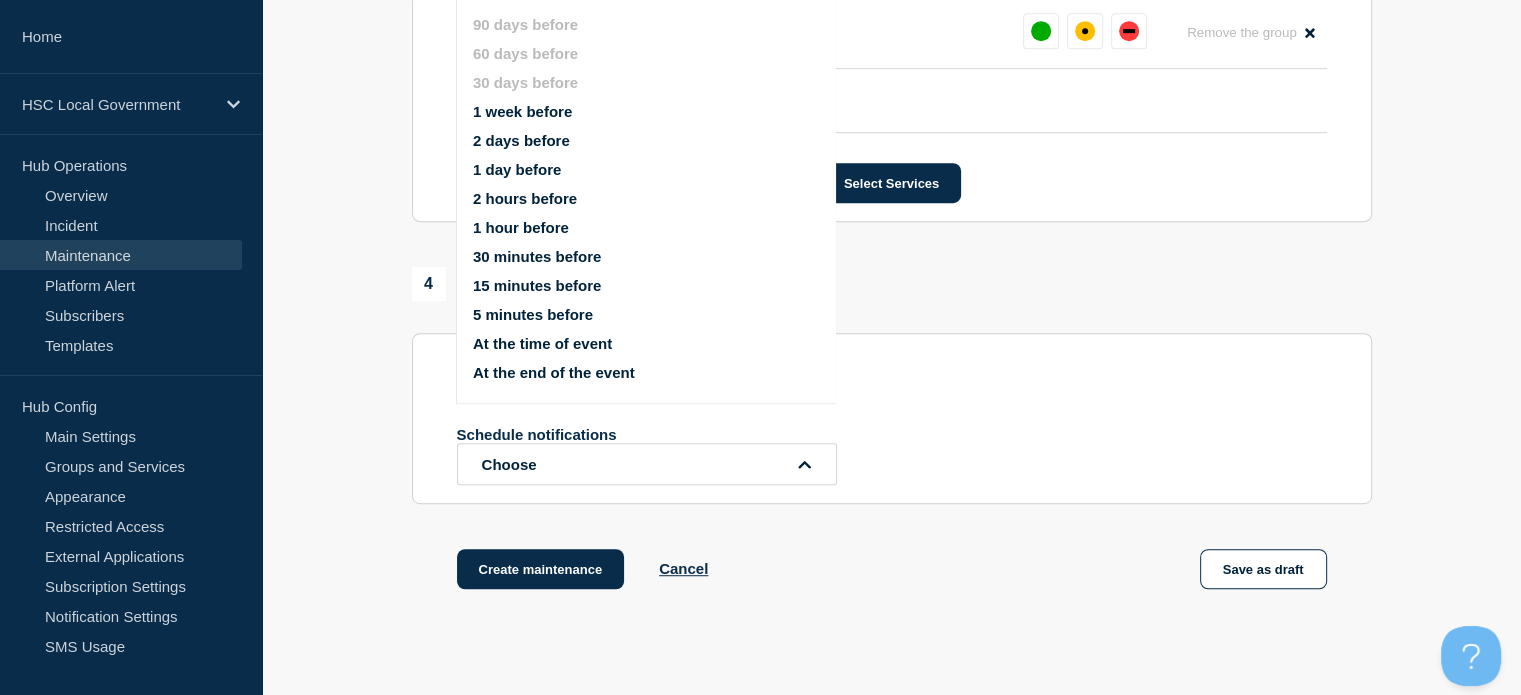 scroll, scrollTop: 1098, scrollLeft: 0, axis: vertical 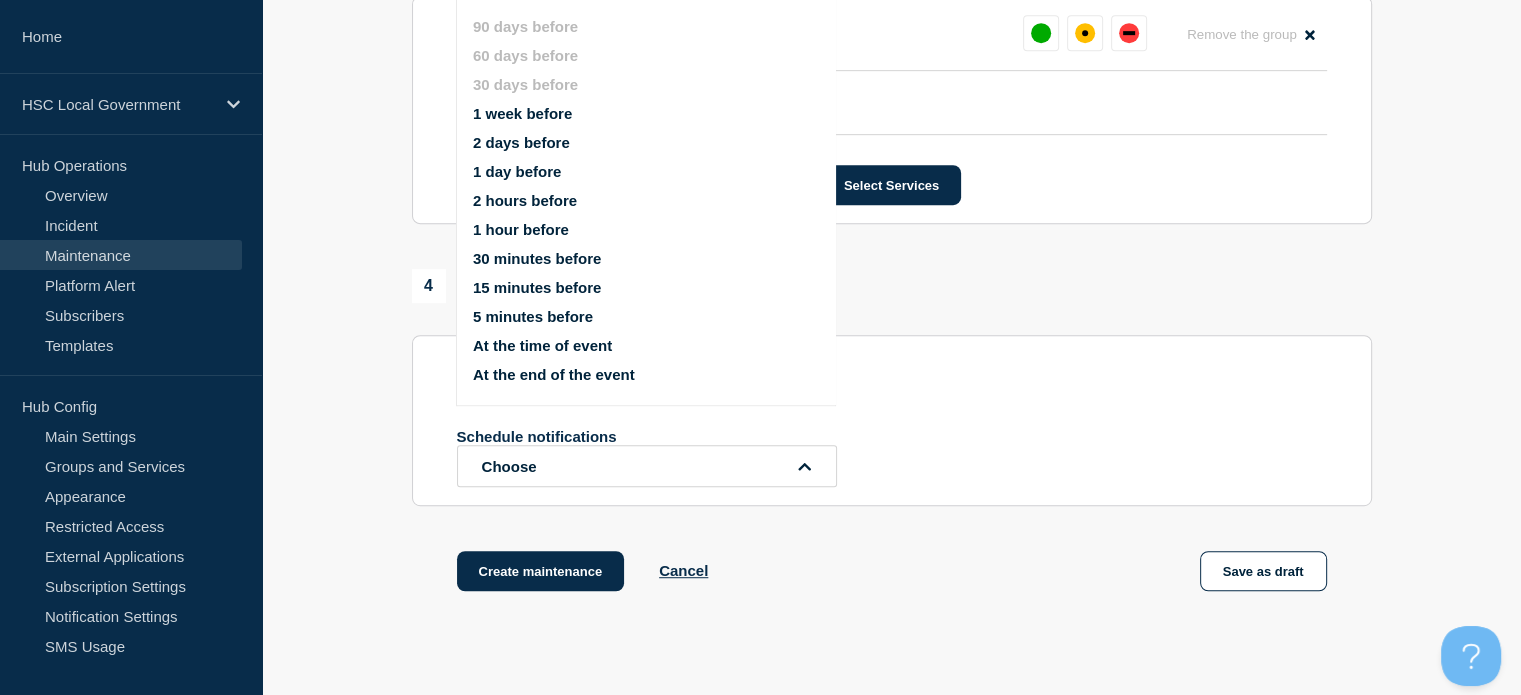 click on "2 days before" at bounding box center (521, 142) 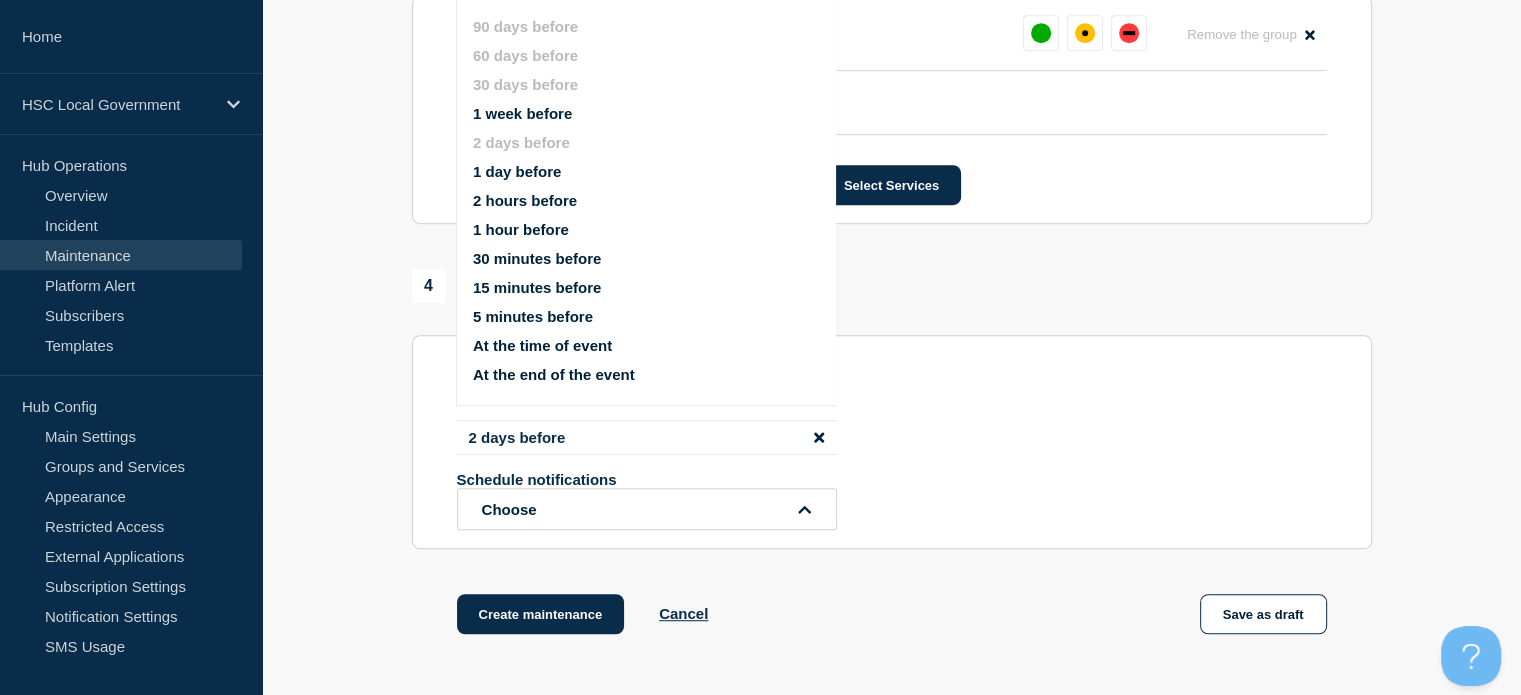 click on "[NUMBER] days before  Schedule notifications Choose  [NUMBER] days before [NUMBER] days before [NUMBER] days before [NUMBER] week before [NUMBER] days before [NUMBER] day before [NUMBER] hours before [NUMBER] hour before [NUMBER] minutes before [NUMBER] minutes before [NUMBER] minutes before At the time of event At the end of the event" at bounding box center (892, 475) 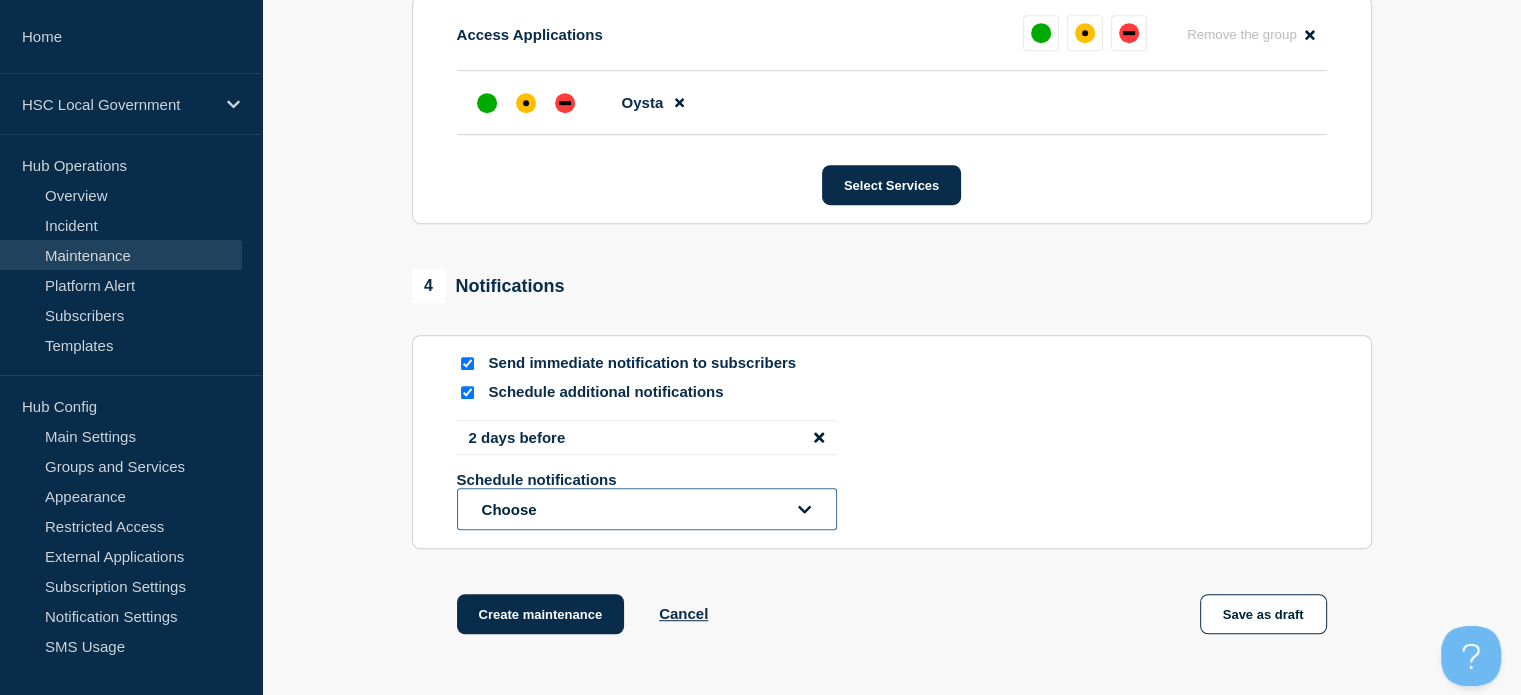click 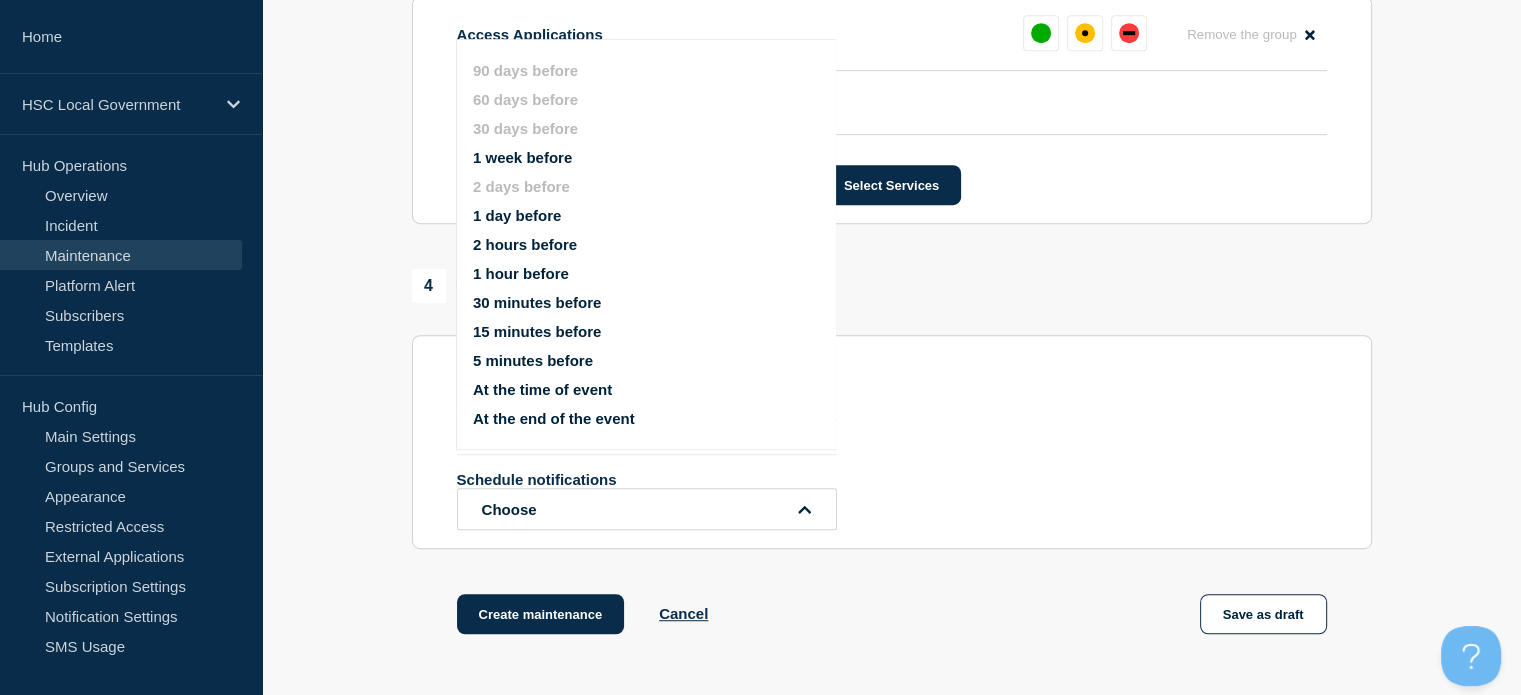 click on "1 day before" at bounding box center (517, 215) 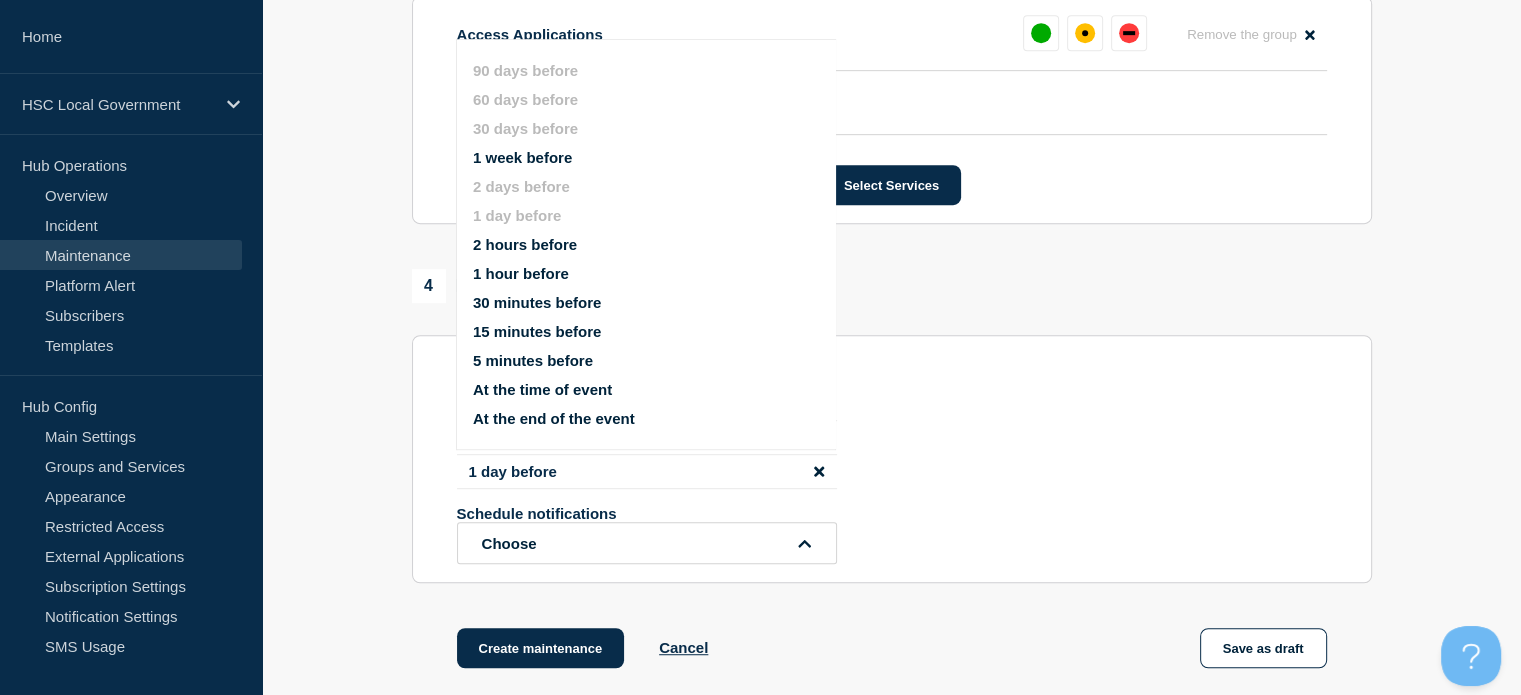 click on "[NUMBER] days before  [NUMBER] day before  Schedule notifications Choose  [NUMBER] days before [NUMBER] days before [NUMBER] days before [NUMBER] week before [NUMBER] days before [NUMBER] day before [NUMBER] hours before [NUMBER] hour before [NUMBER] minutes before [NUMBER] minutes before [NUMBER] minutes before At the time of event At the end of the event" at bounding box center (892, 492) 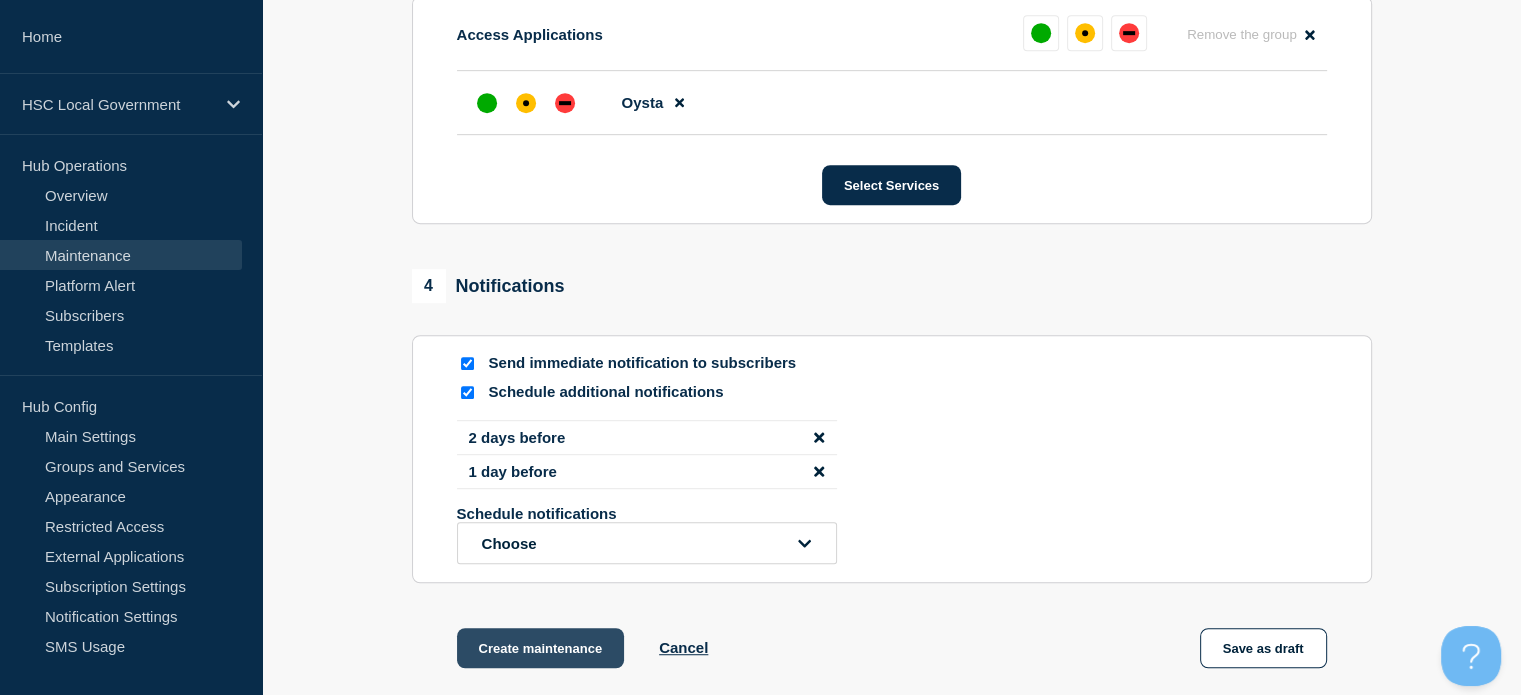 click on "Create maintenance" at bounding box center (541, 648) 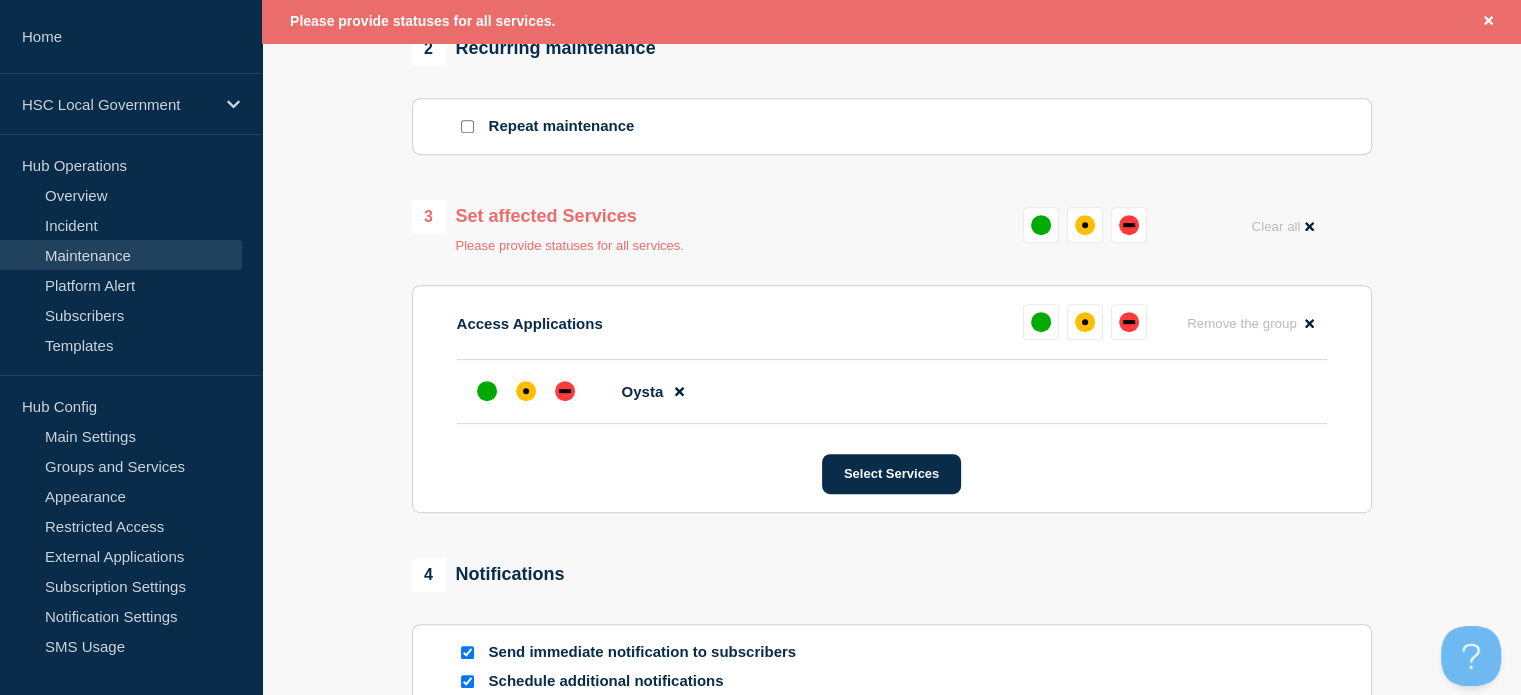 scroll, scrollTop: 754, scrollLeft: 0, axis: vertical 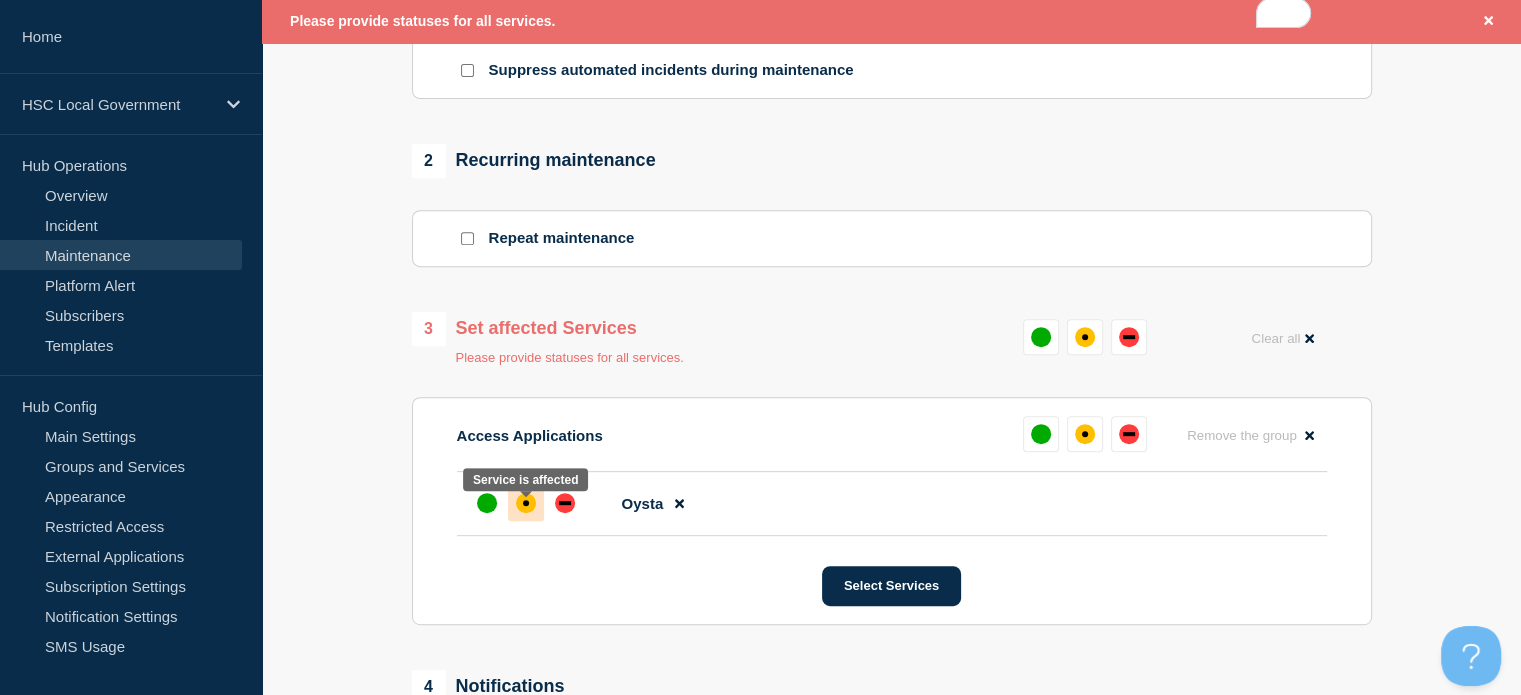 click at bounding box center [526, 503] 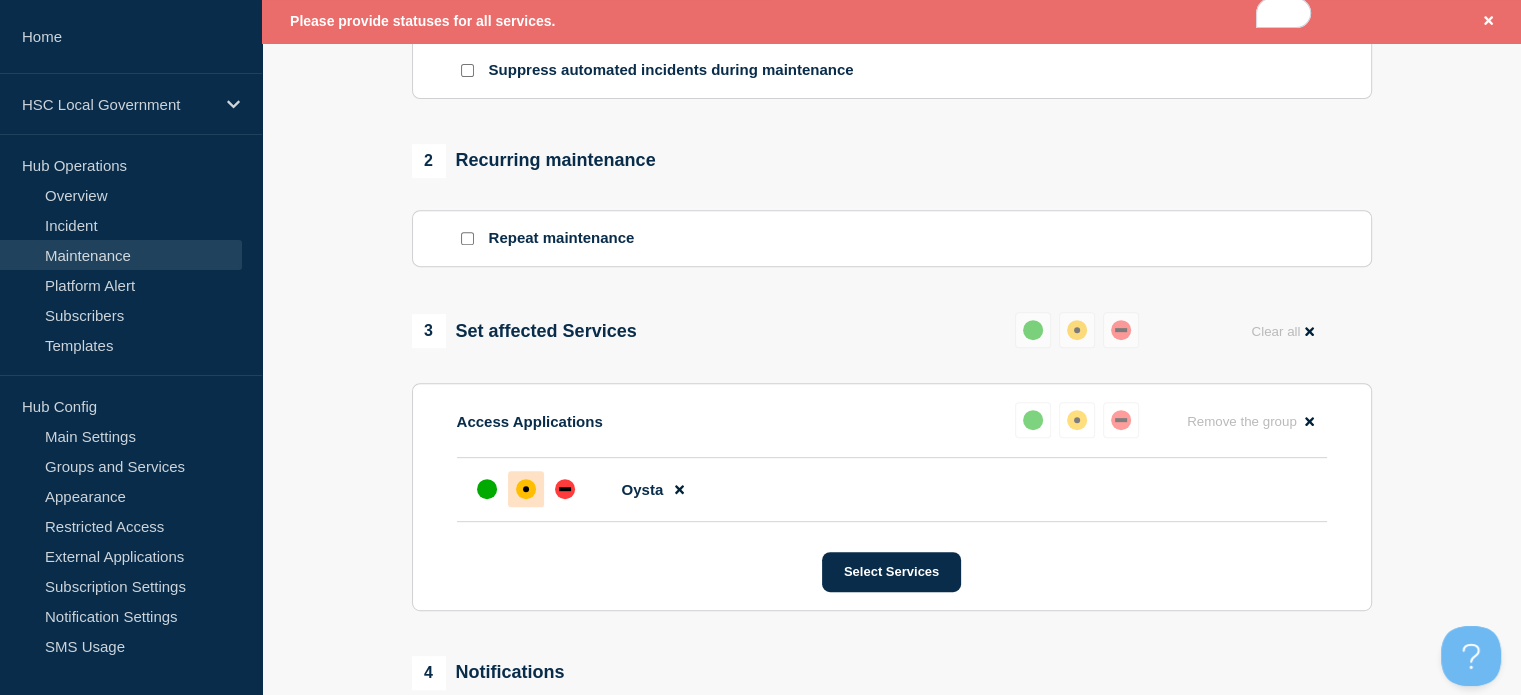 scroll, scrollTop: 1054, scrollLeft: 0, axis: vertical 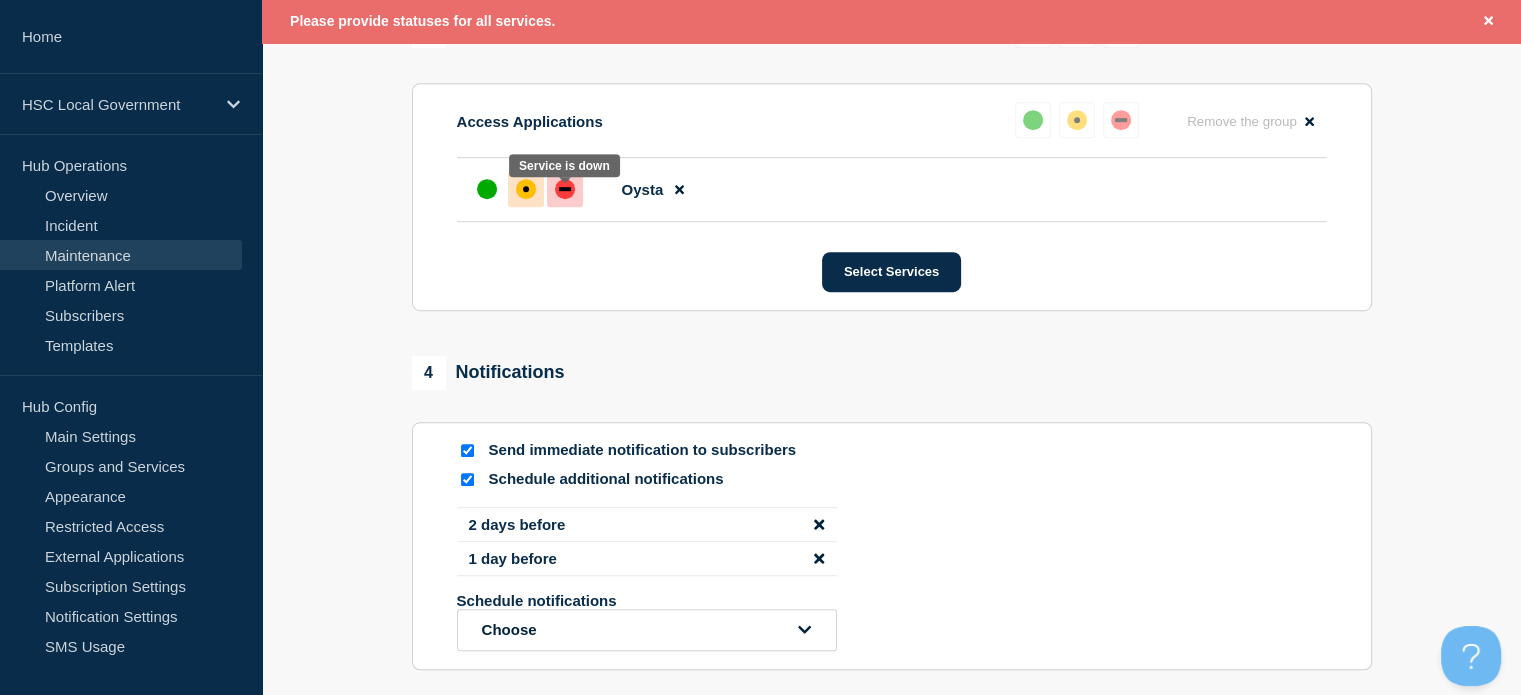 click at bounding box center [565, 189] 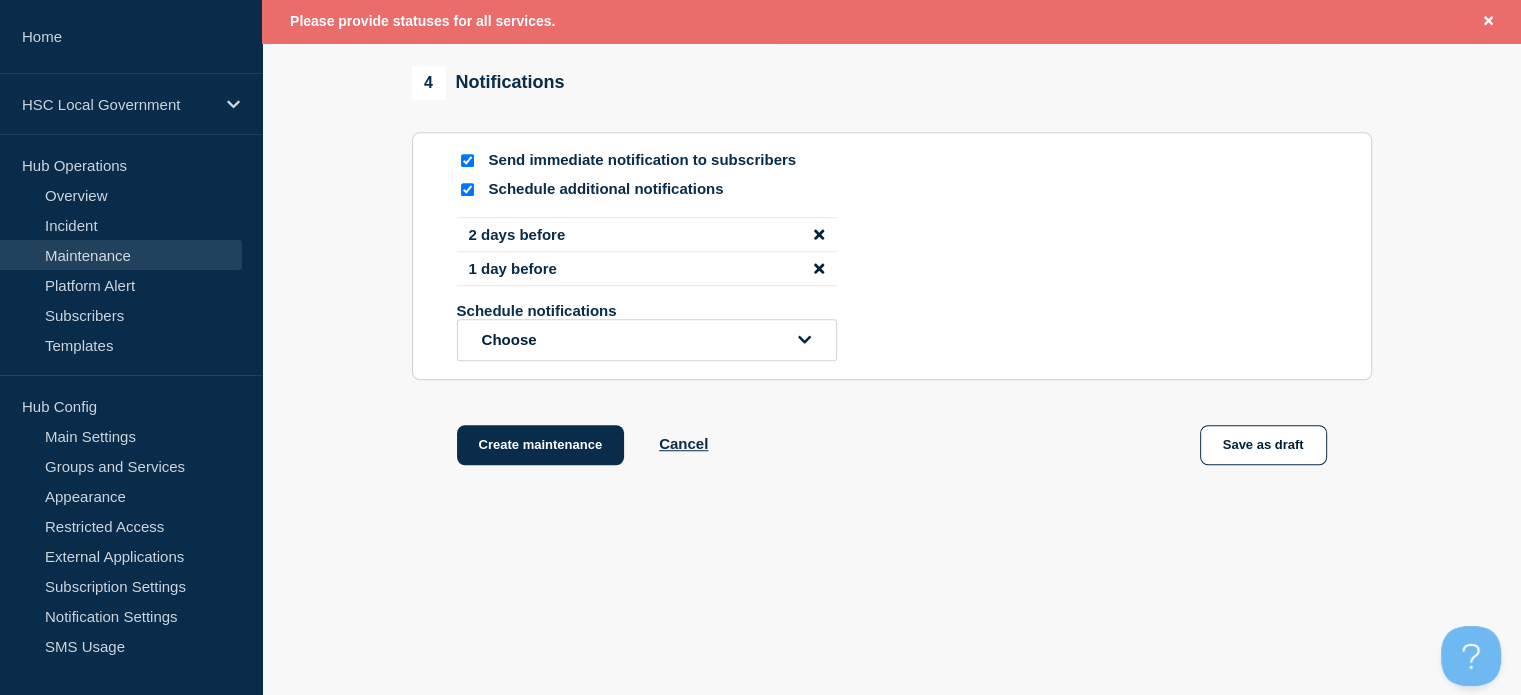 scroll, scrollTop: 1355, scrollLeft: 0, axis: vertical 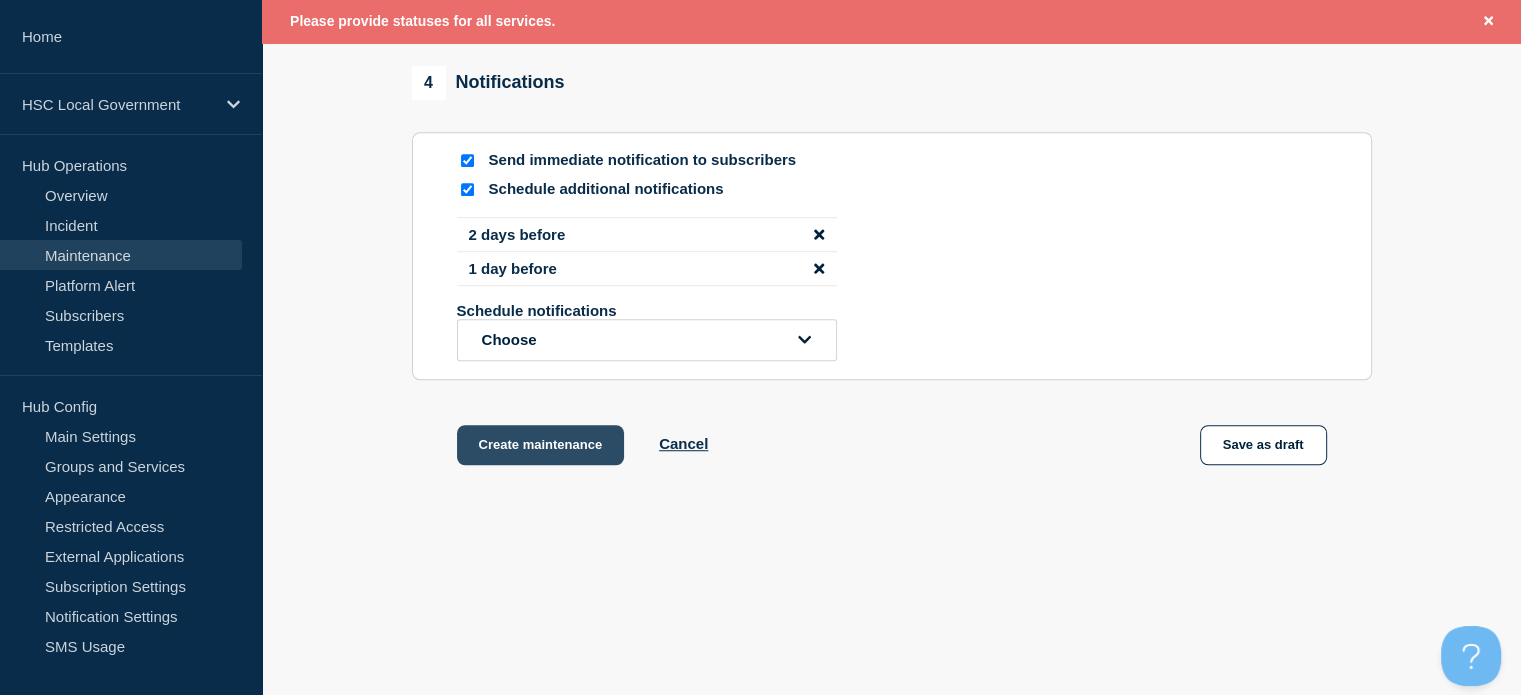 click on "Create maintenance" at bounding box center (541, 445) 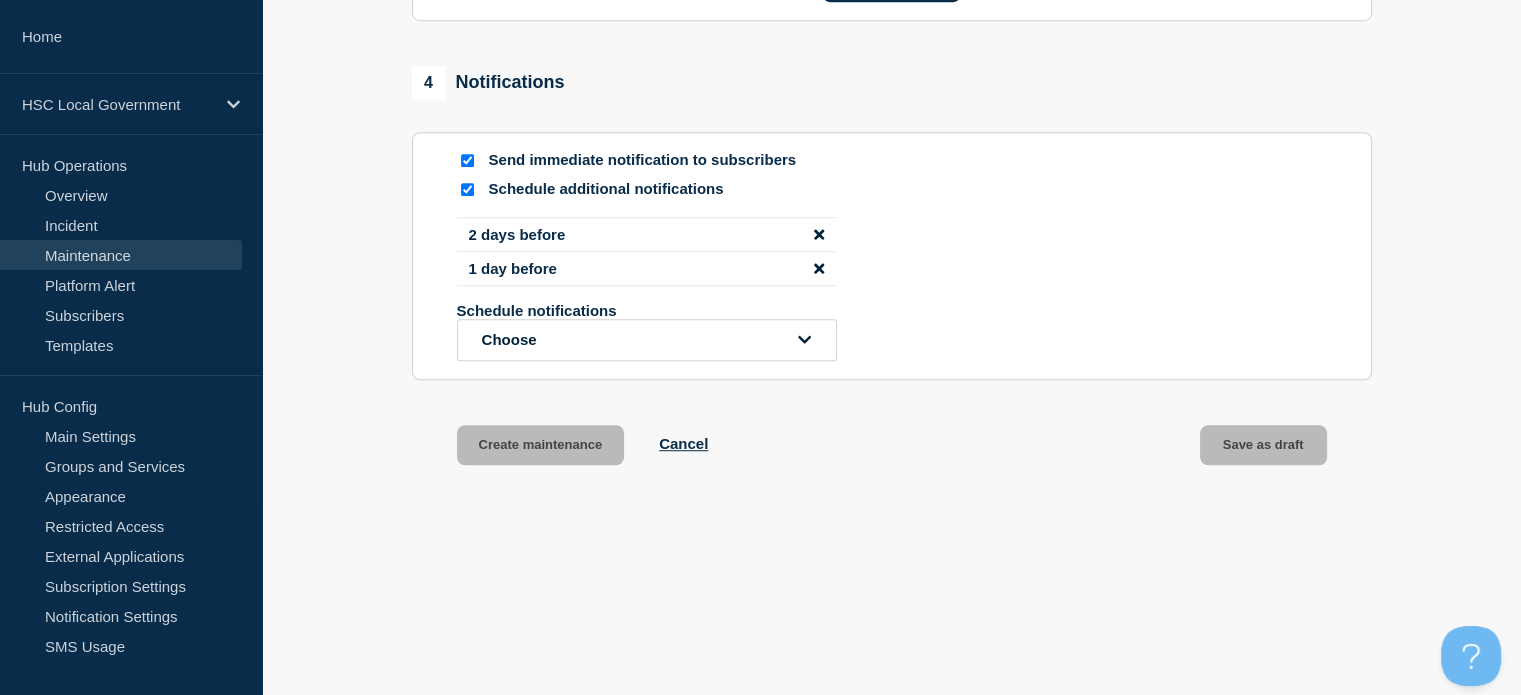 scroll, scrollTop: 1312, scrollLeft: 0, axis: vertical 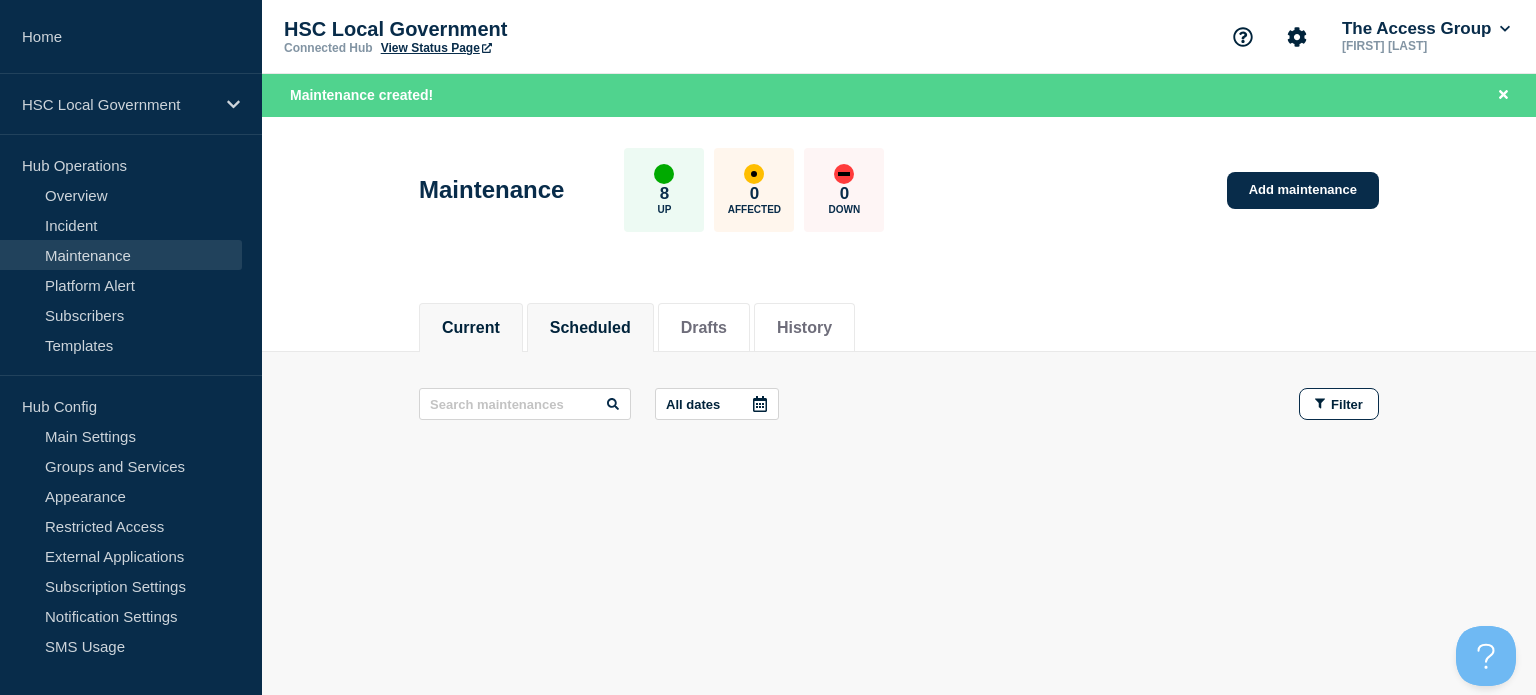 click on "Scheduled" at bounding box center [590, 328] 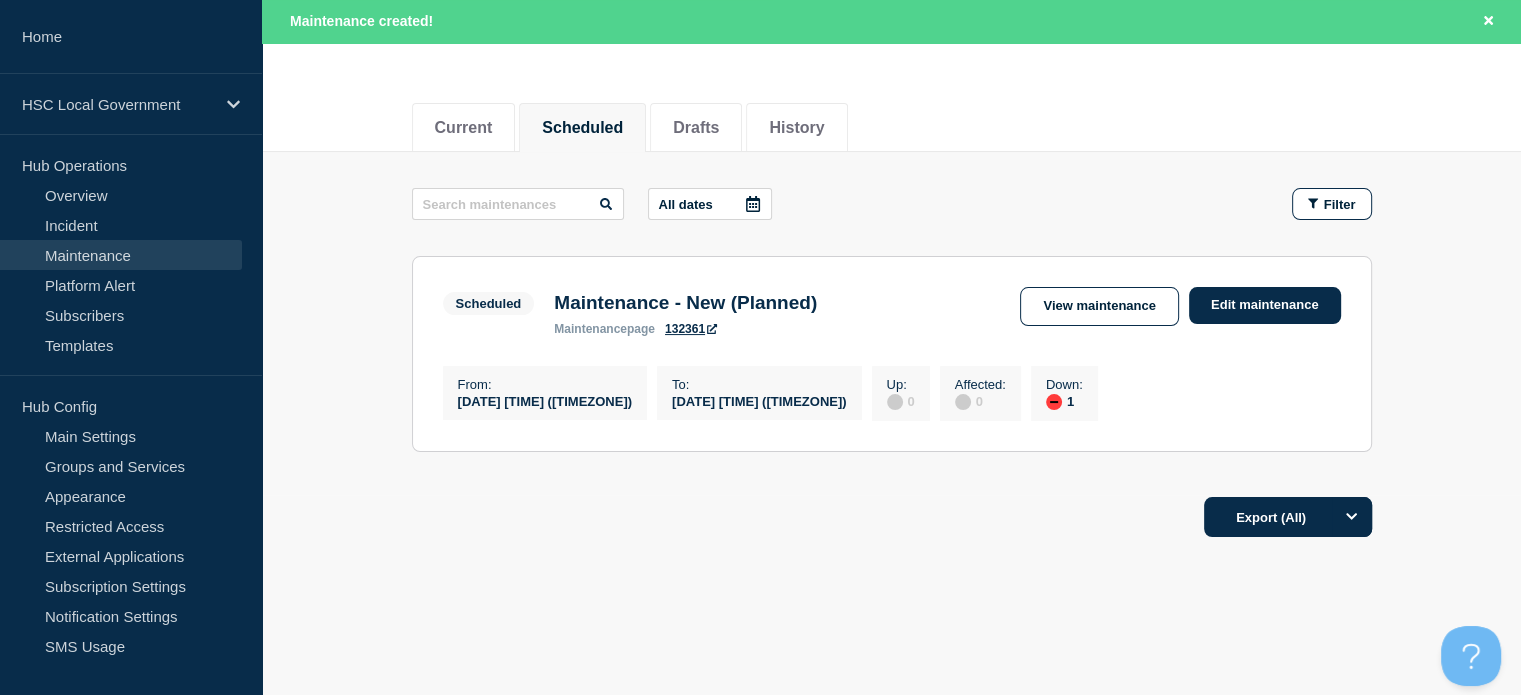 scroll, scrollTop: 0, scrollLeft: 0, axis: both 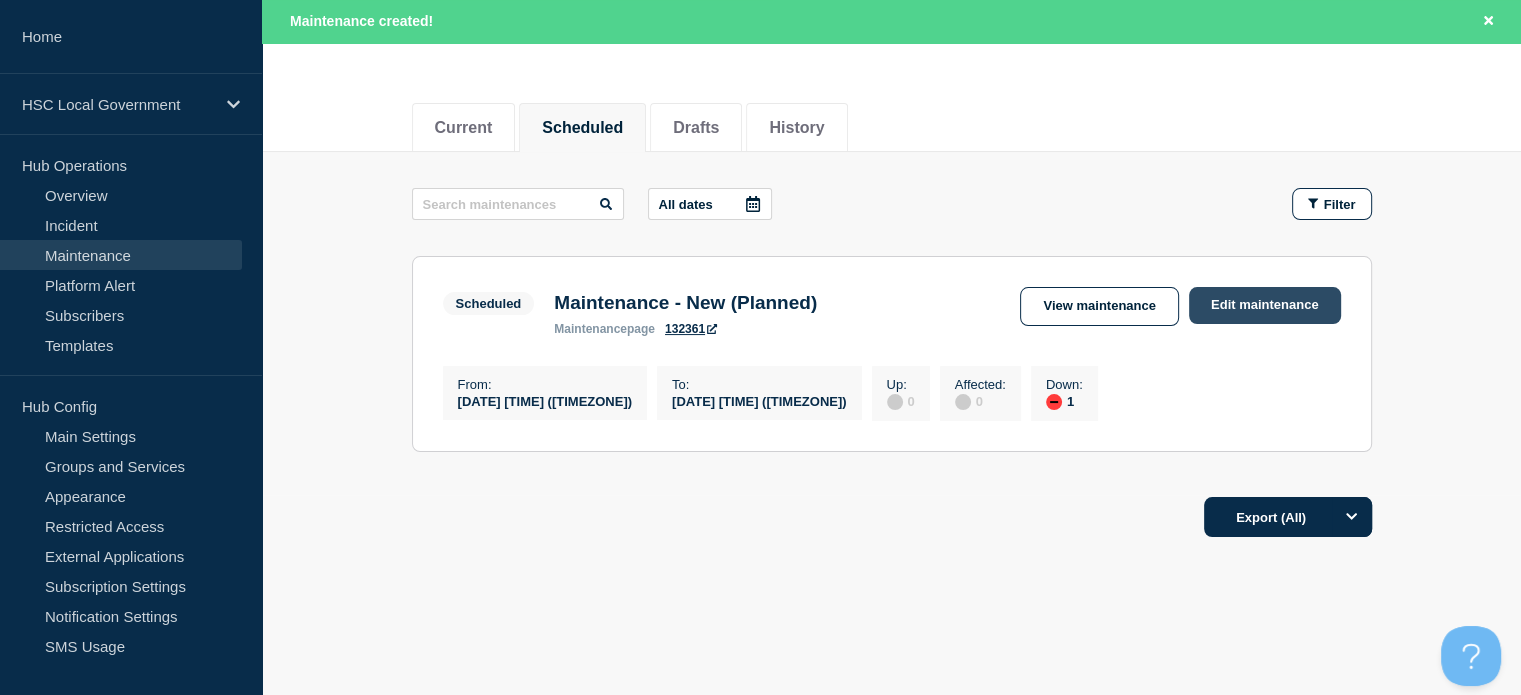 click on "Edit maintenance" at bounding box center (1265, 305) 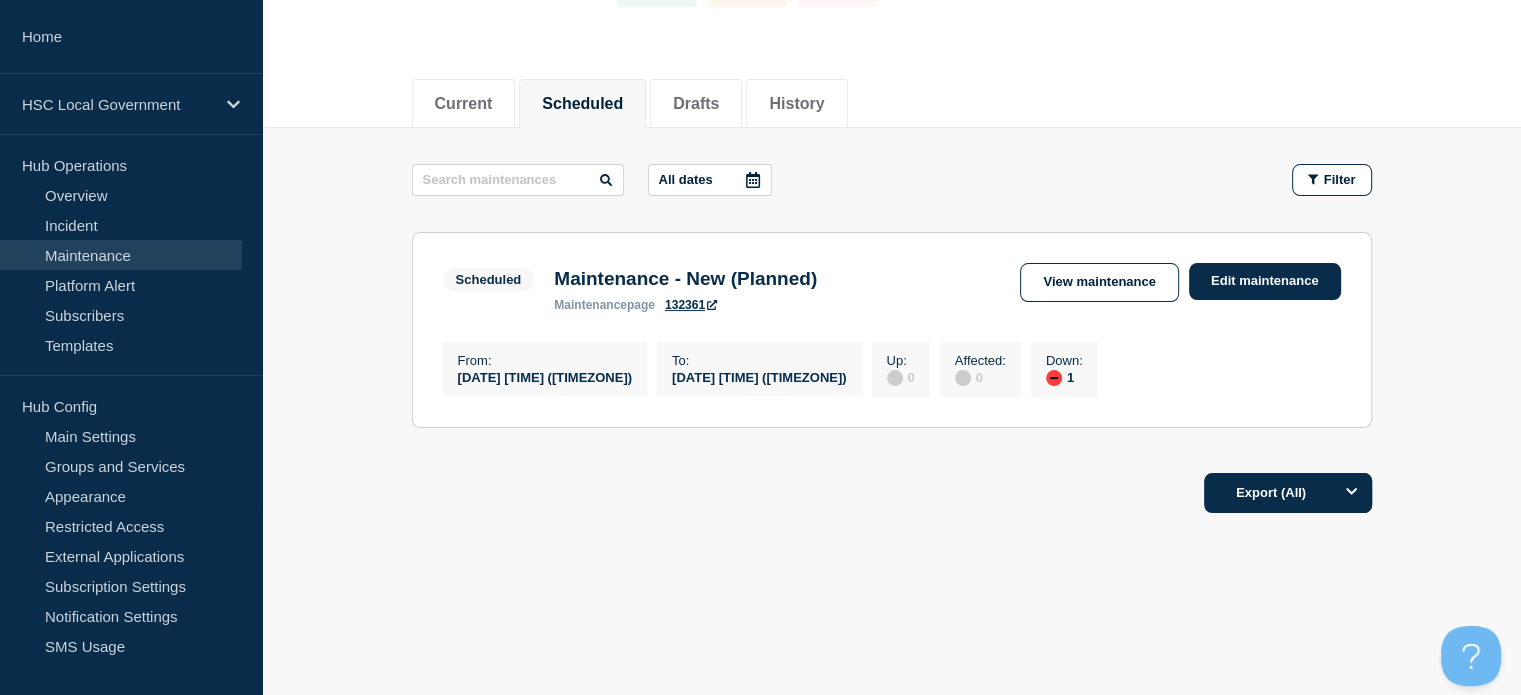 scroll, scrollTop: 157, scrollLeft: 0, axis: vertical 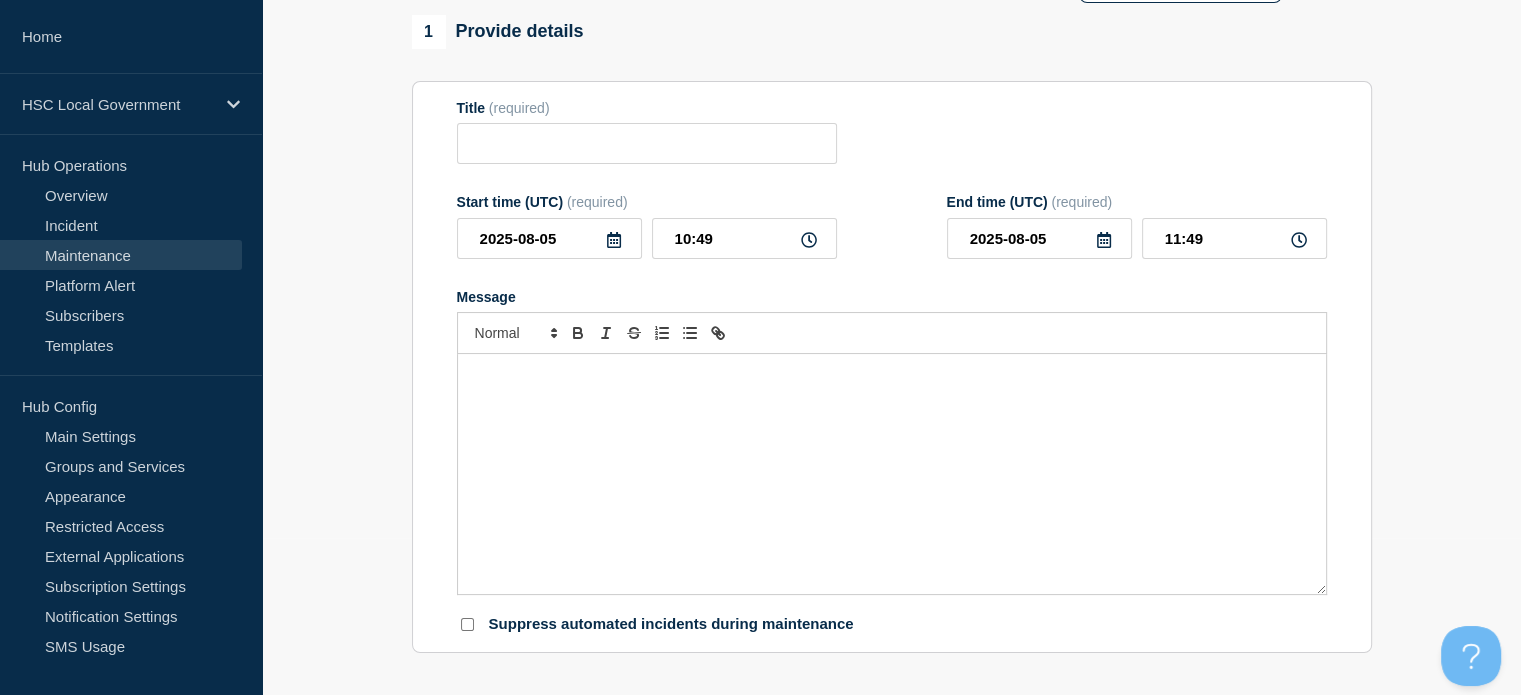 type on "Maintenance  - New (Planned)" 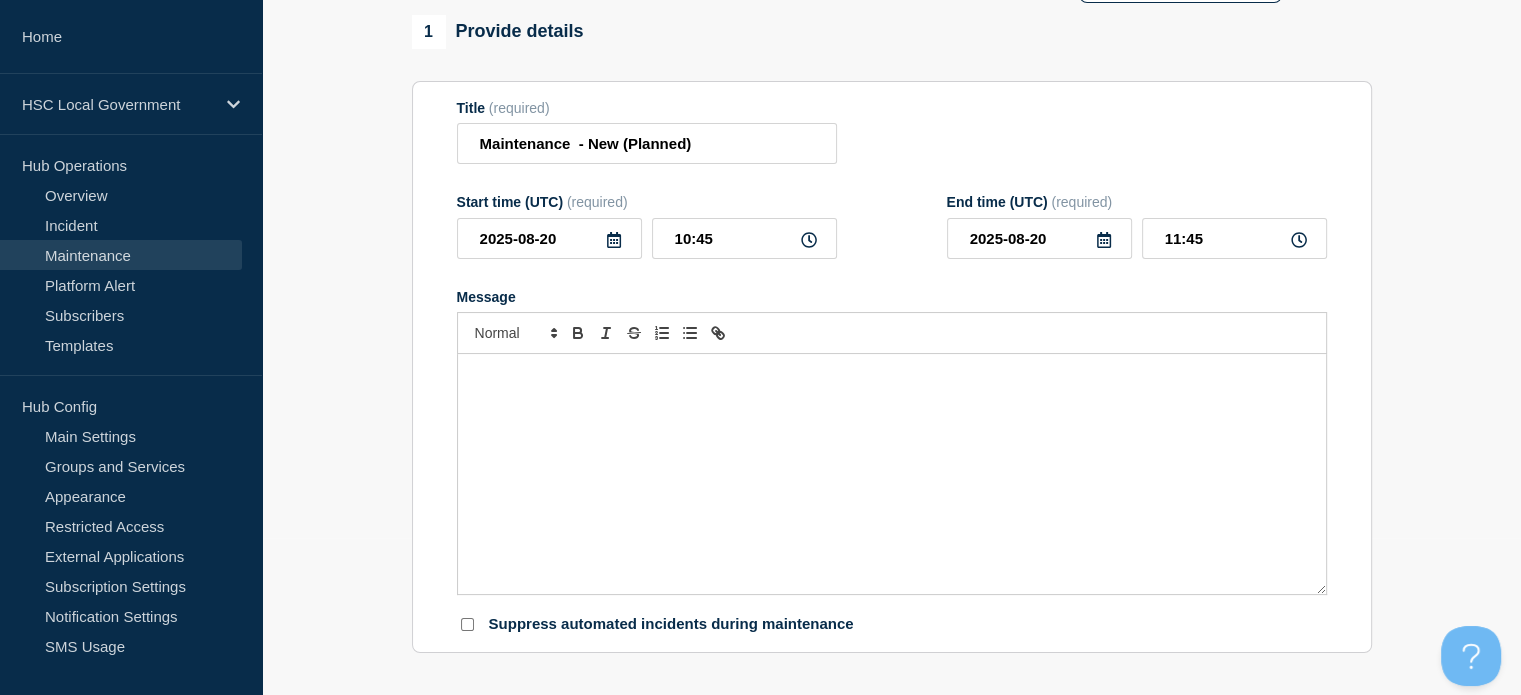 checkbox on "true" 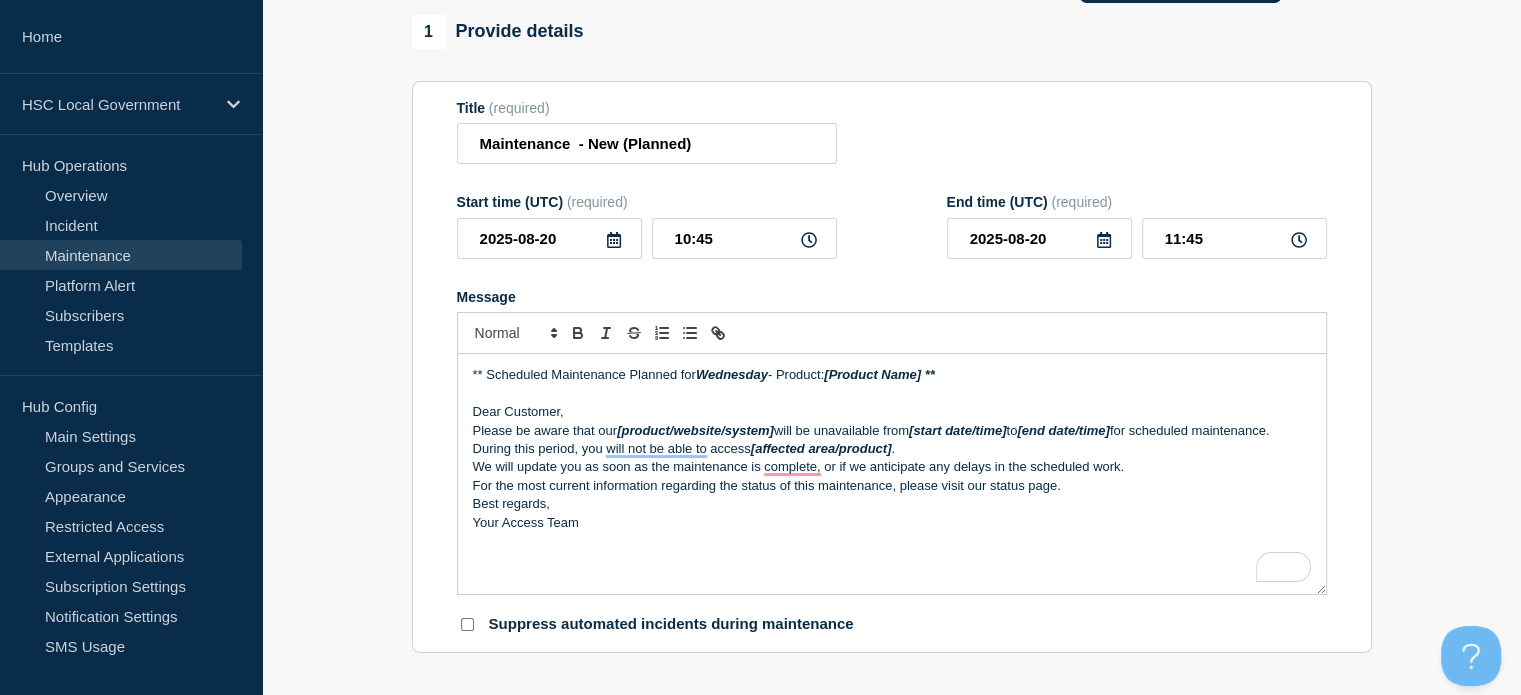 click on "Use template" at bounding box center [1180, -17] 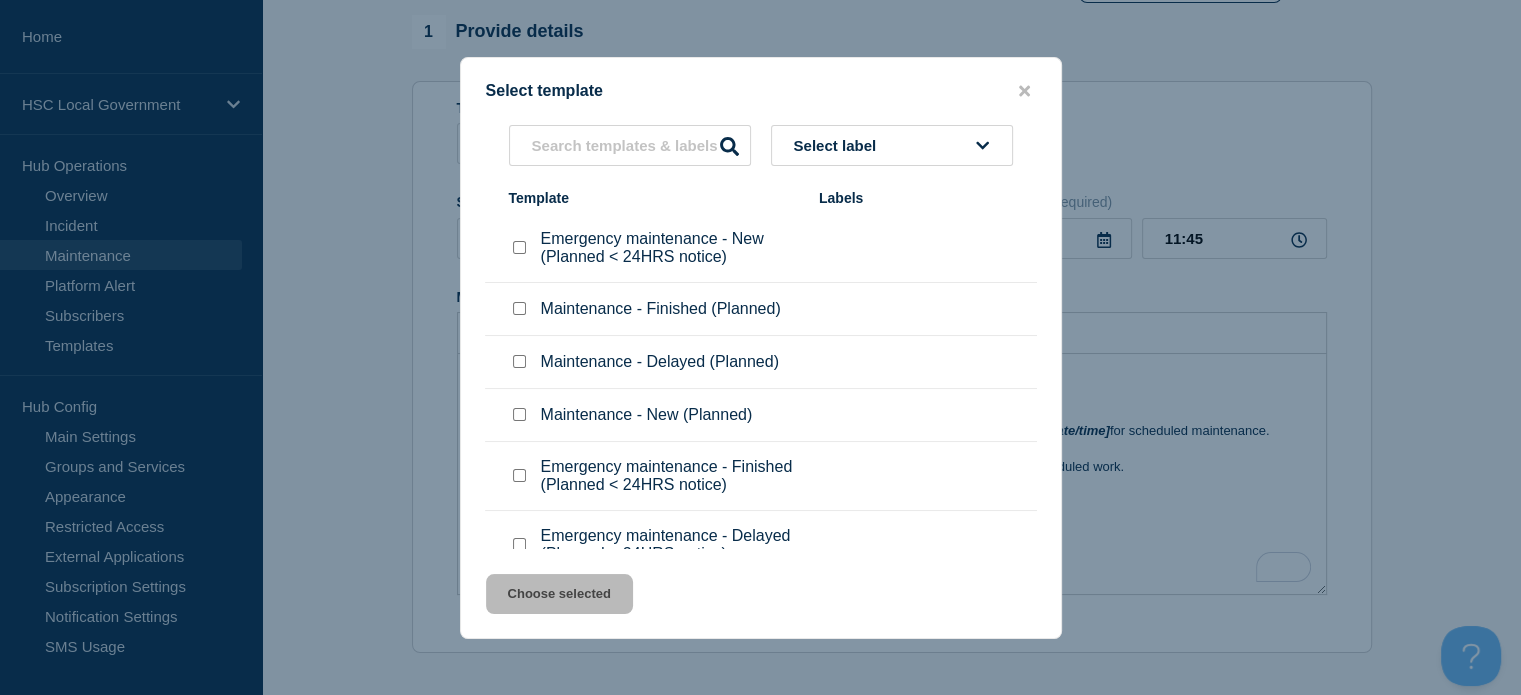 click on "Maintenance - Finished (Planned)" at bounding box center [661, 309] 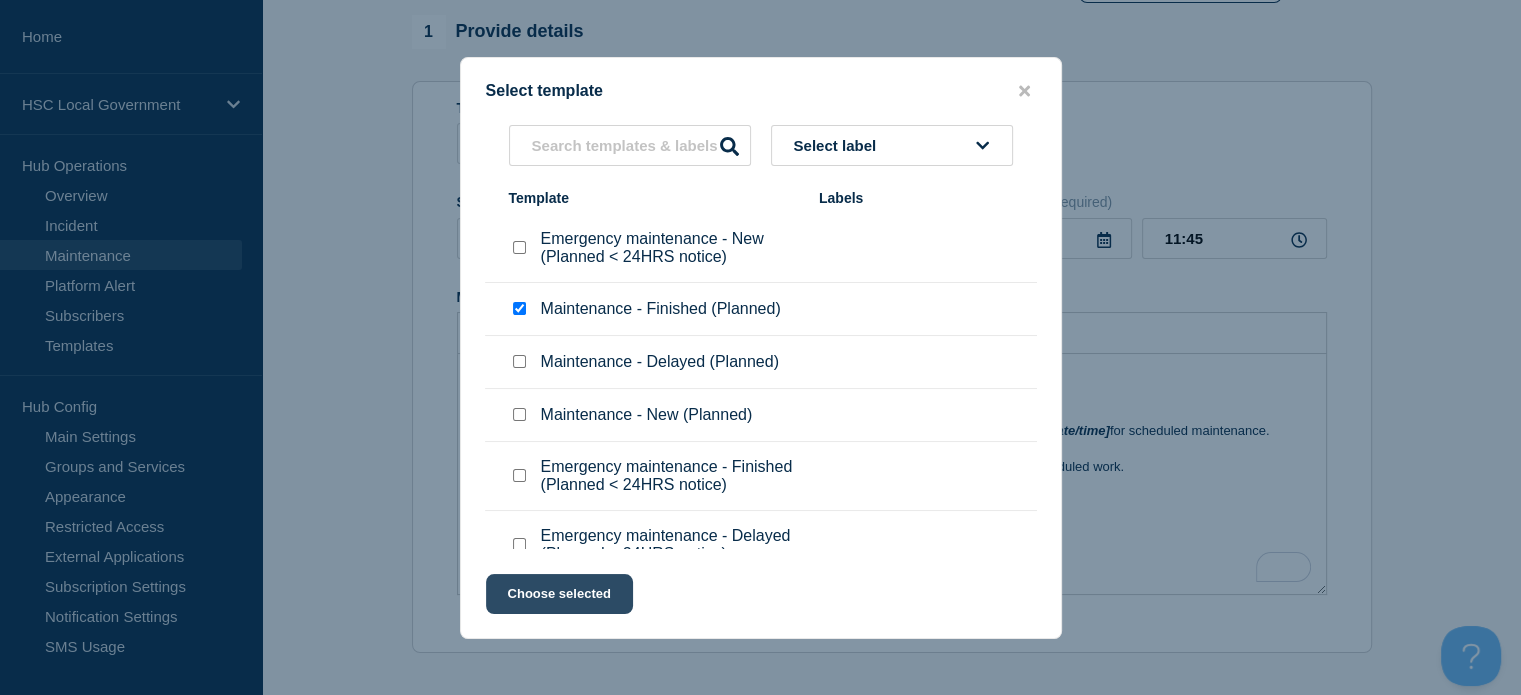 drag, startPoint x: 583, startPoint y: 606, endPoint x: 618, endPoint y: 608, distance: 35.057095 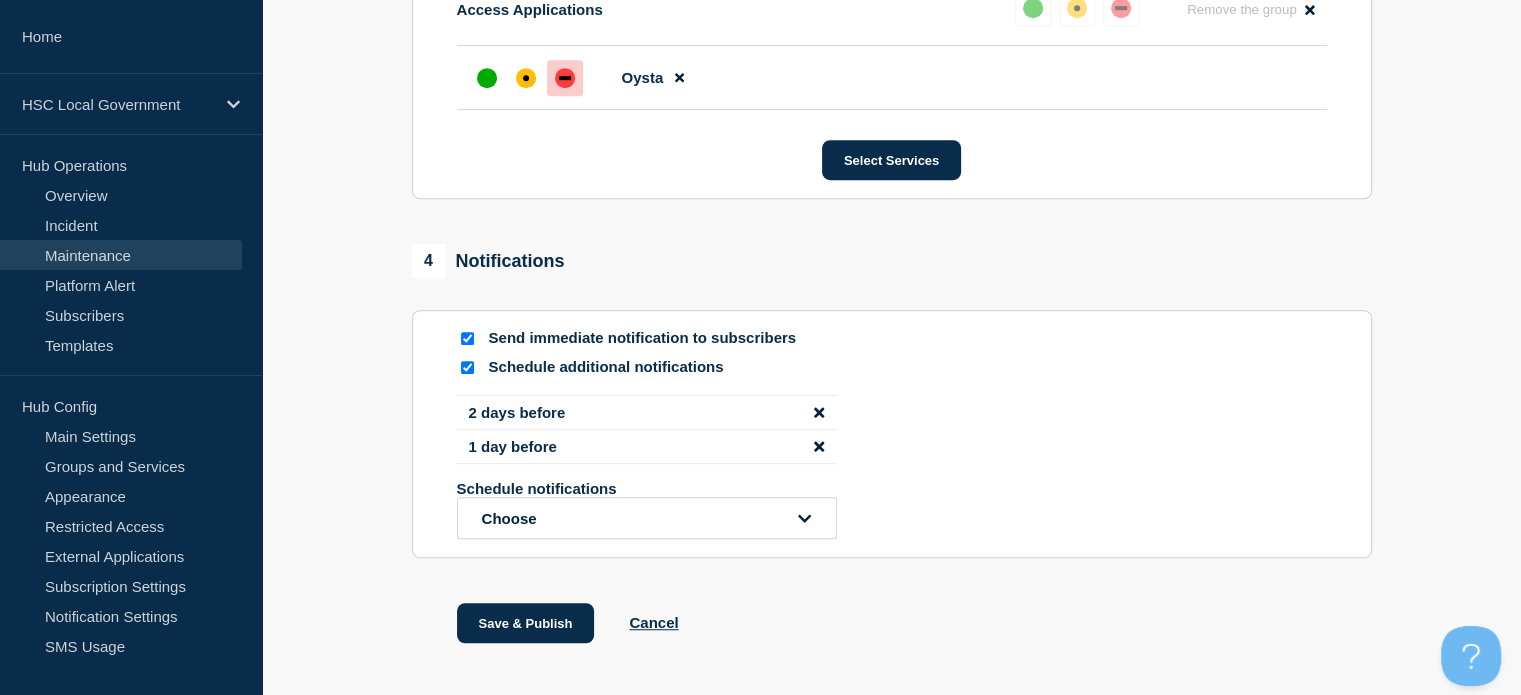 scroll, scrollTop: 1157, scrollLeft: 0, axis: vertical 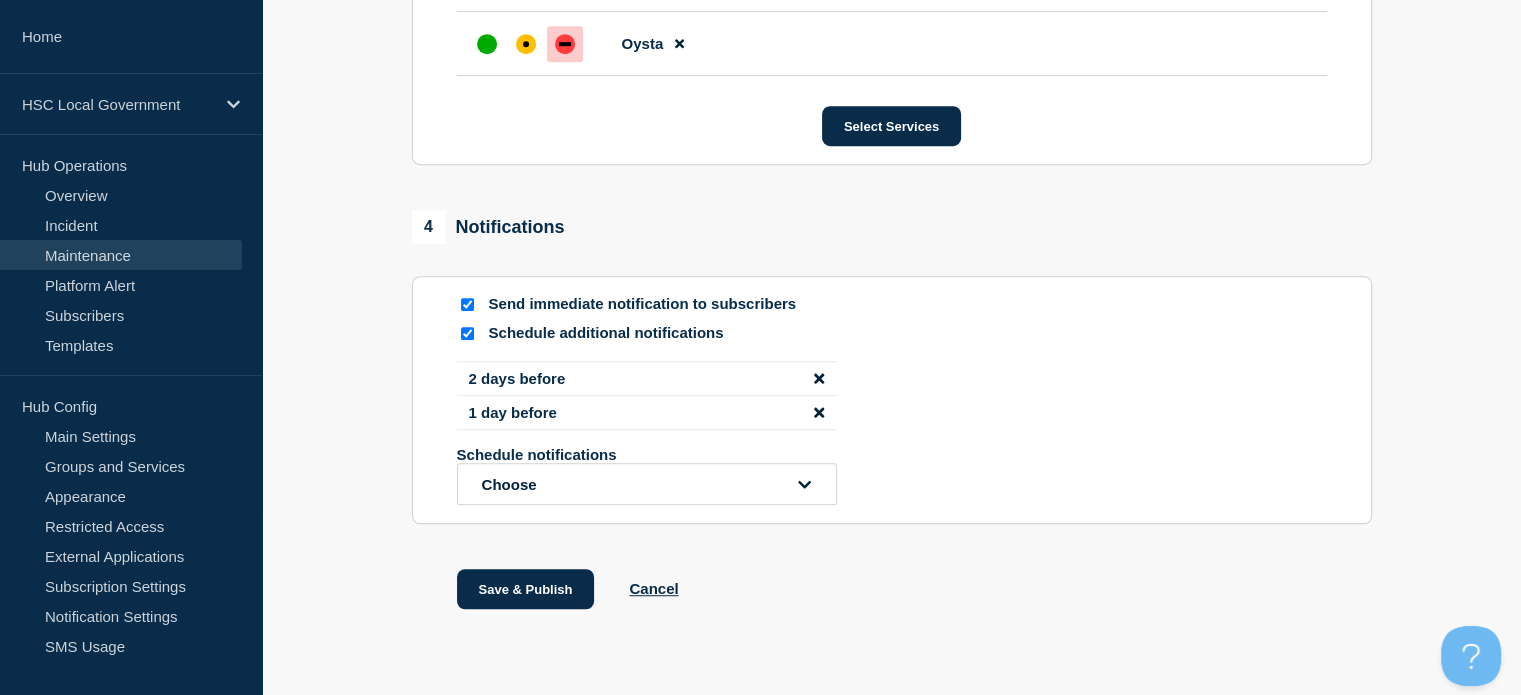 click at bounding box center (467, 304) 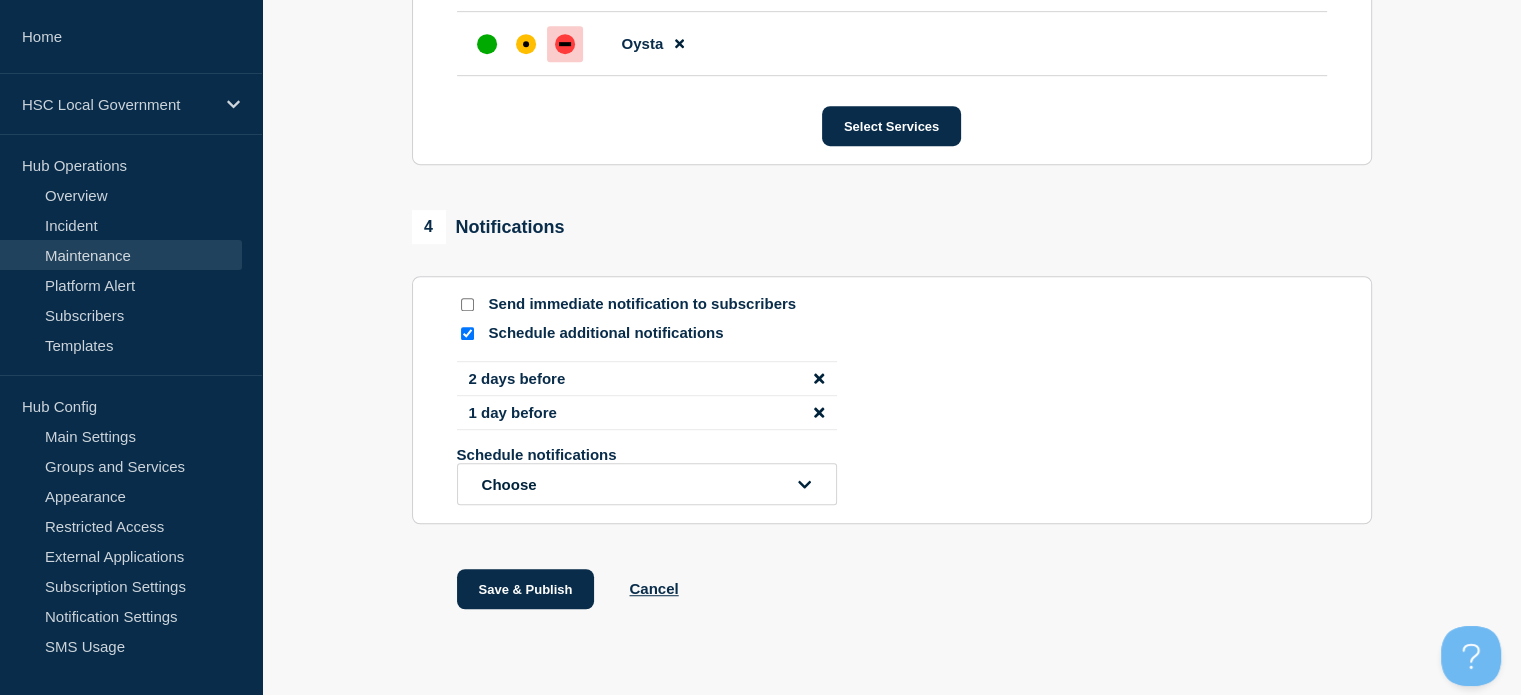 click at bounding box center (467, 304) 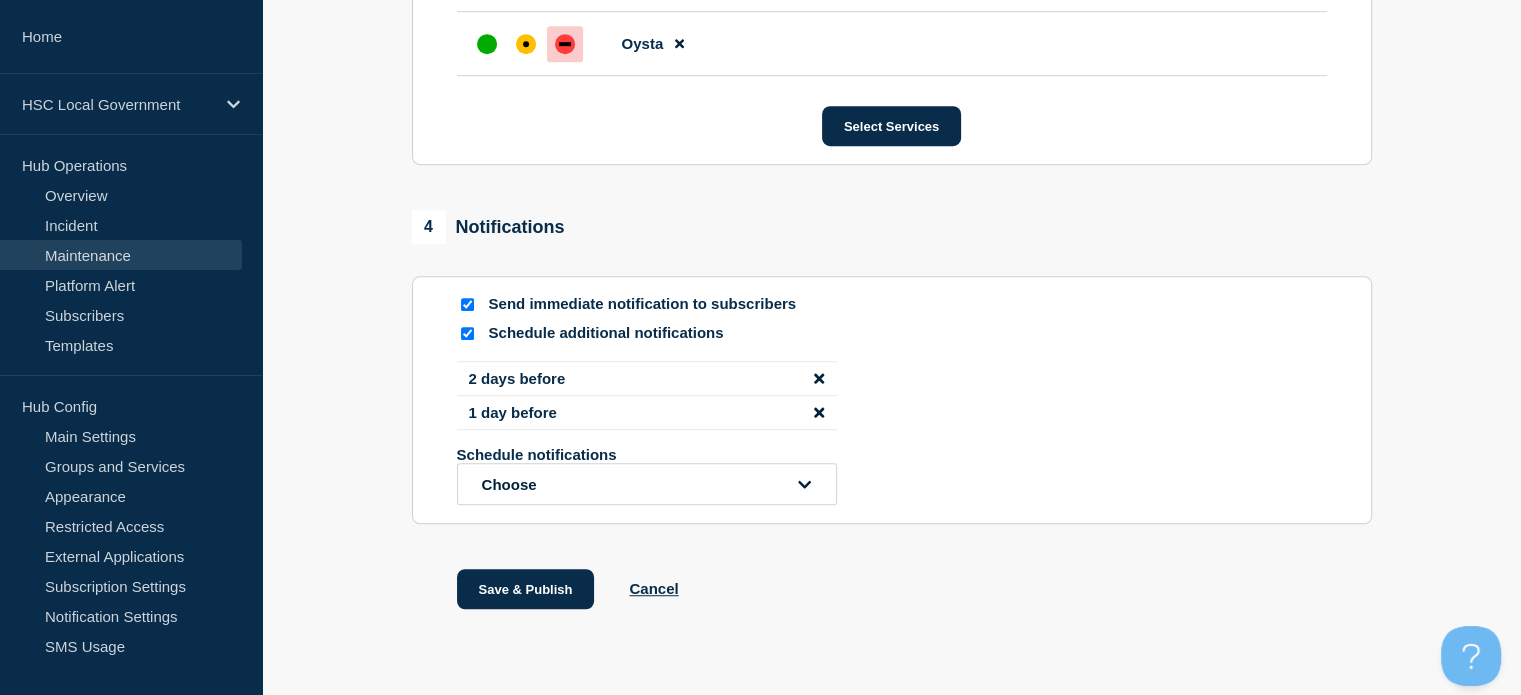 click at bounding box center [467, 333] 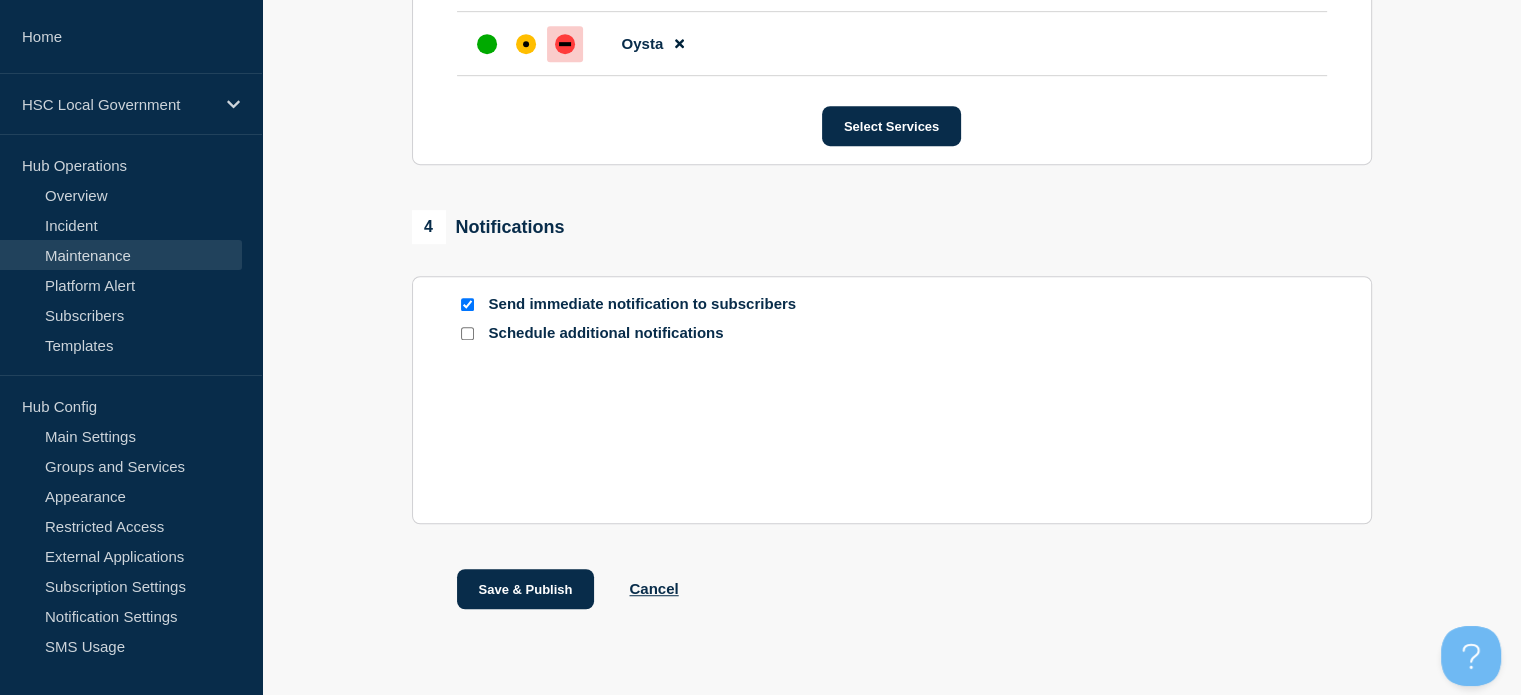 scroll, scrollTop: 1092, scrollLeft: 0, axis: vertical 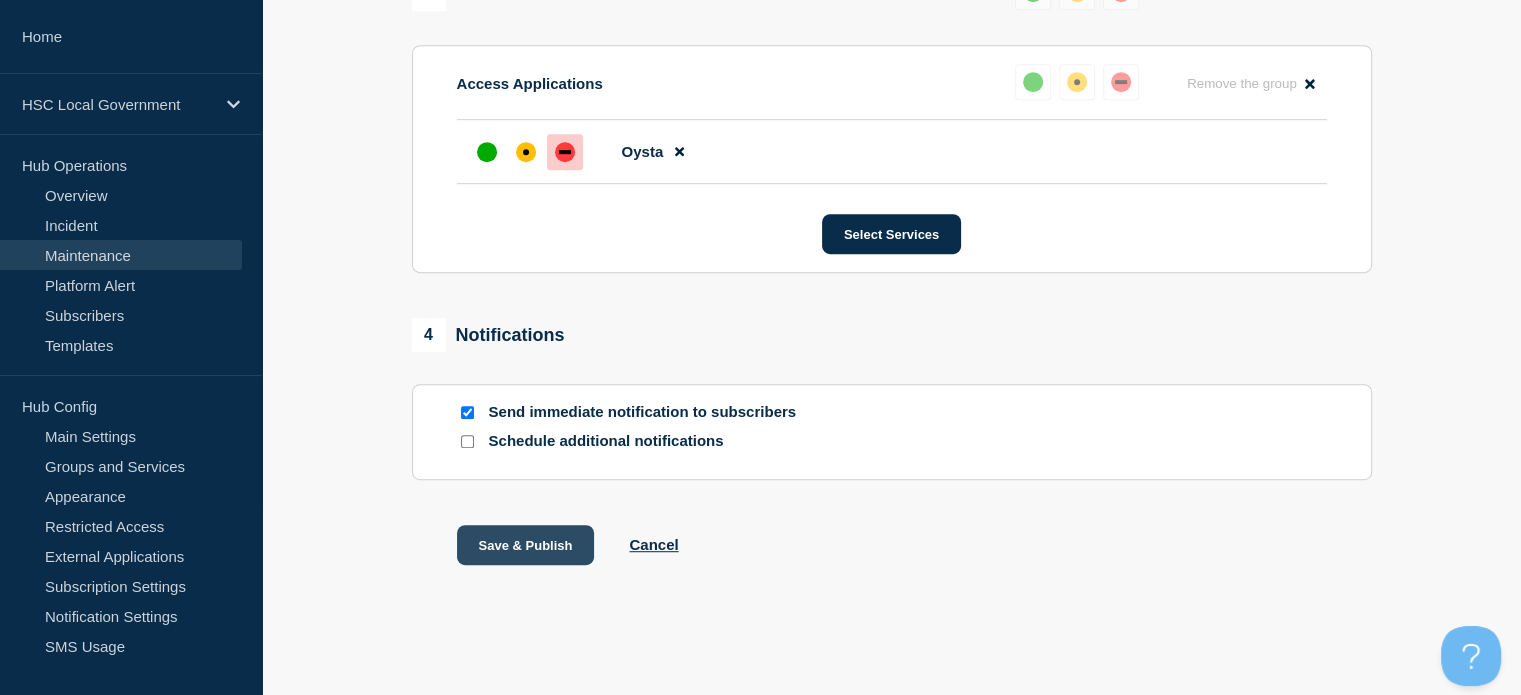 click on "Save & Publish" at bounding box center [526, 545] 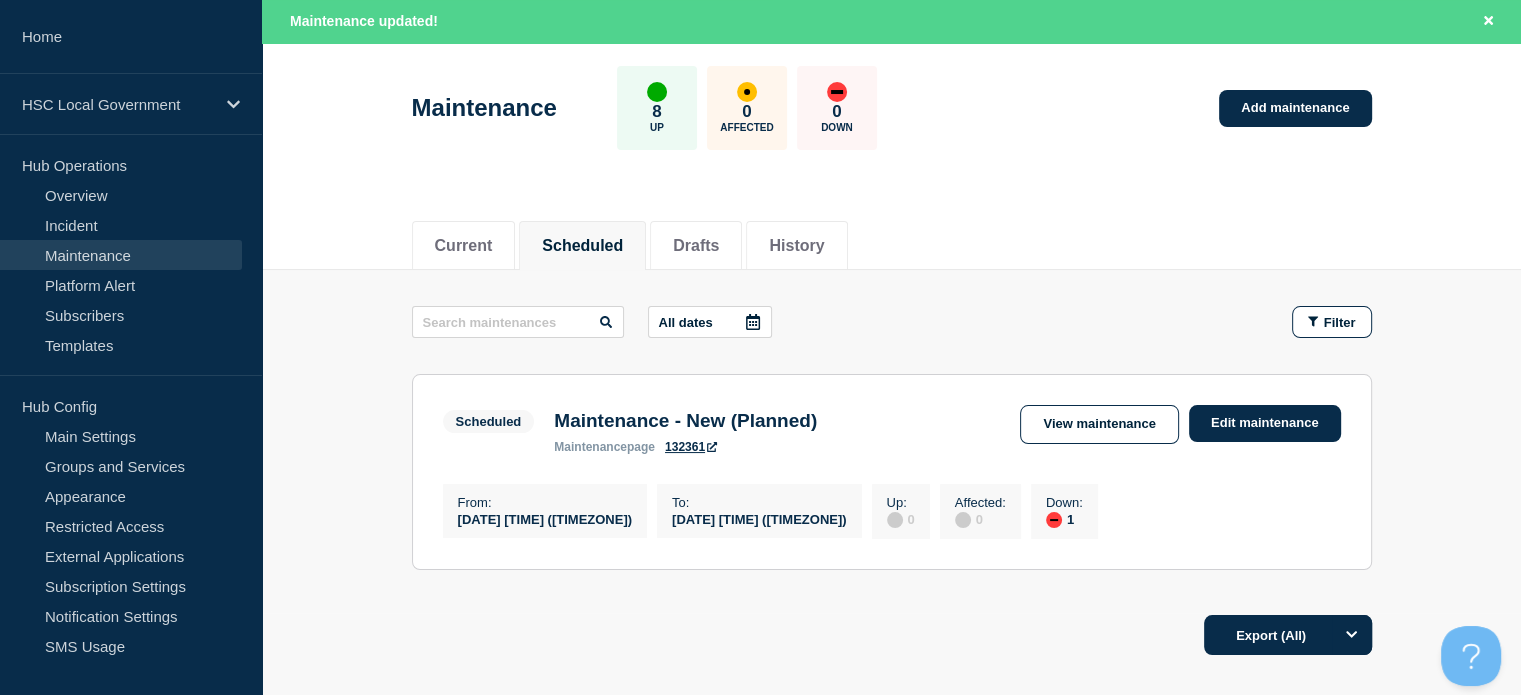 scroll, scrollTop: 0, scrollLeft: 0, axis: both 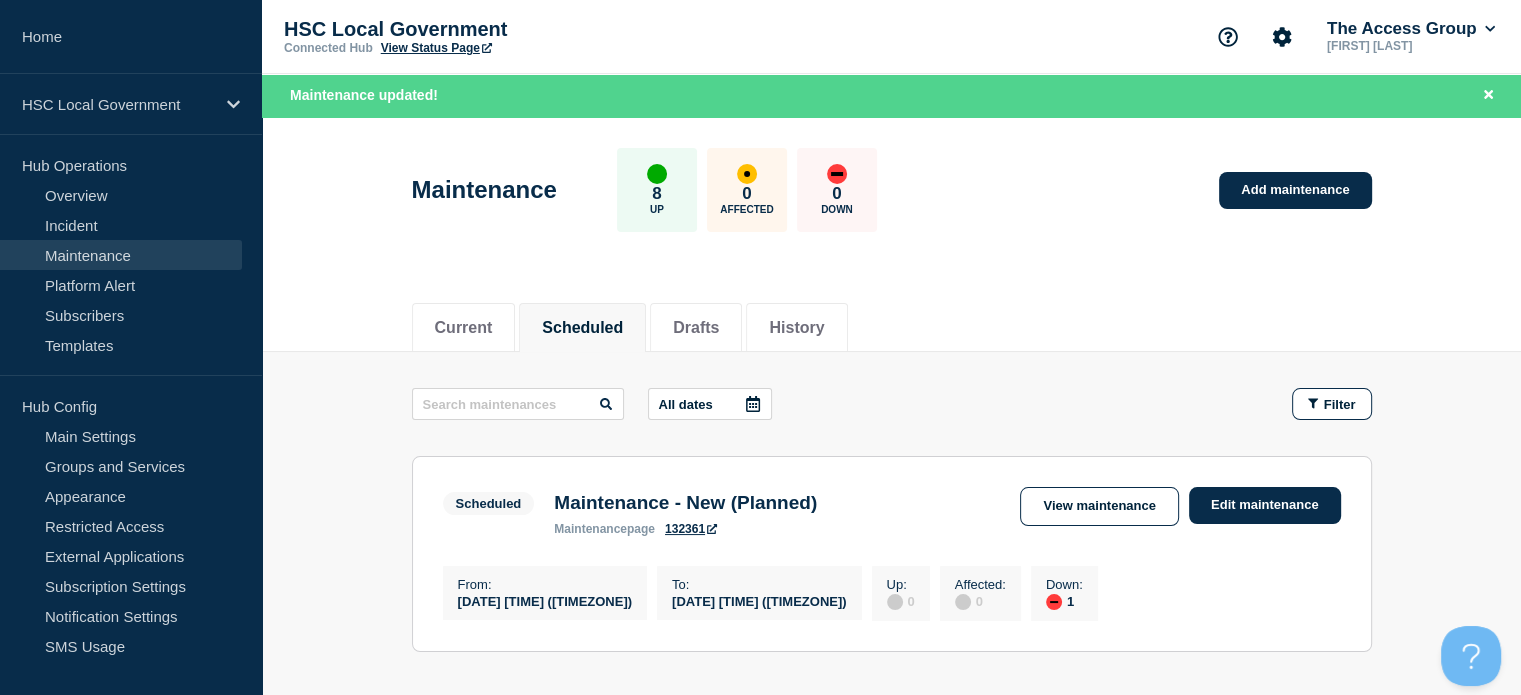 click on "All dates Filter Scheduled 1 Down Maintenance  - New (Planned) From  [DATE] [TIME] (UTC) To  [DATE] [TIME] (UTC) Scheduled Maintenance  - New (Planned) maintenance  page [NUMBER]  View maintenance Edit maintenance From :  [DATE] [TIME] (UTC) To :  [DATE] [TIME] (UTC) Up :  0 Affected :  0 Down :  1" 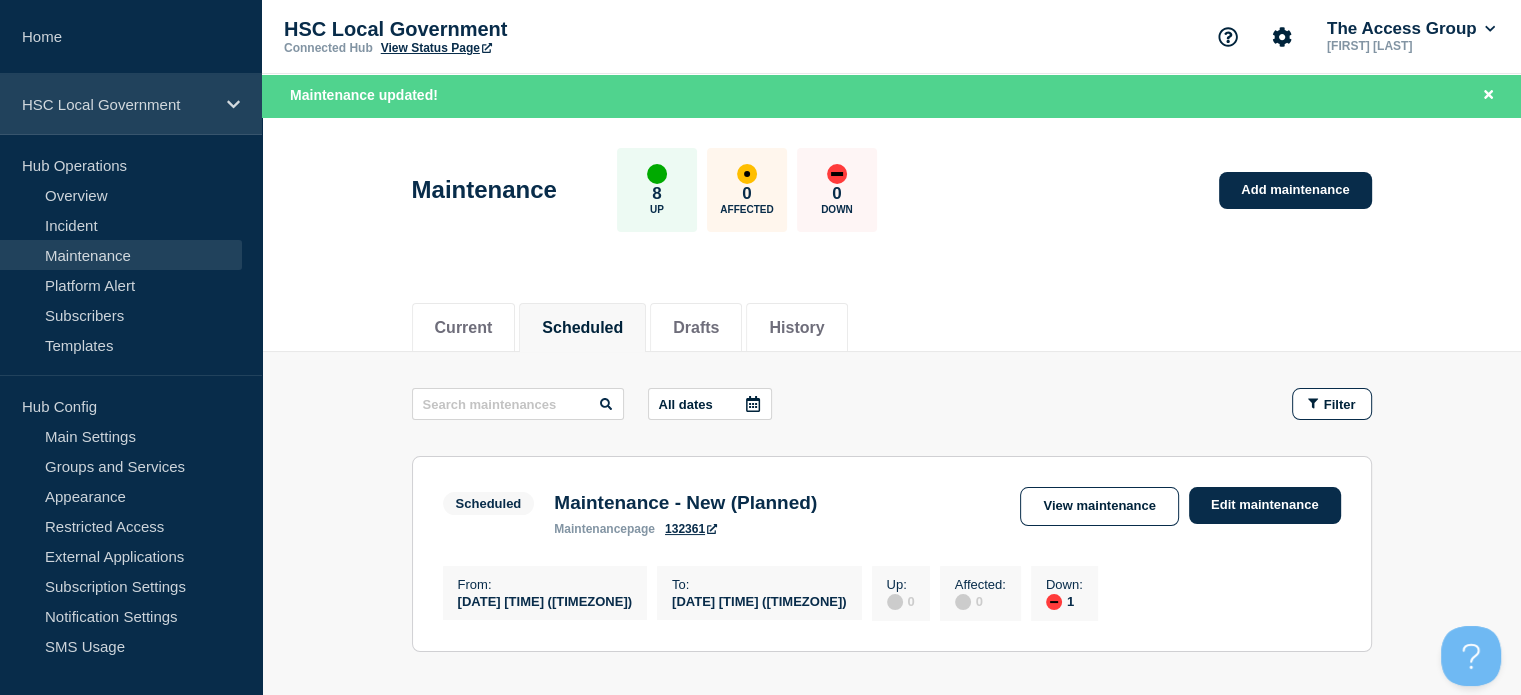 click 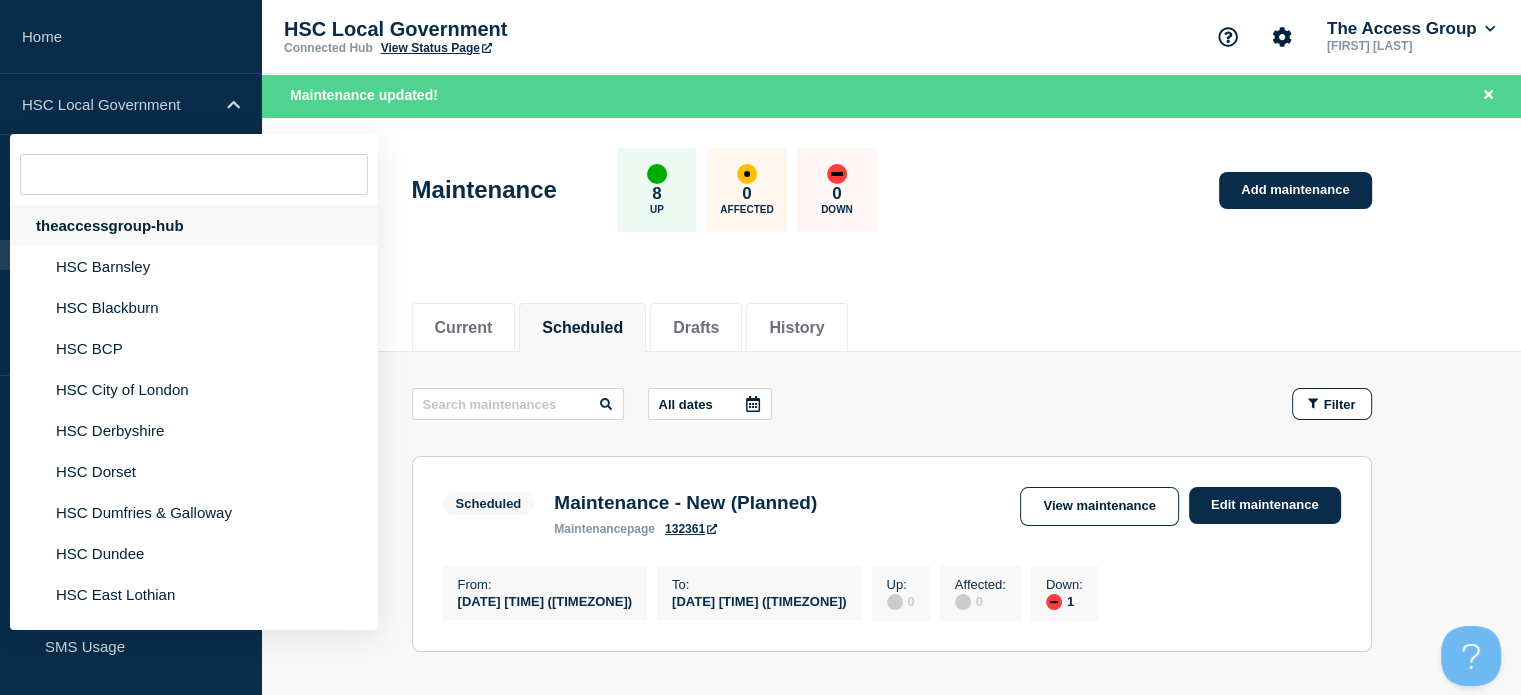 click on "theaccessgroup-hub" at bounding box center [194, 225] 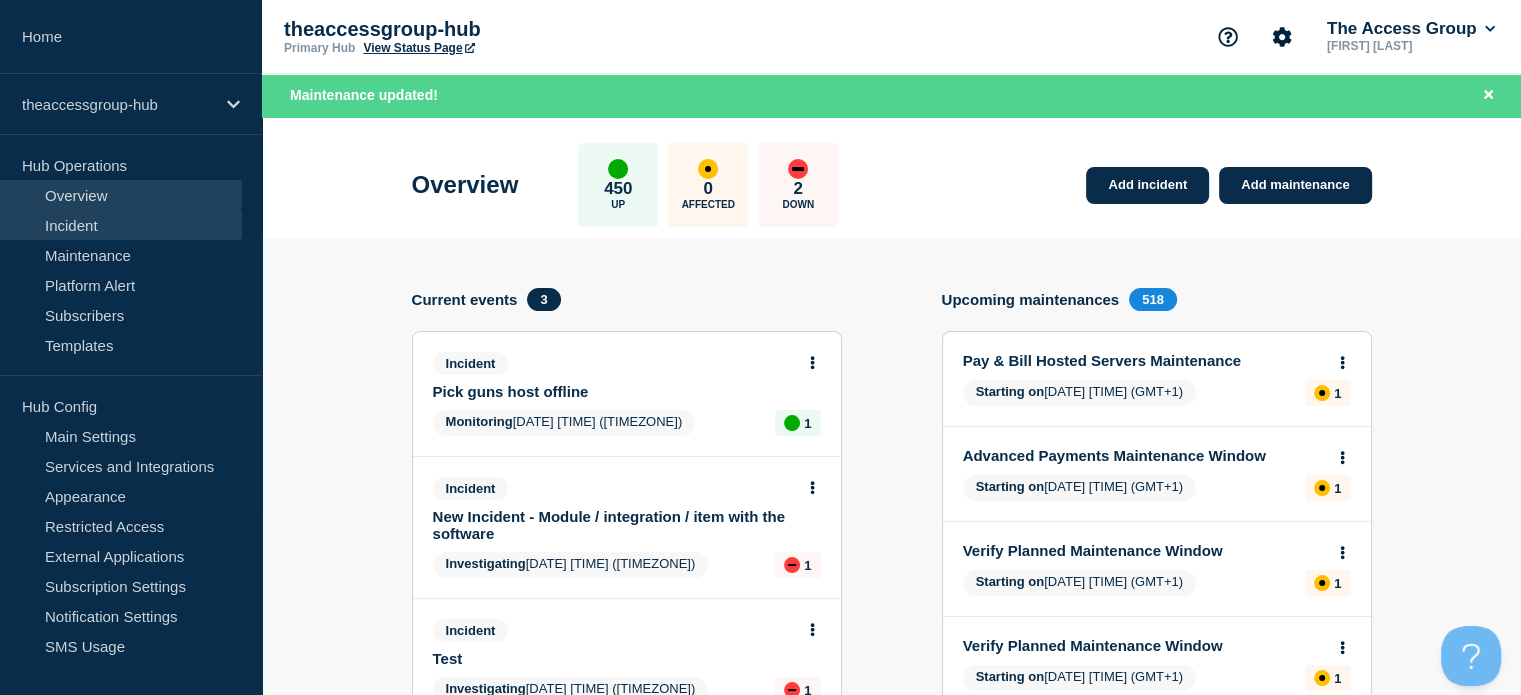 click on "Incident" at bounding box center [121, 225] 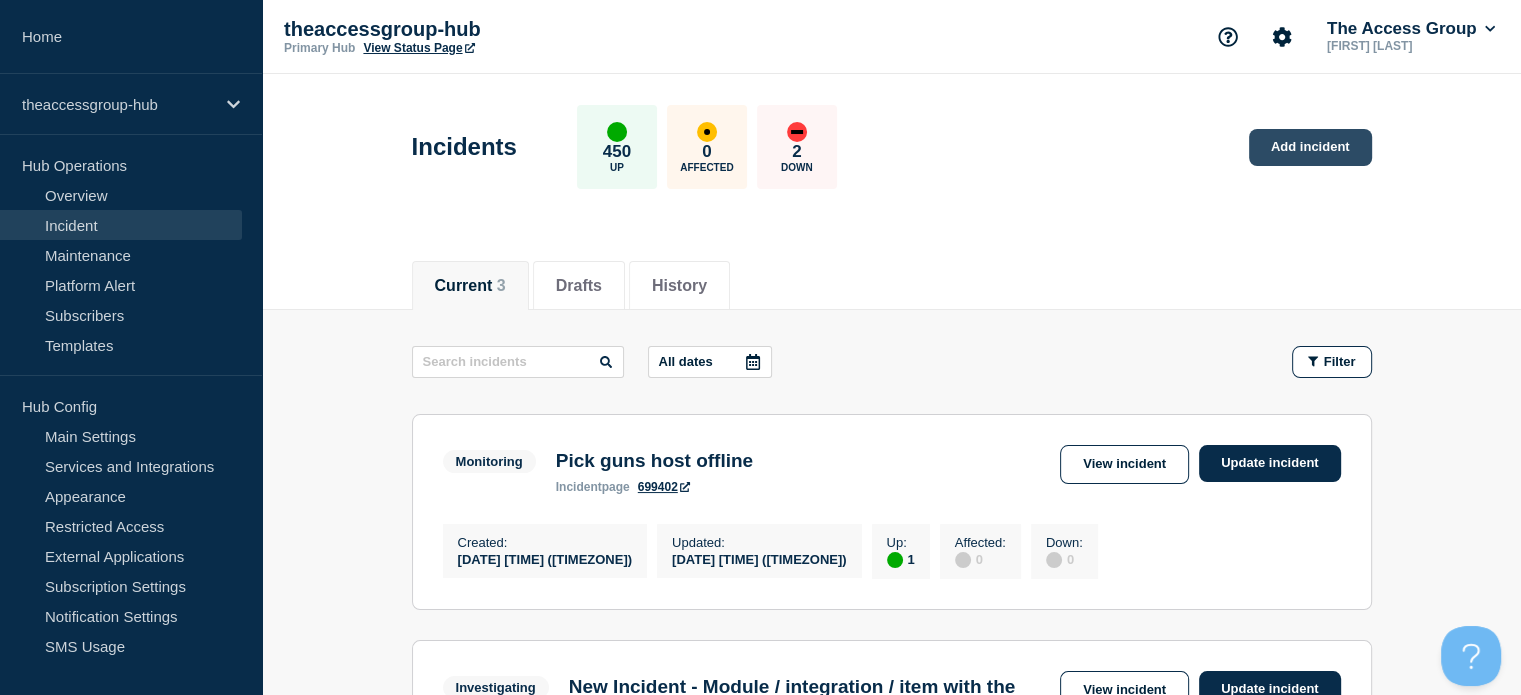 click on "Add incident" 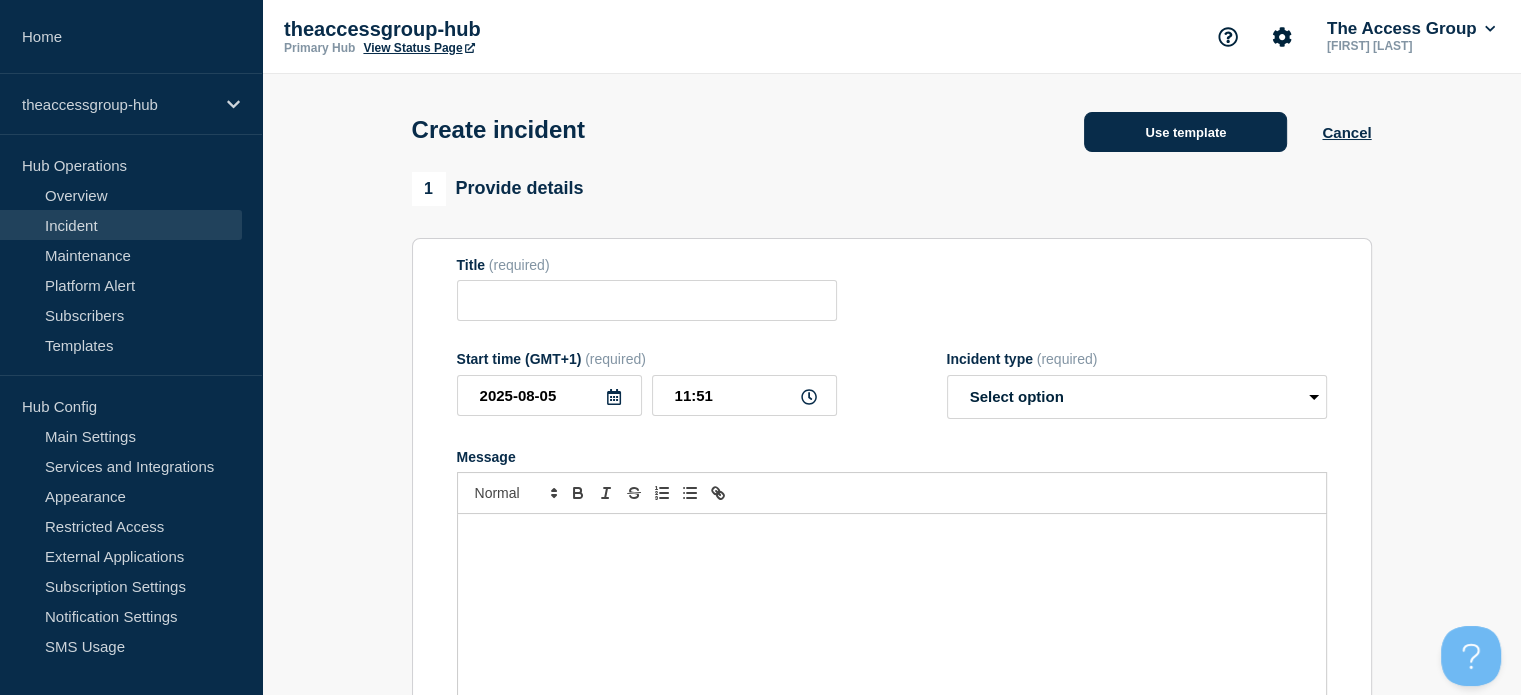 click on "Use template" at bounding box center [1185, 132] 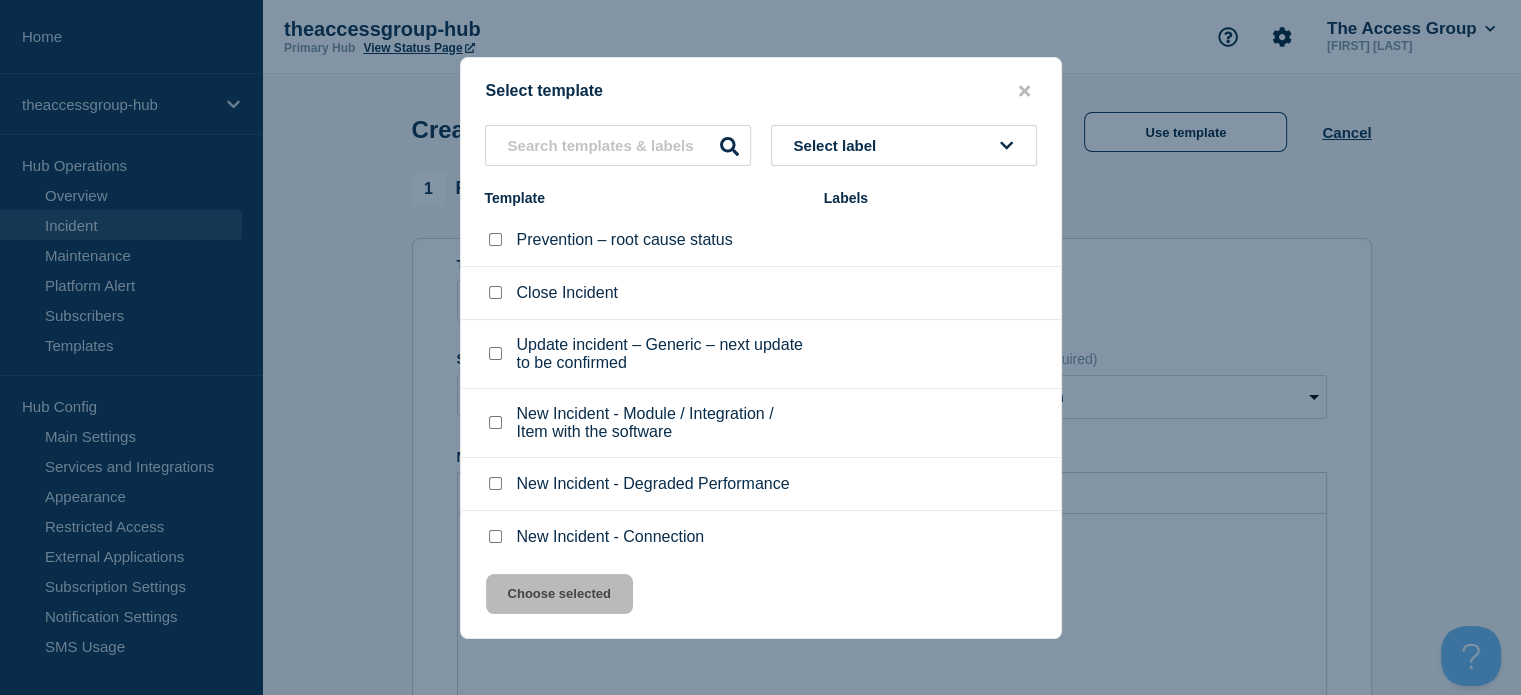 click at bounding box center [495, 483] 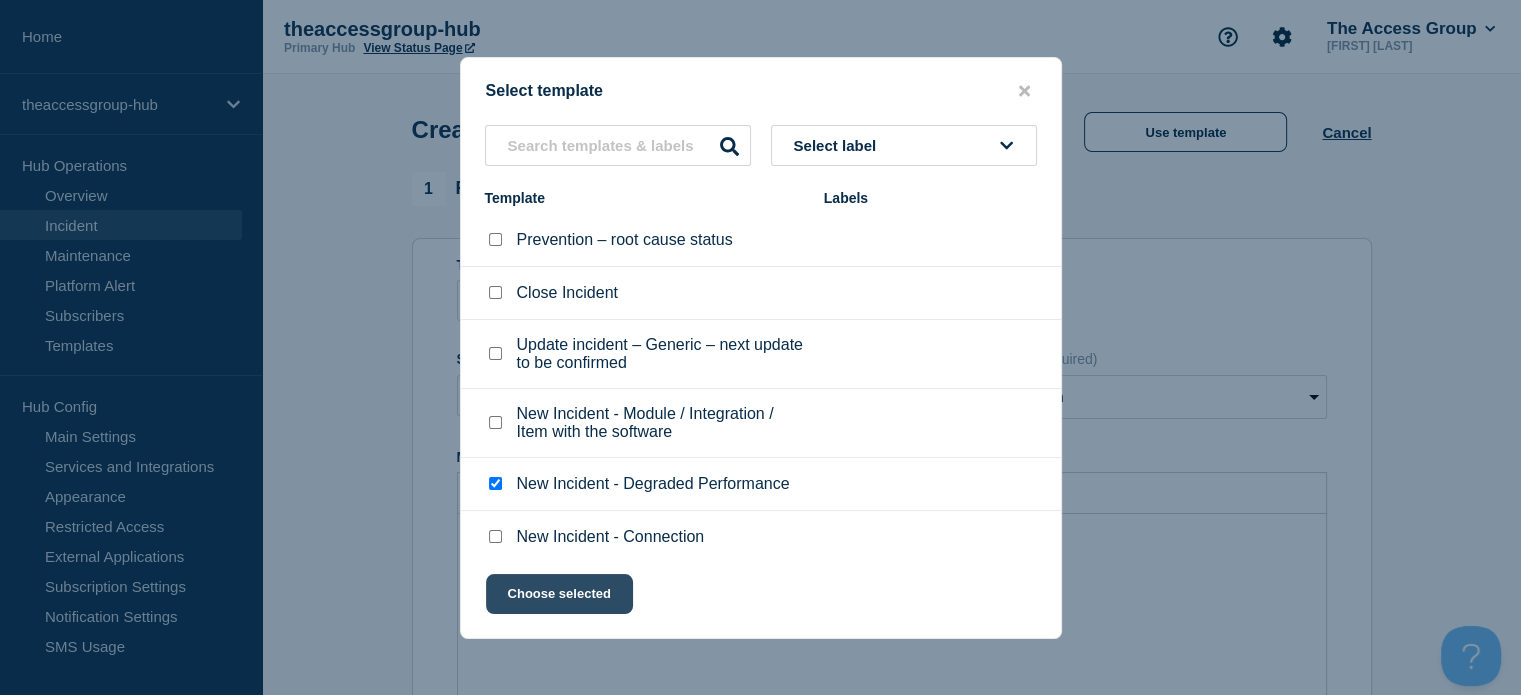 click on "Choose selected" 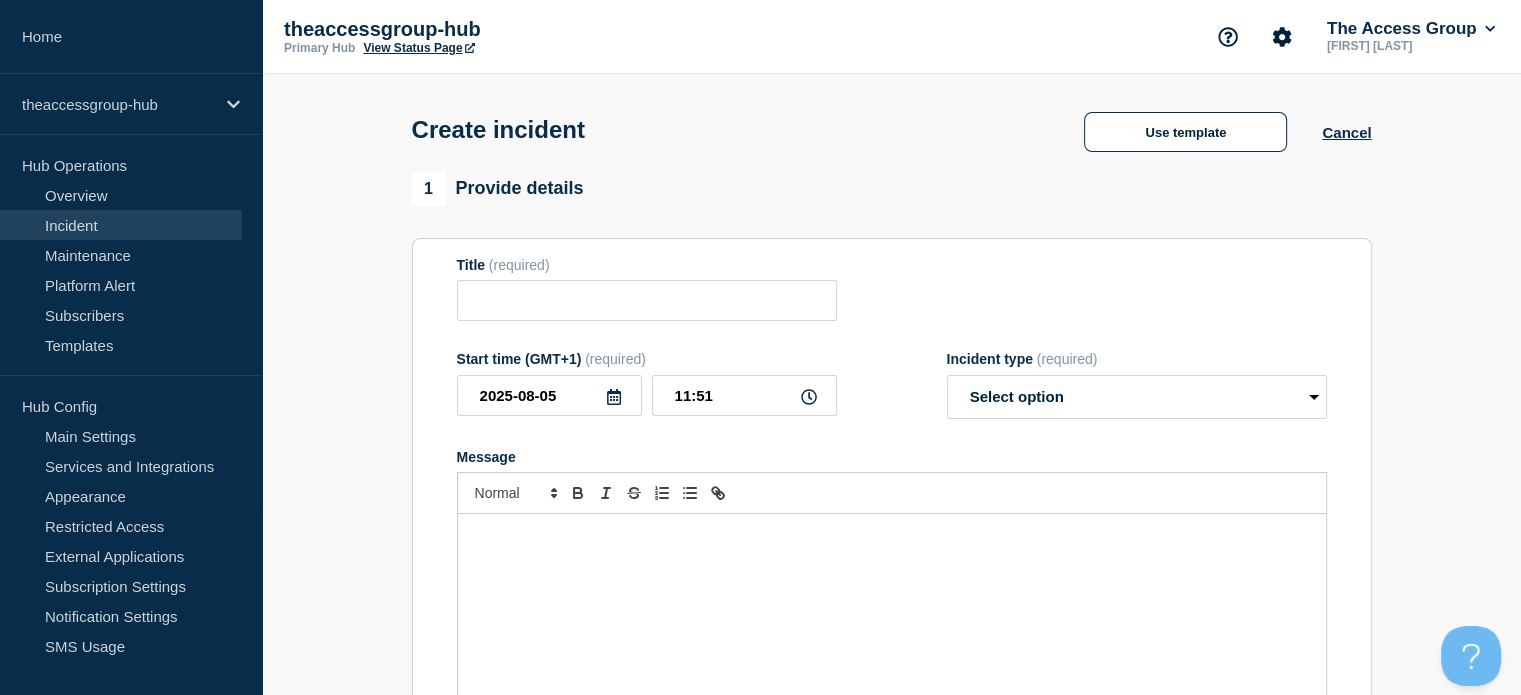 type on "New Incident - Degraded Performance" 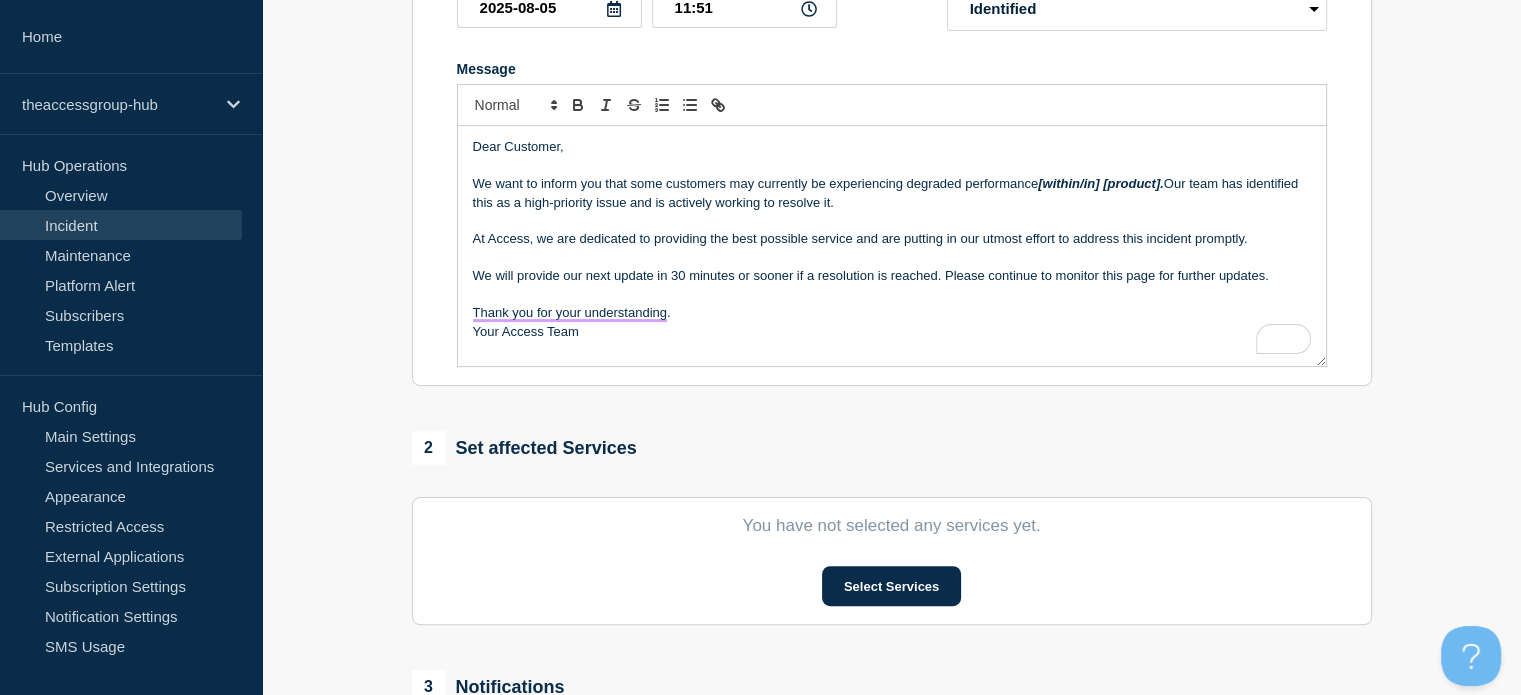 scroll, scrollTop: 400, scrollLeft: 0, axis: vertical 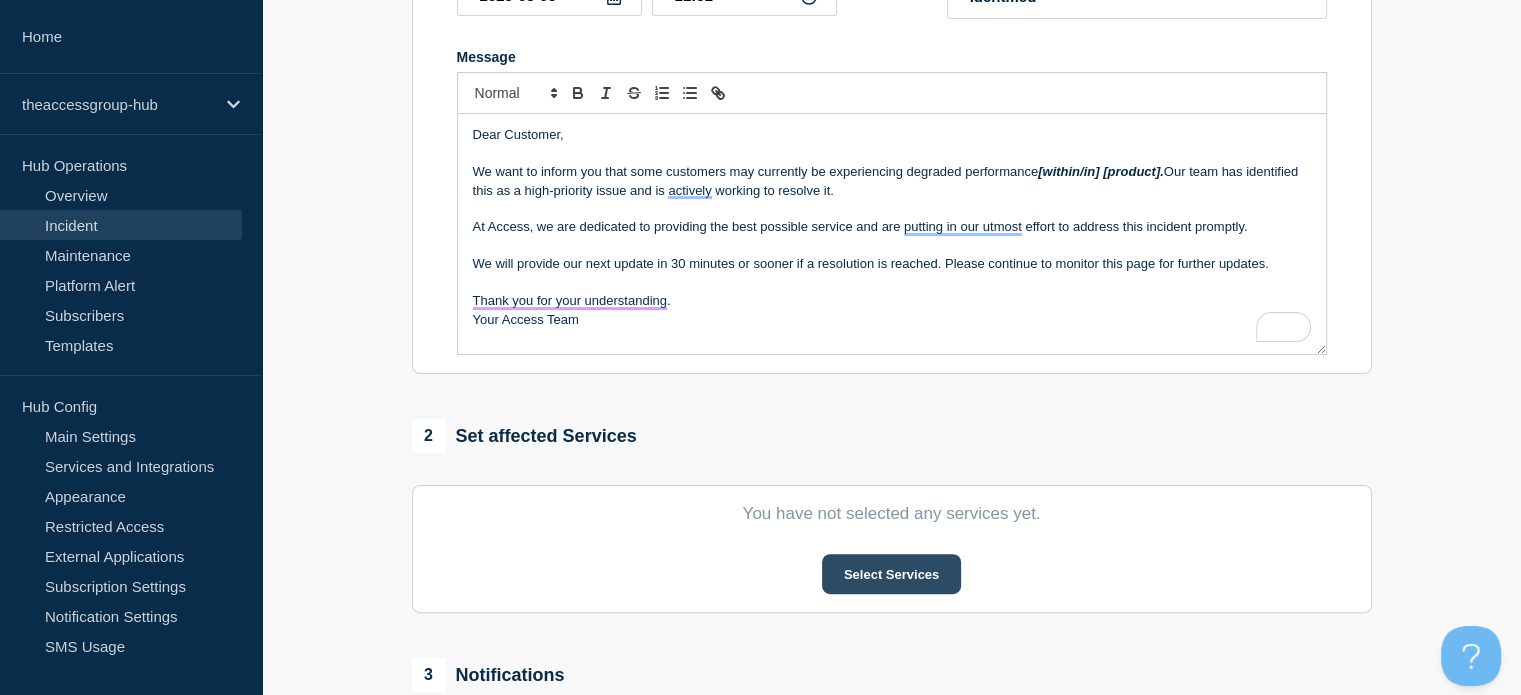 click on "Select Services" at bounding box center (891, 574) 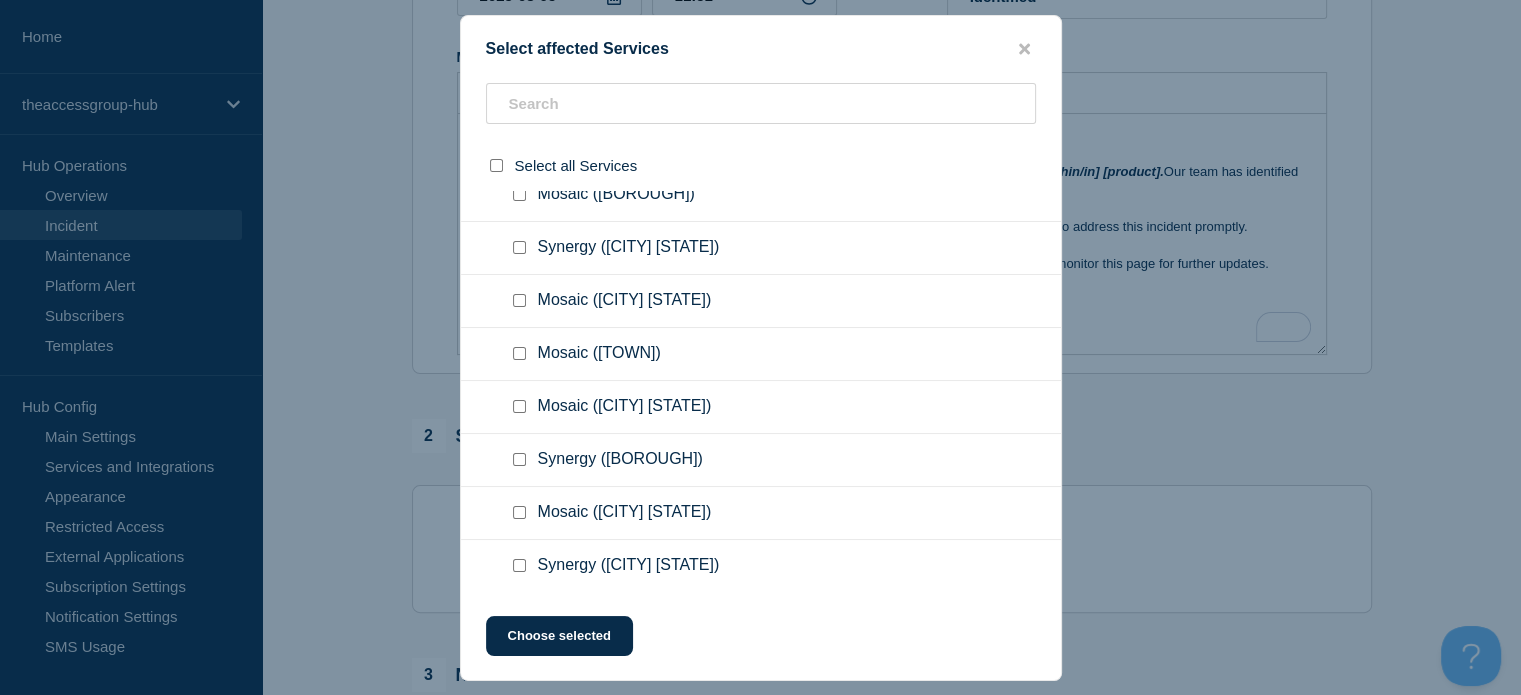 scroll, scrollTop: 10900, scrollLeft: 0, axis: vertical 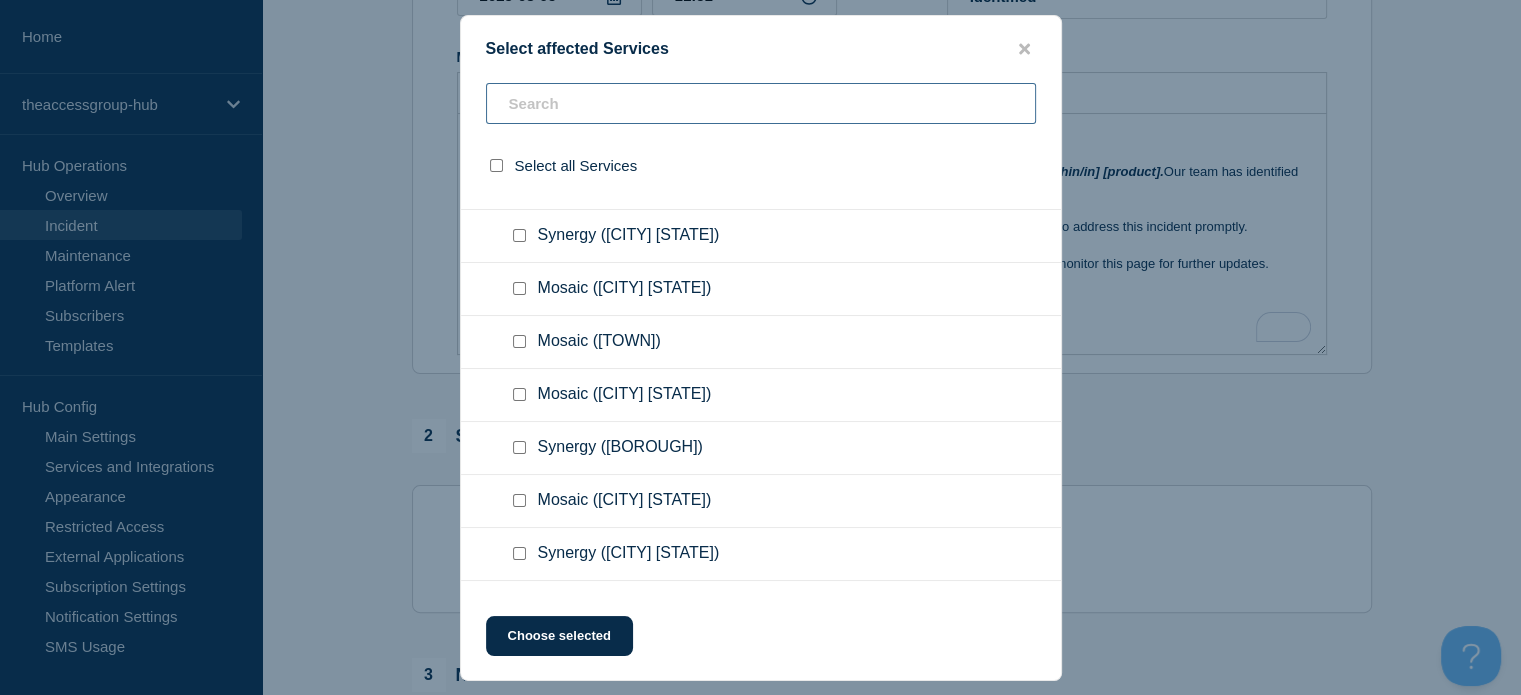 click at bounding box center [761, 103] 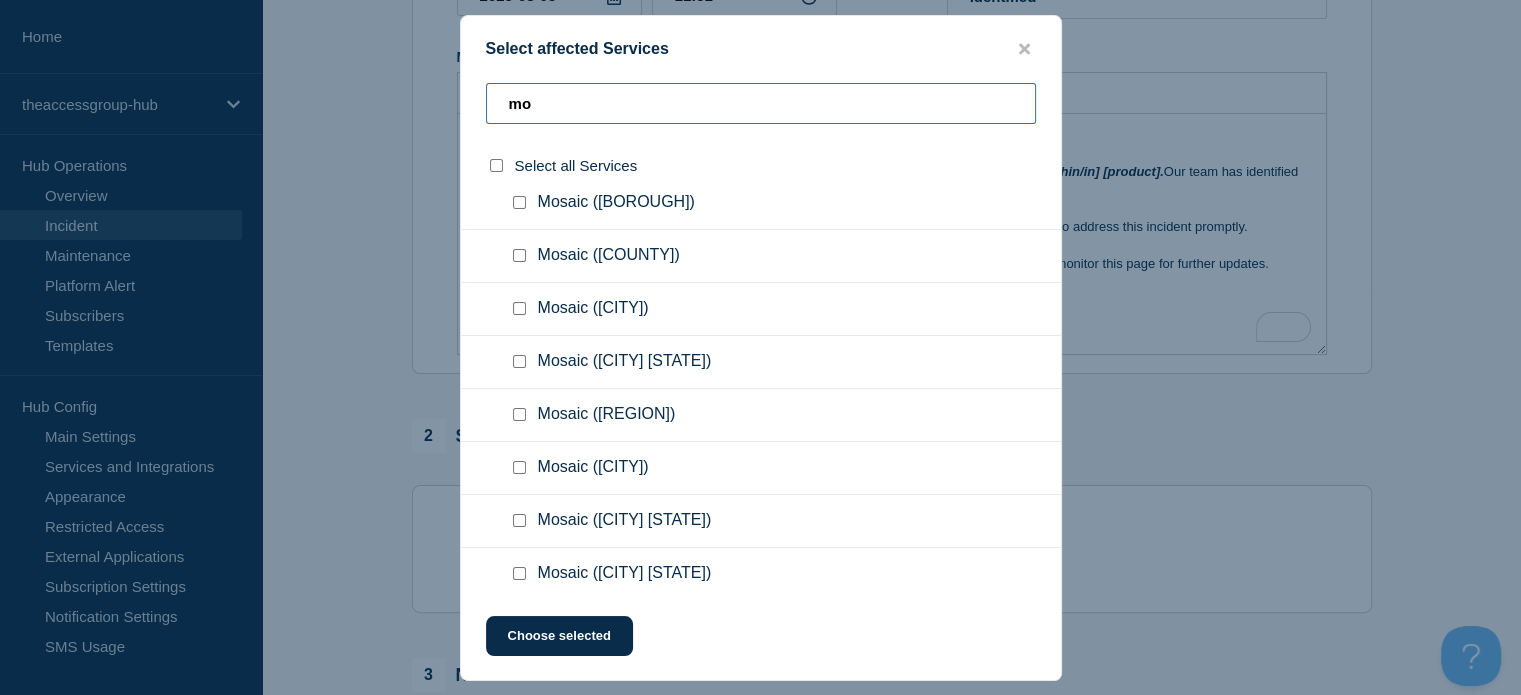 scroll, scrollTop: 181, scrollLeft: 0, axis: vertical 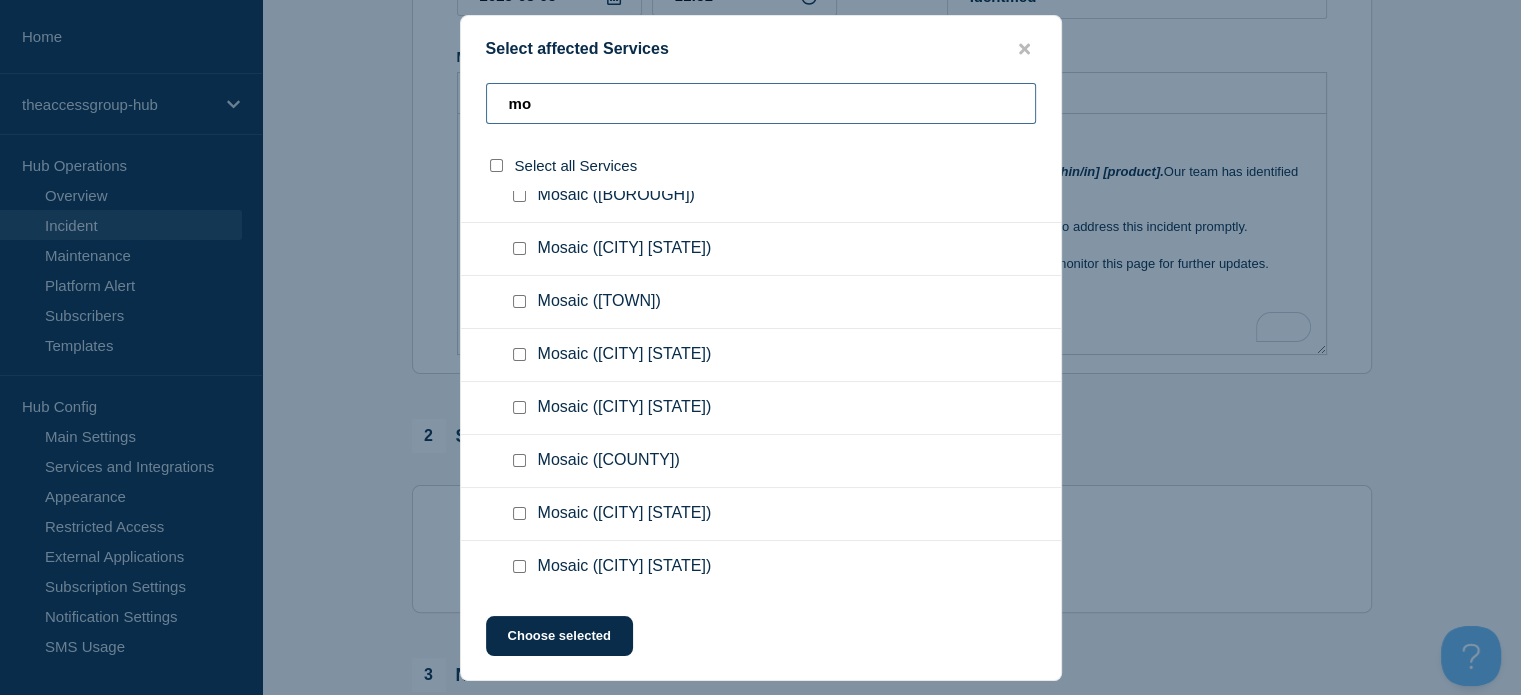 type on "m" 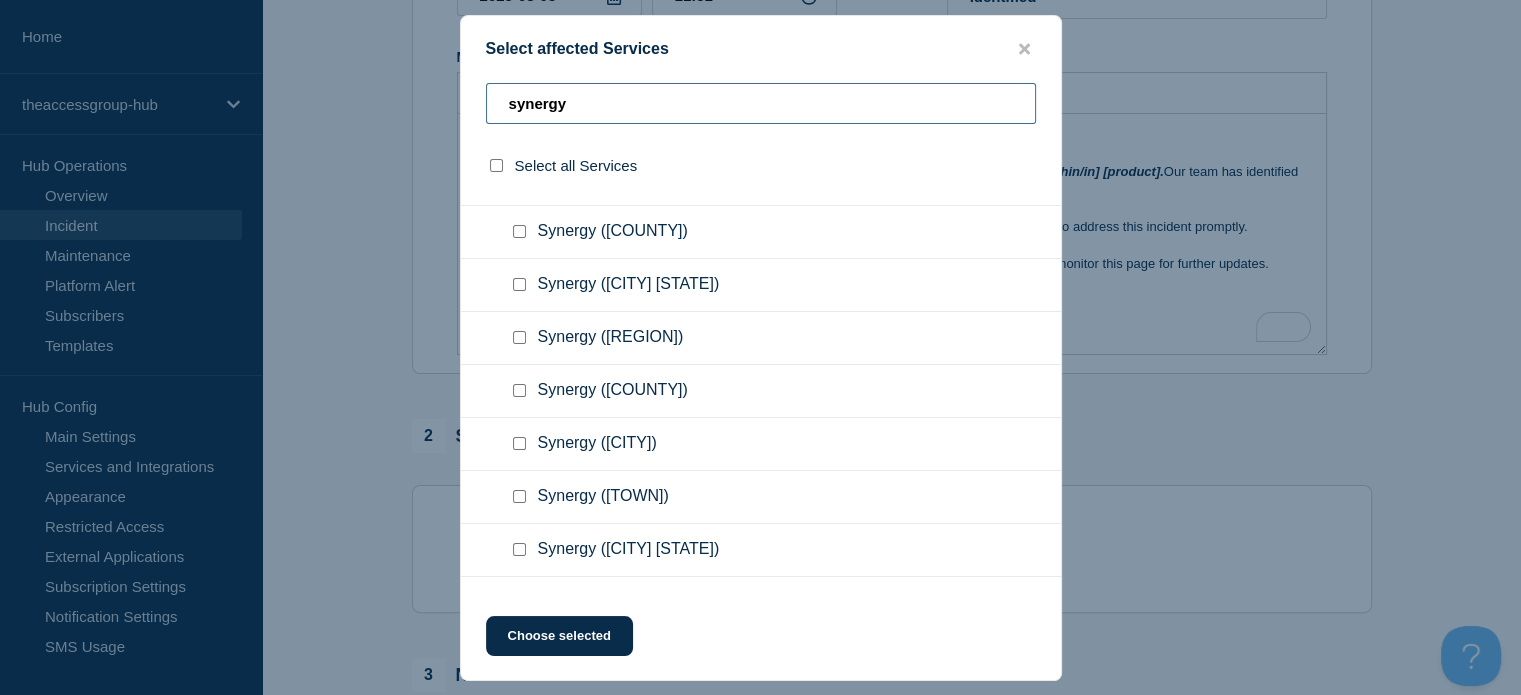 scroll, scrollTop: 1229, scrollLeft: 0, axis: vertical 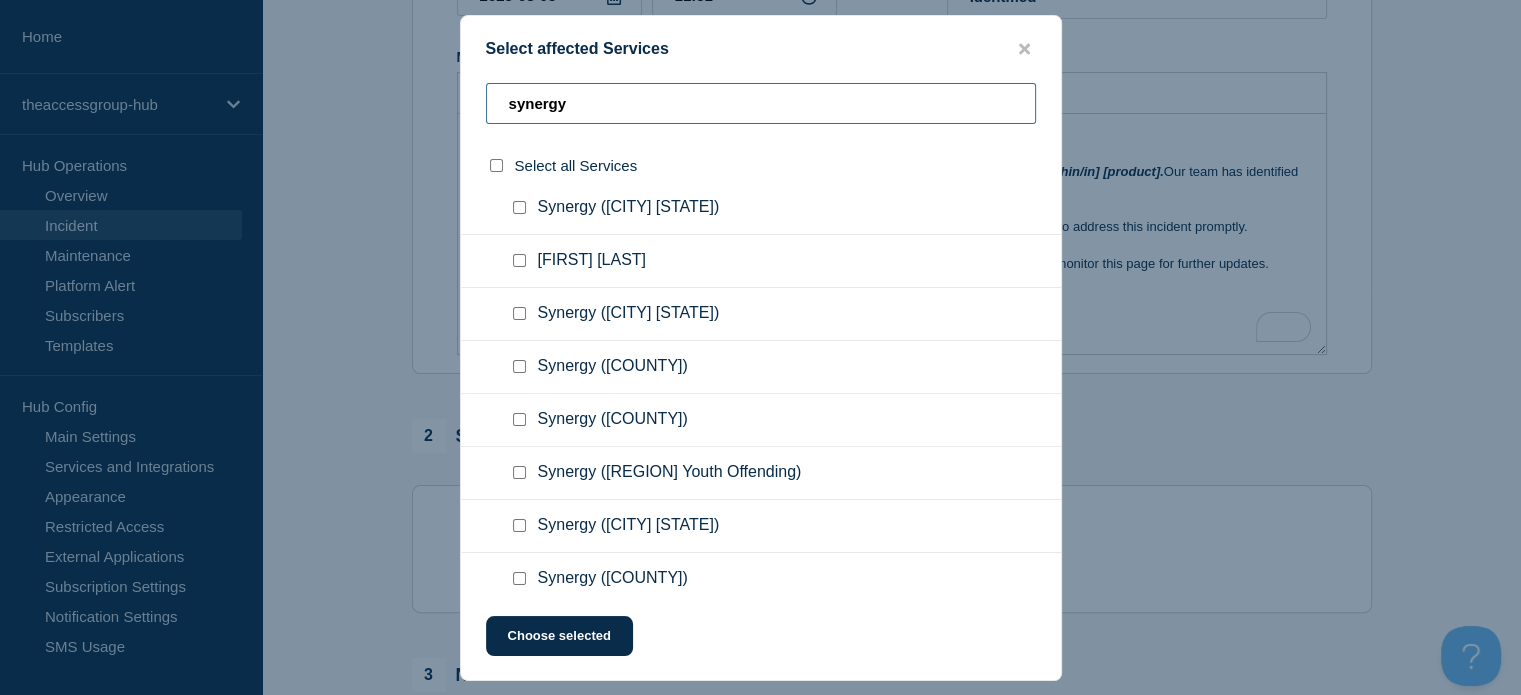 type on "synergy" 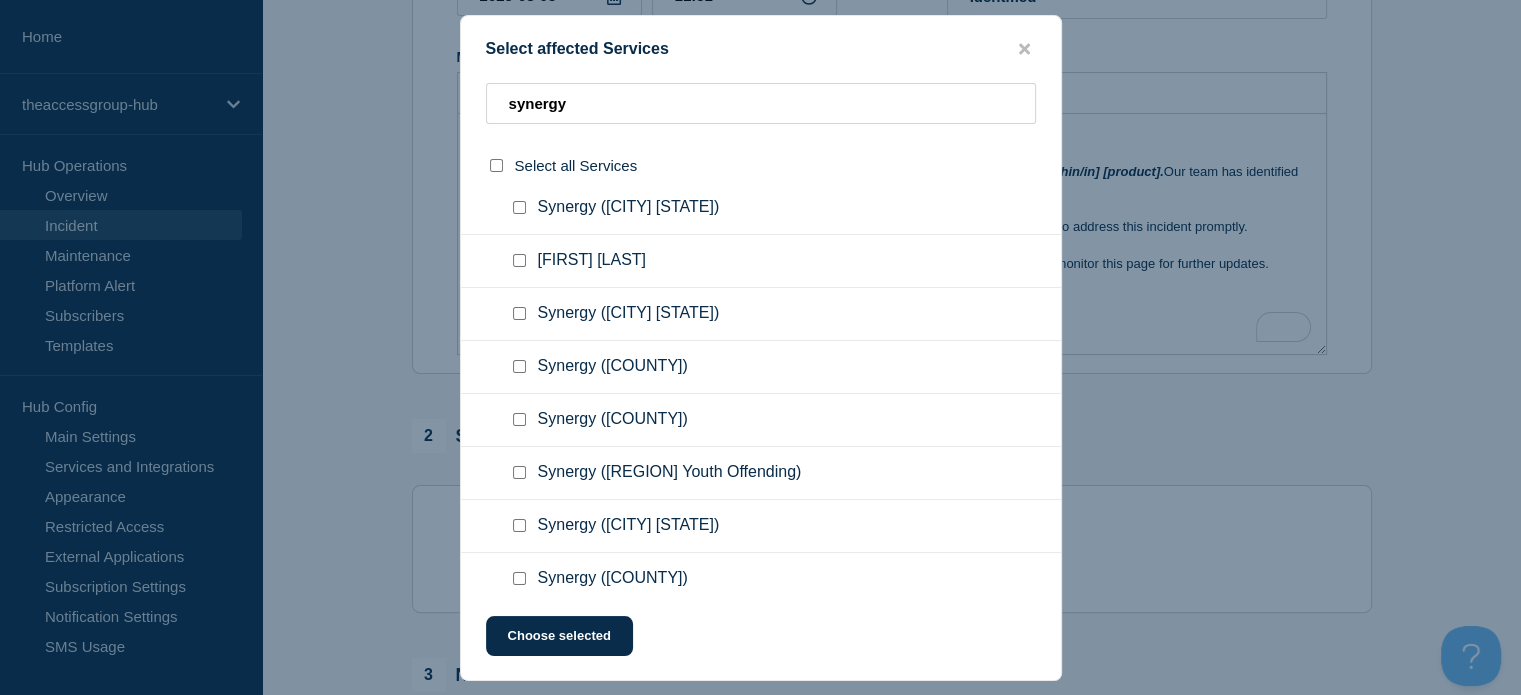 drag, startPoint x: 521, startPoint y: 308, endPoint x: 509, endPoint y: 334, distance: 28.635643 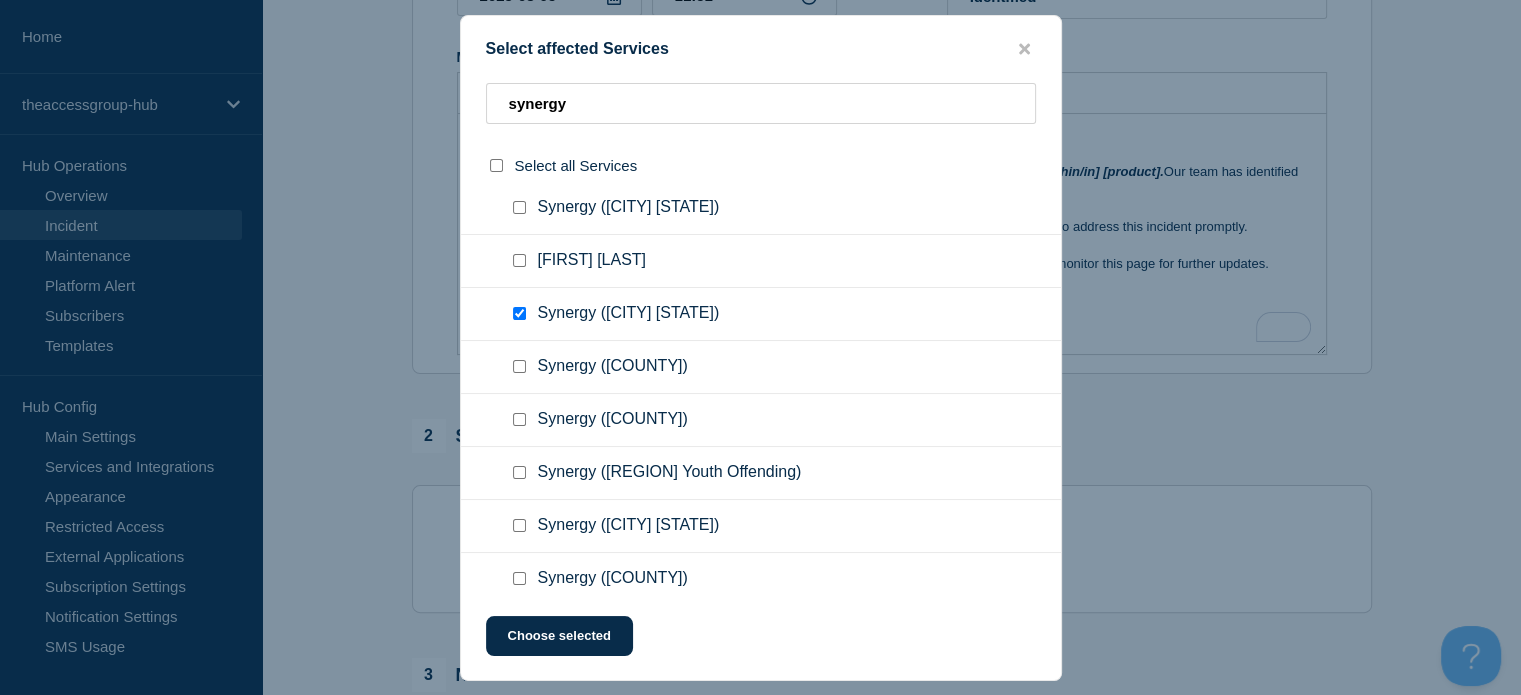 drag, startPoint x: 524, startPoint y: 357, endPoint x: 514, endPoint y: 395, distance: 39.293766 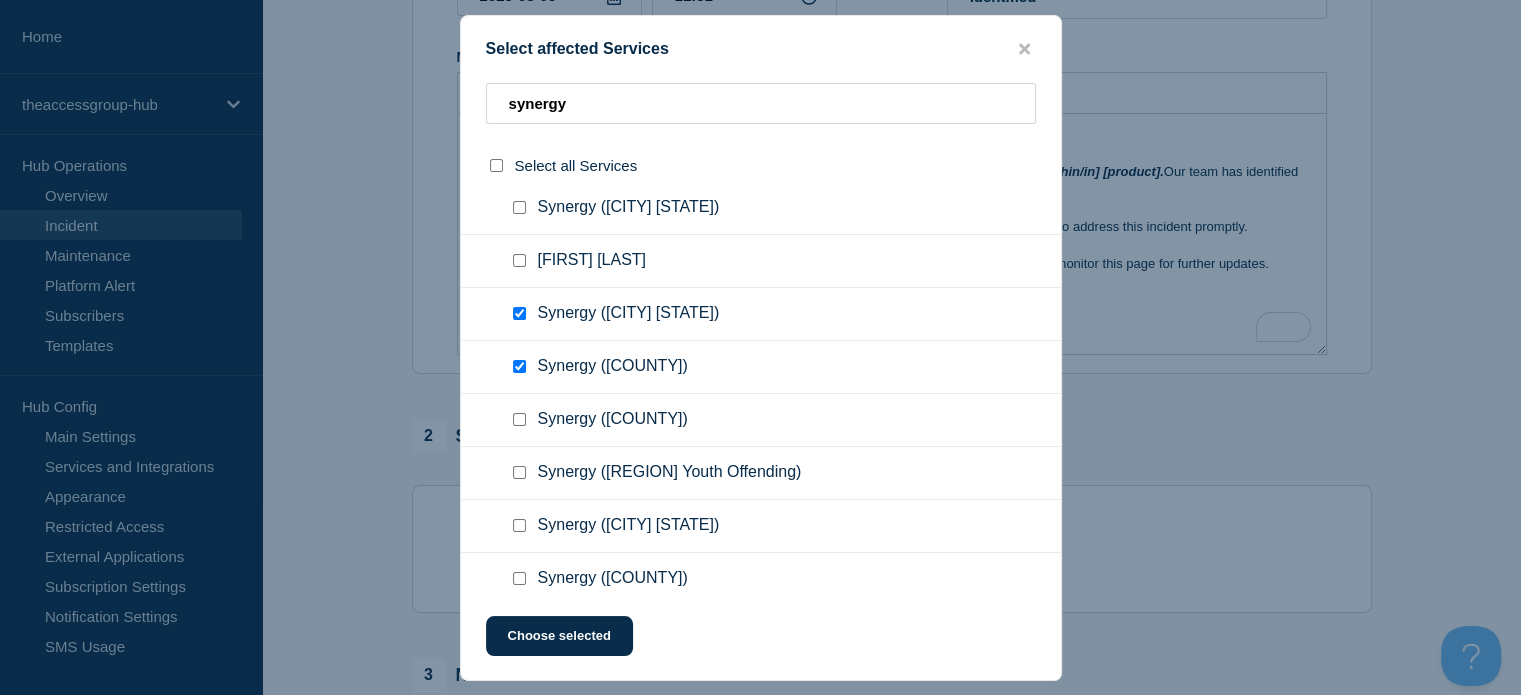 click at bounding box center (519, 419) 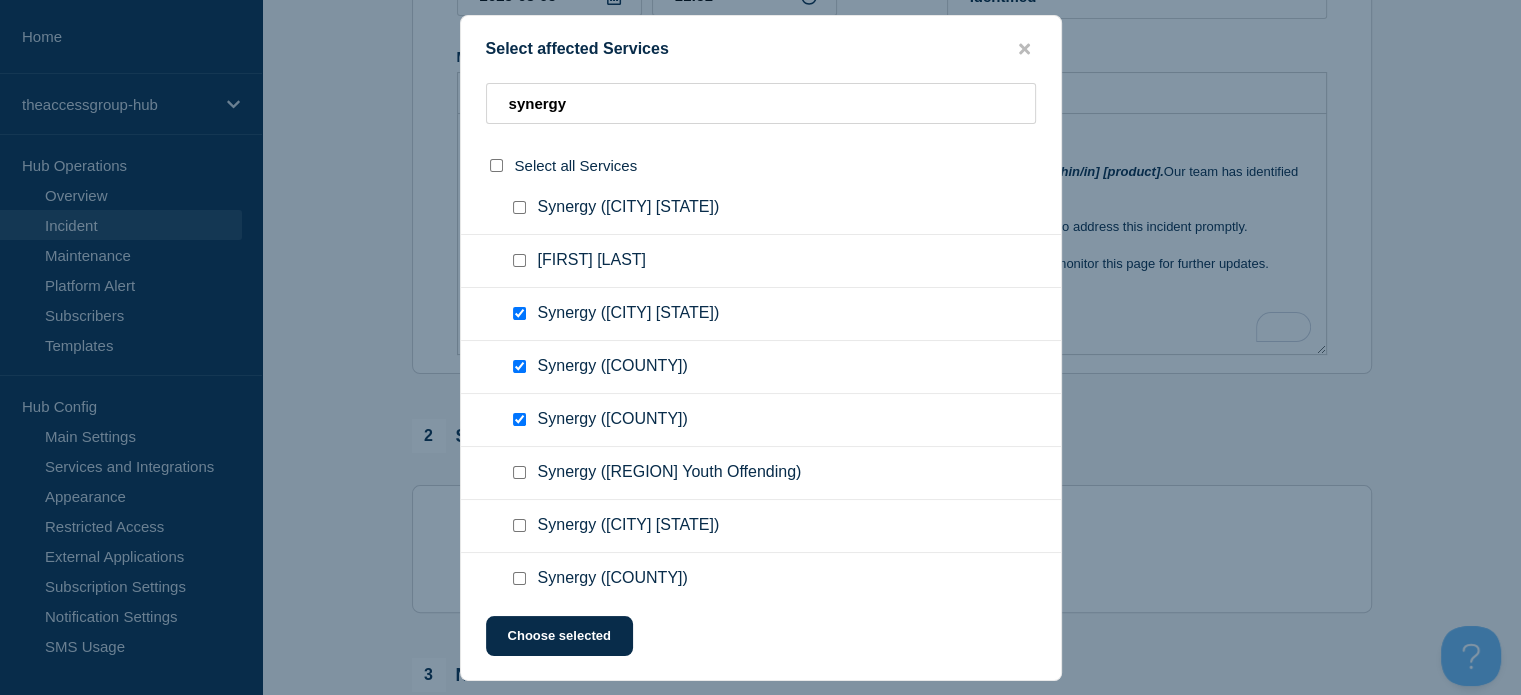 drag, startPoint x: 567, startPoint y: 634, endPoint x: 627, endPoint y: 659, distance: 65 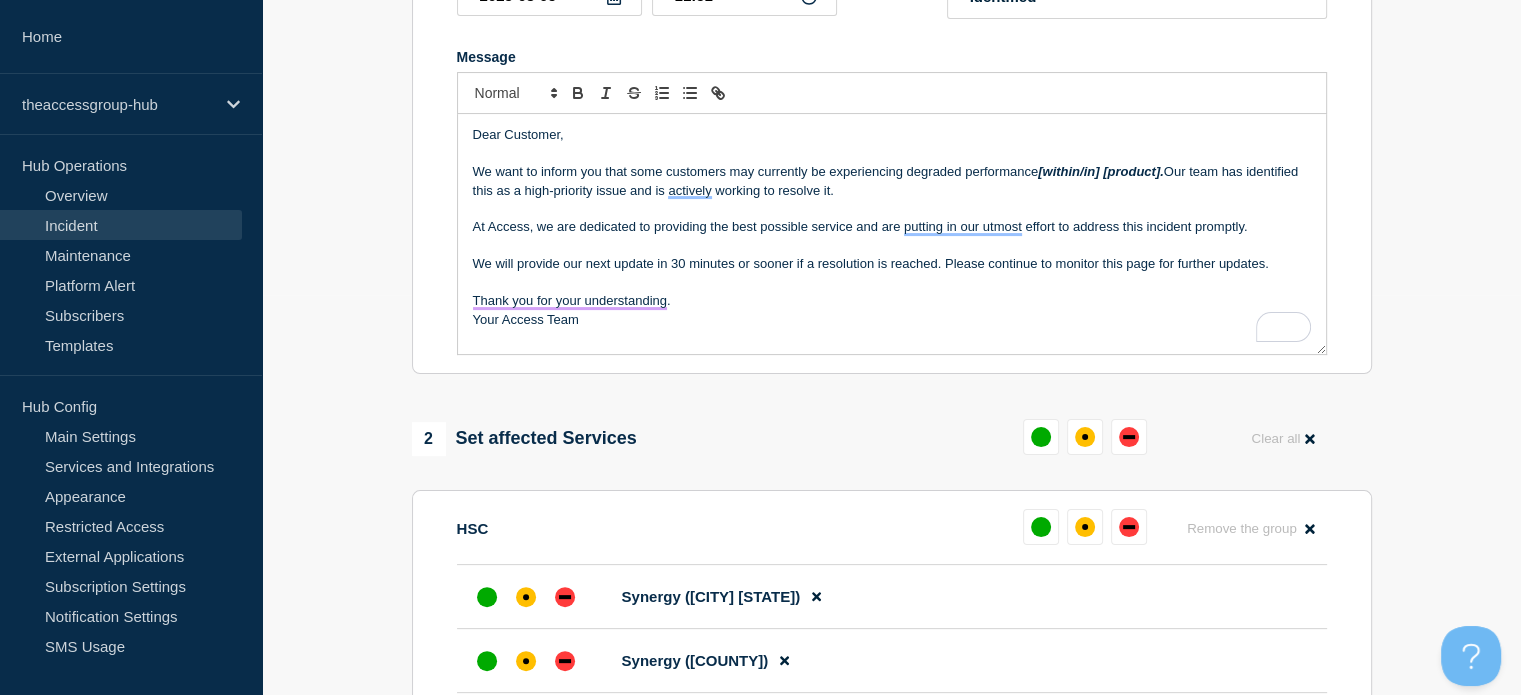 scroll, scrollTop: 700, scrollLeft: 0, axis: vertical 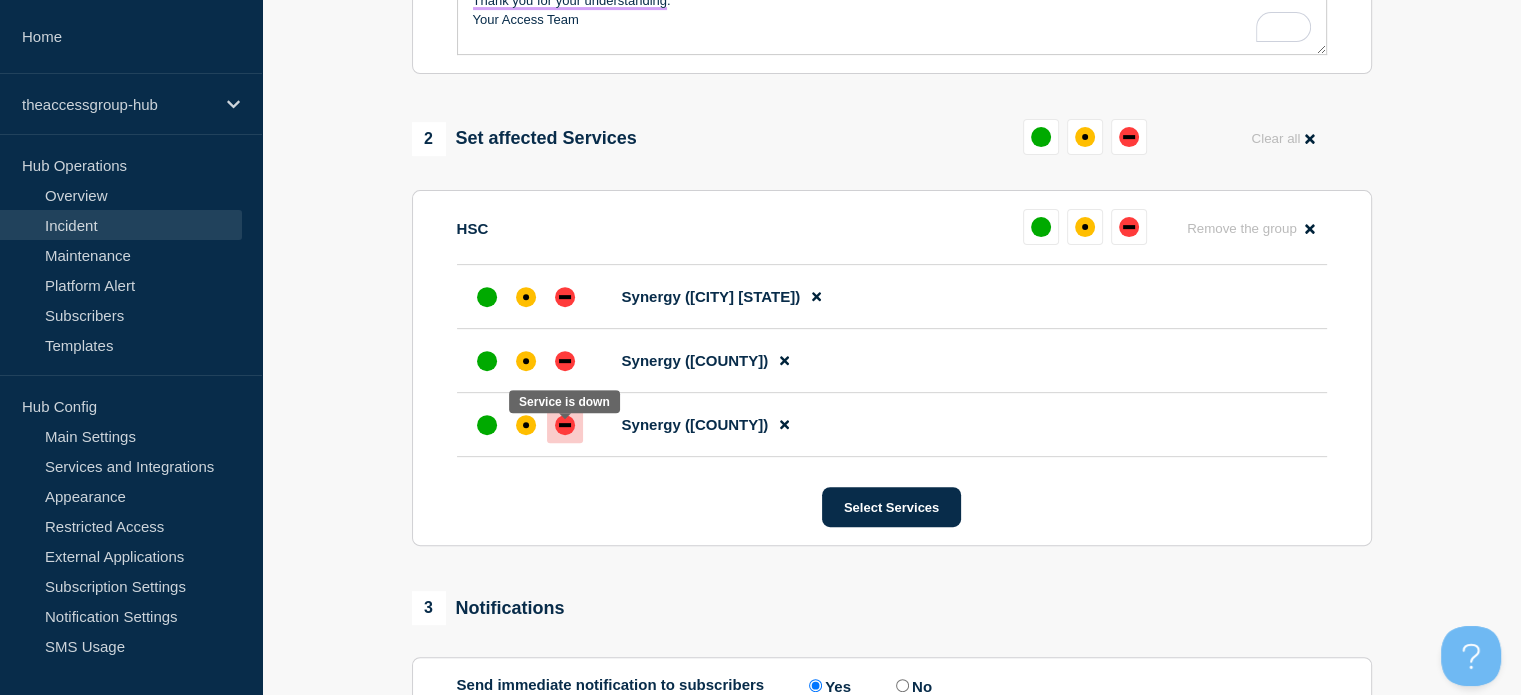 click at bounding box center (565, 425) 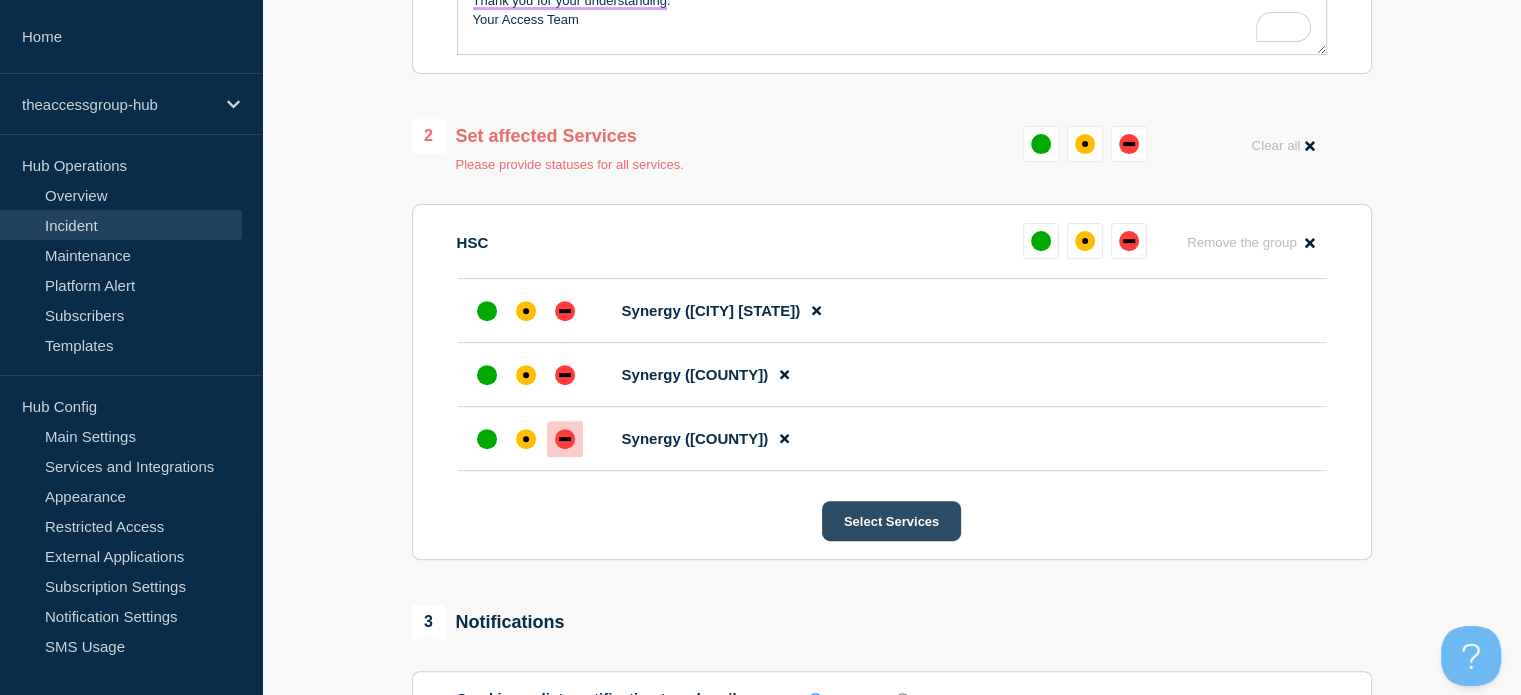 click on "Select Services" at bounding box center [891, 521] 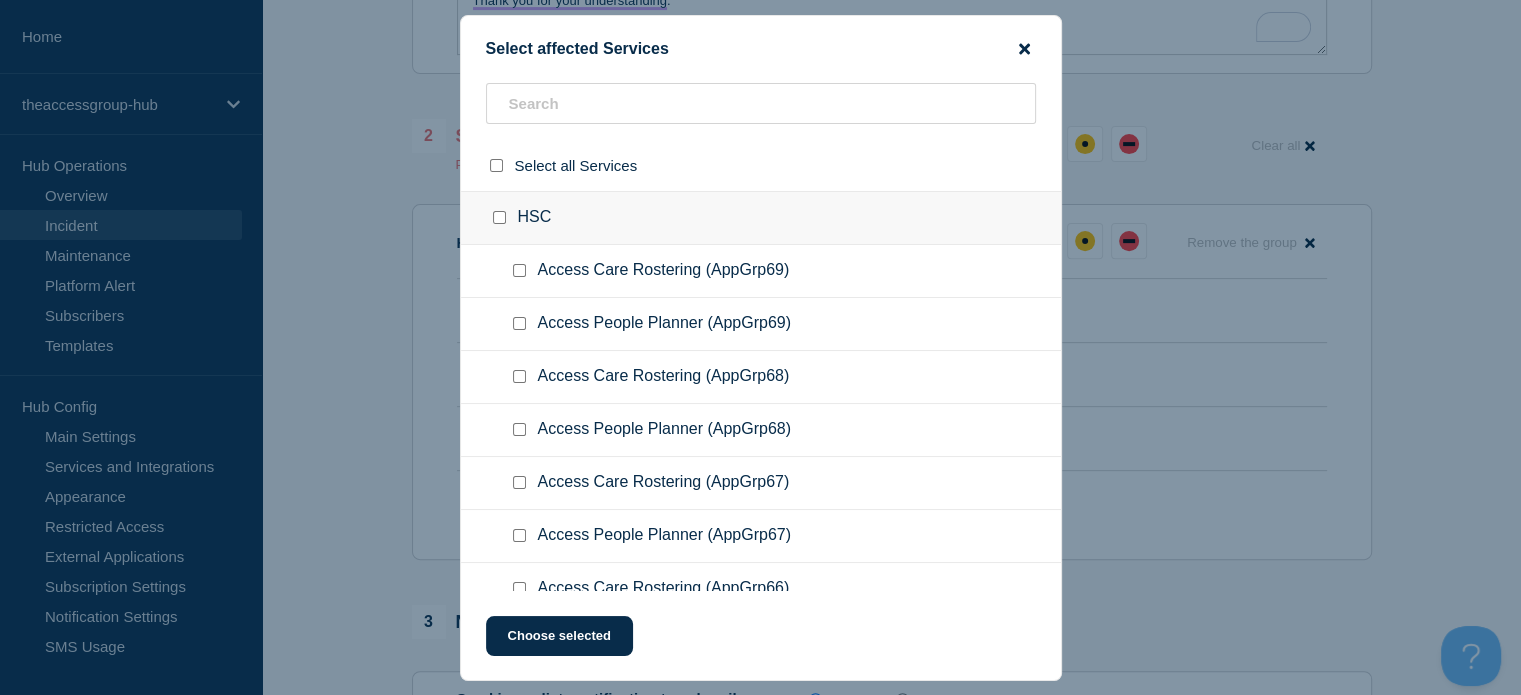 click 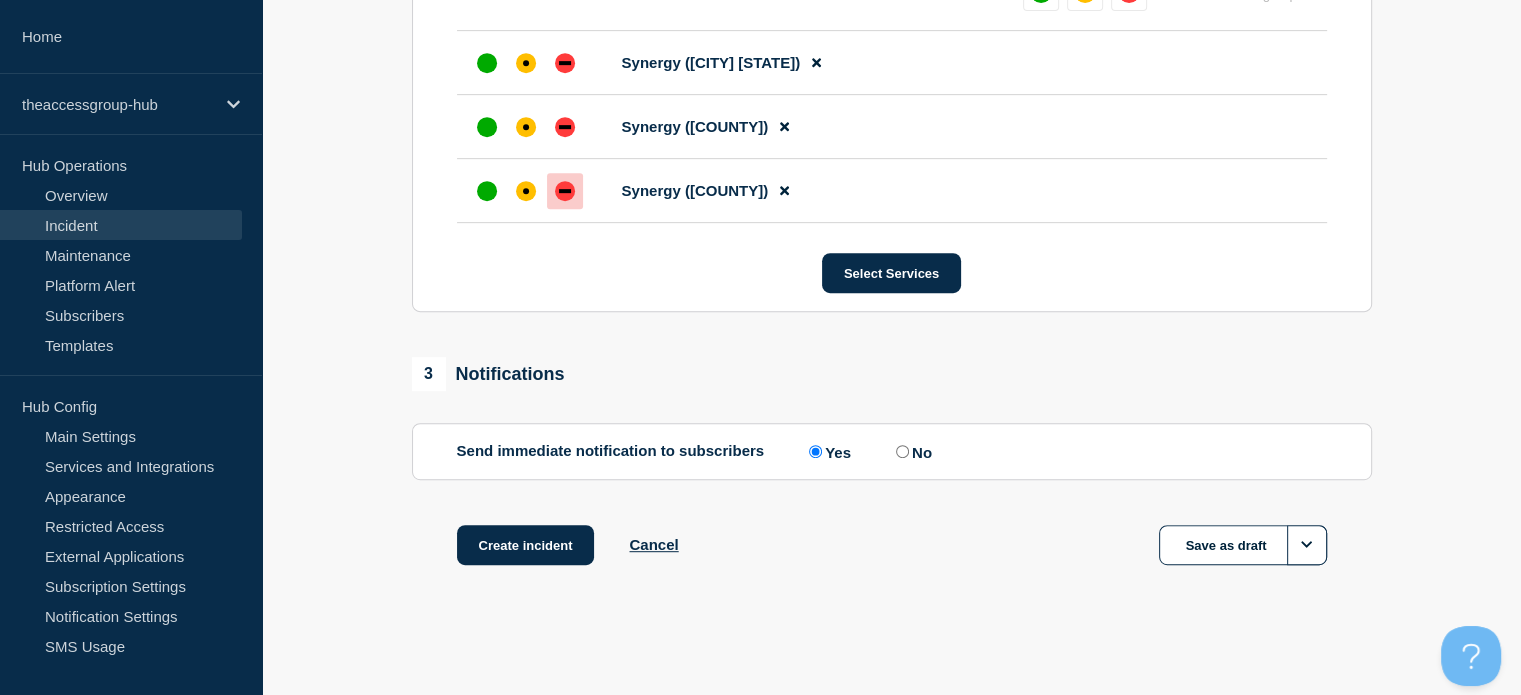 scroll, scrollTop: 945, scrollLeft: 0, axis: vertical 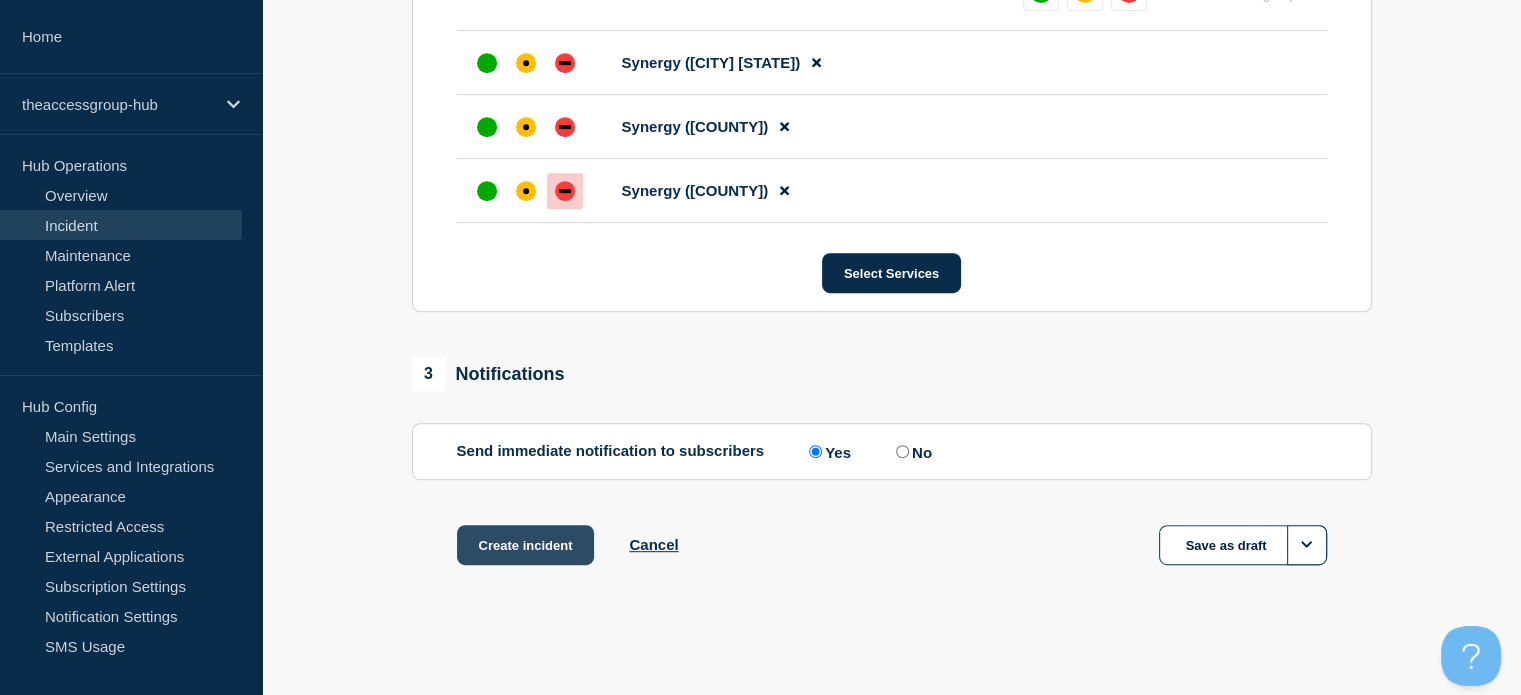 click on "Create incident" at bounding box center [526, 545] 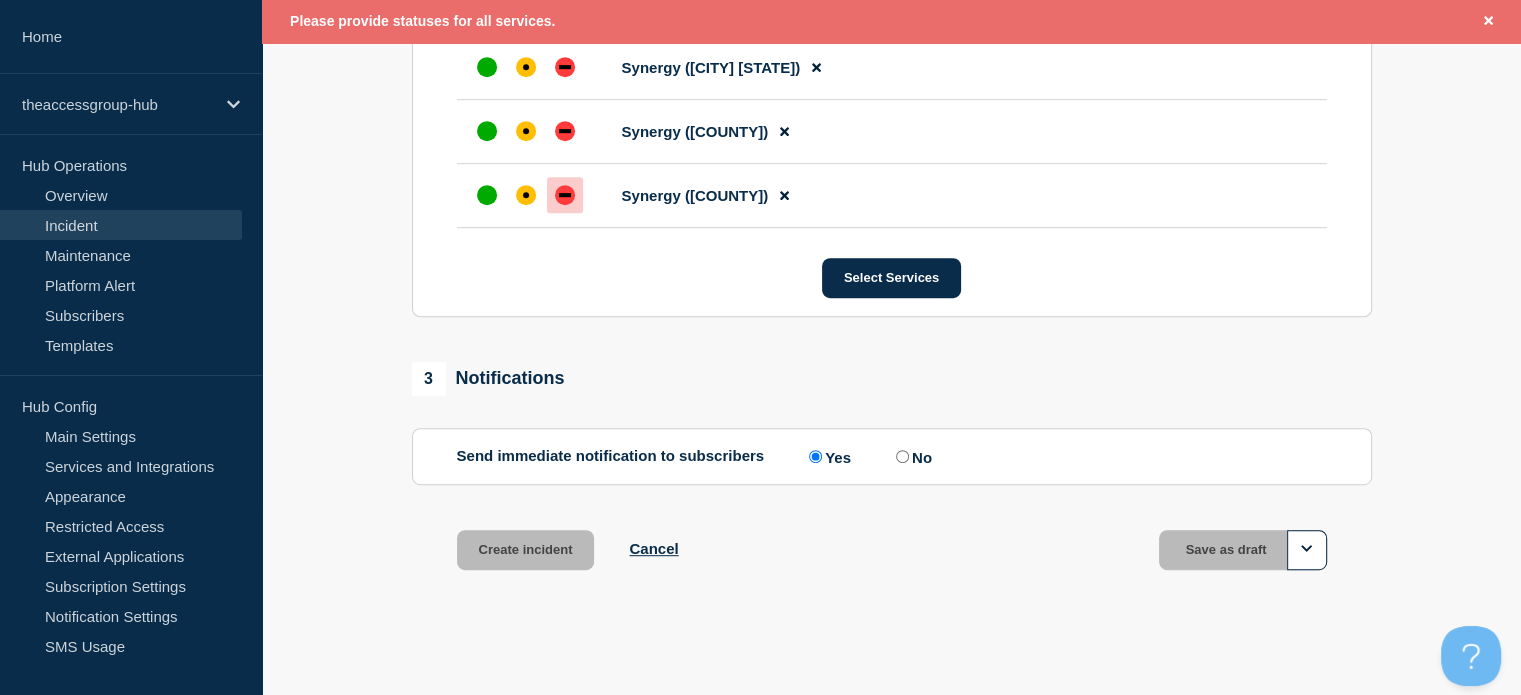 scroll, scrollTop: 900, scrollLeft: 0, axis: vertical 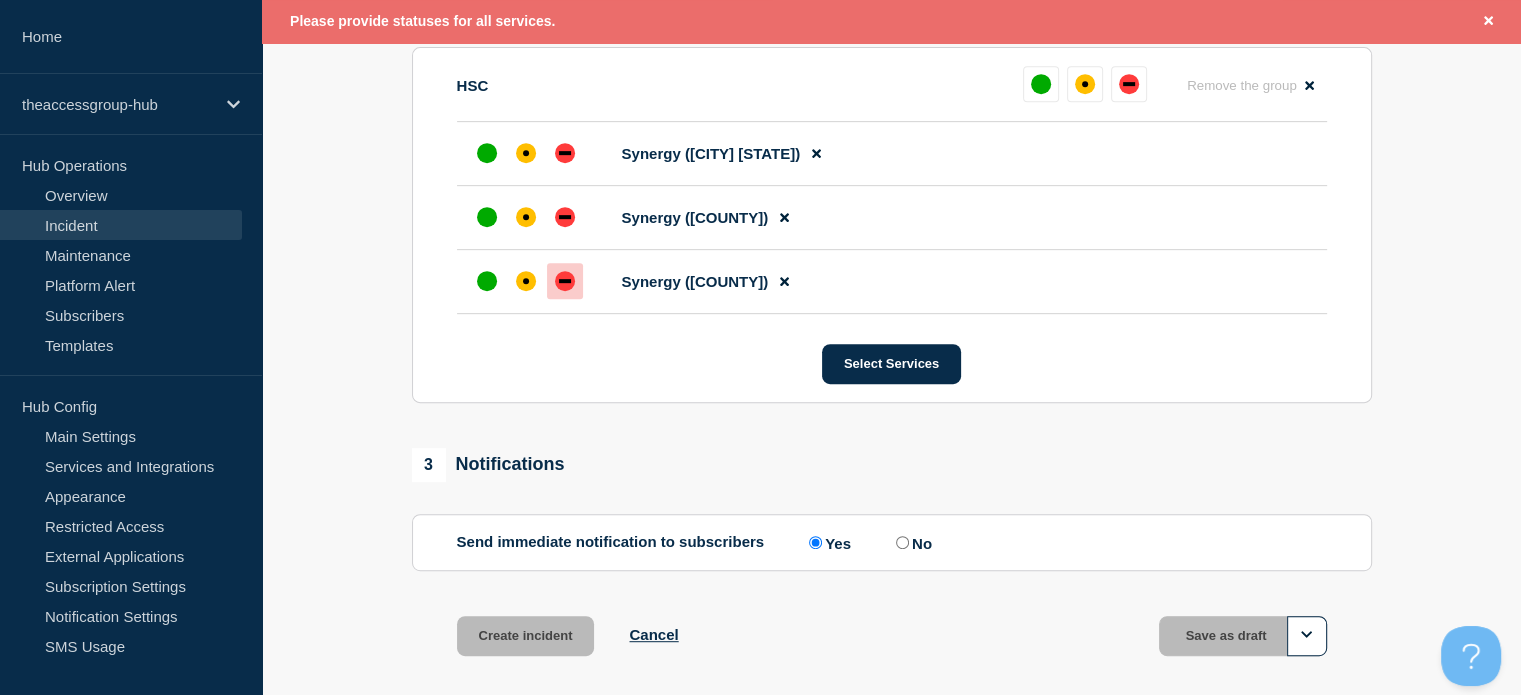 drag, startPoint x: 569, startPoint y: 227, endPoint x: 586, endPoint y: 160, distance: 69.12308 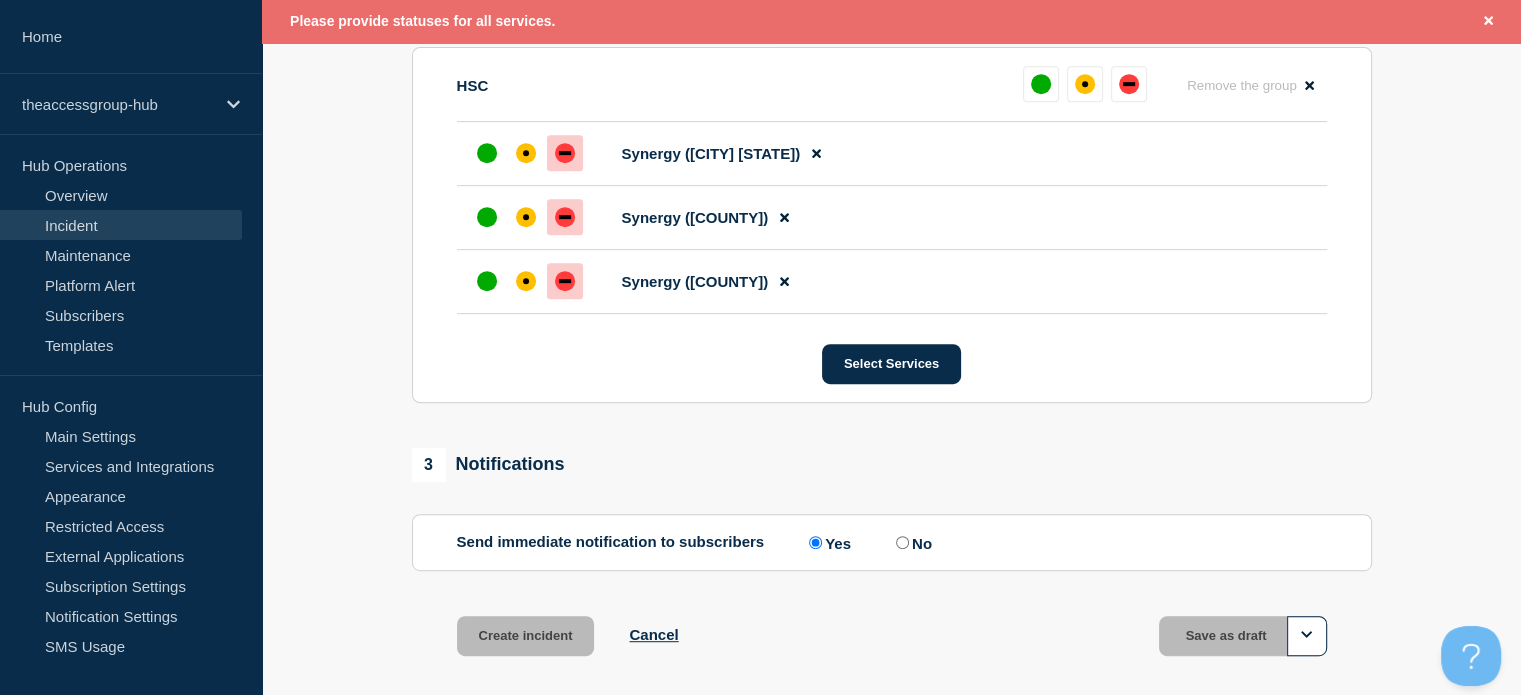 click at bounding box center (565, 153) 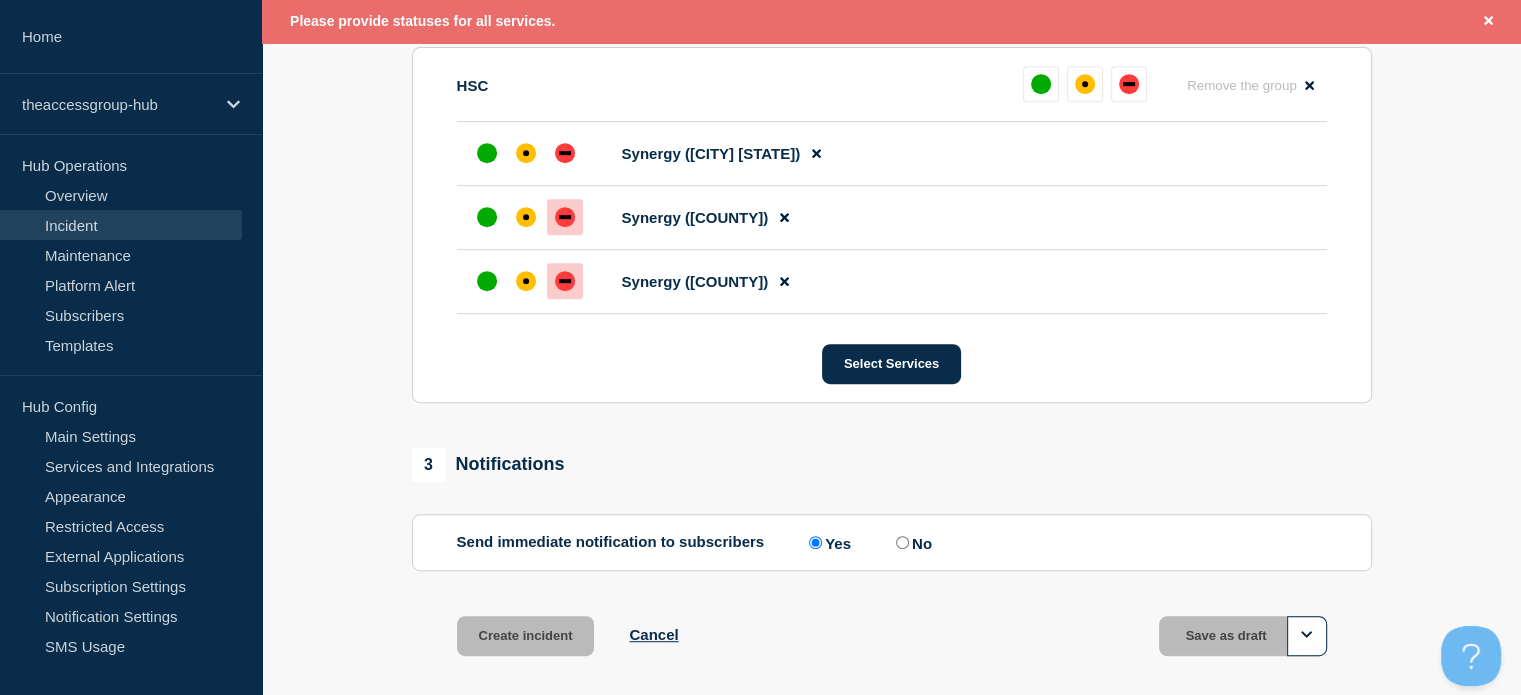 scroll, scrollTop: 904, scrollLeft: 0, axis: vertical 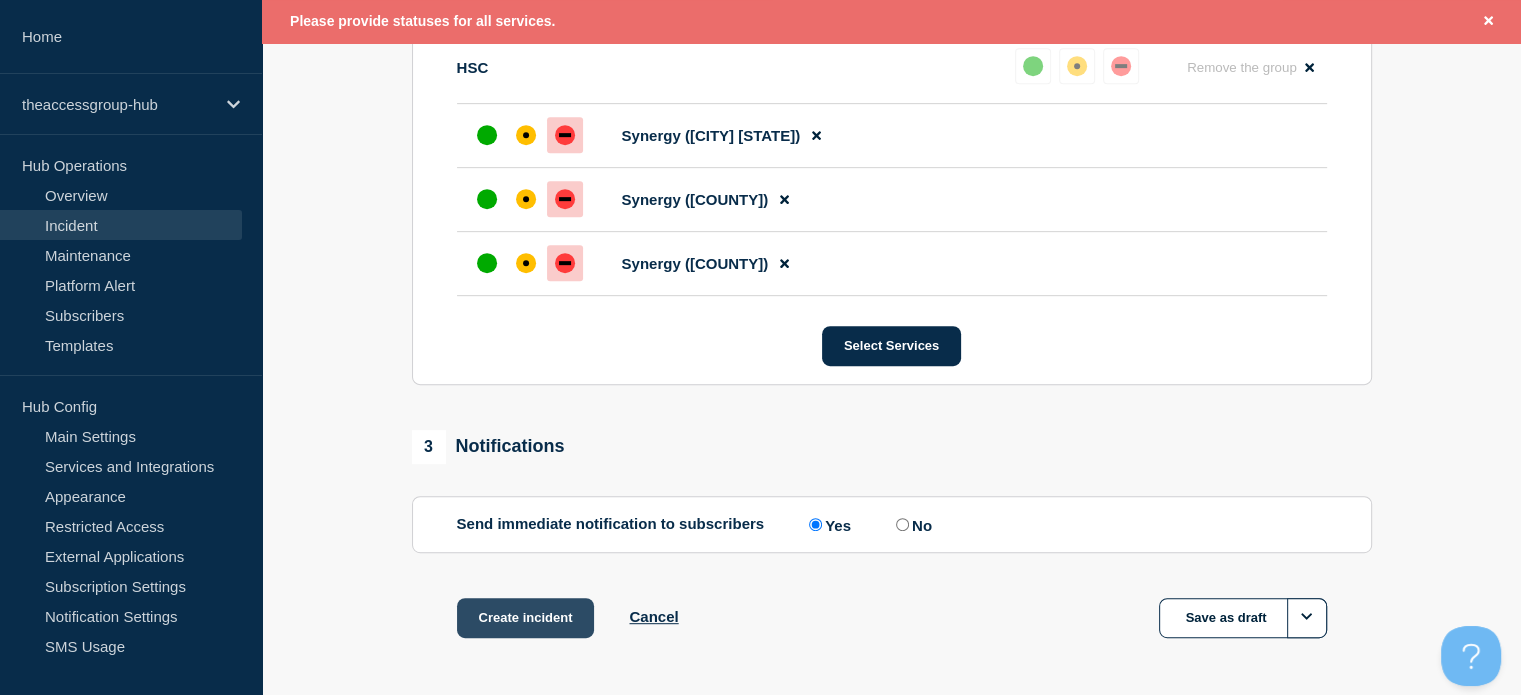 click on "Create incident" at bounding box center [526, 618] 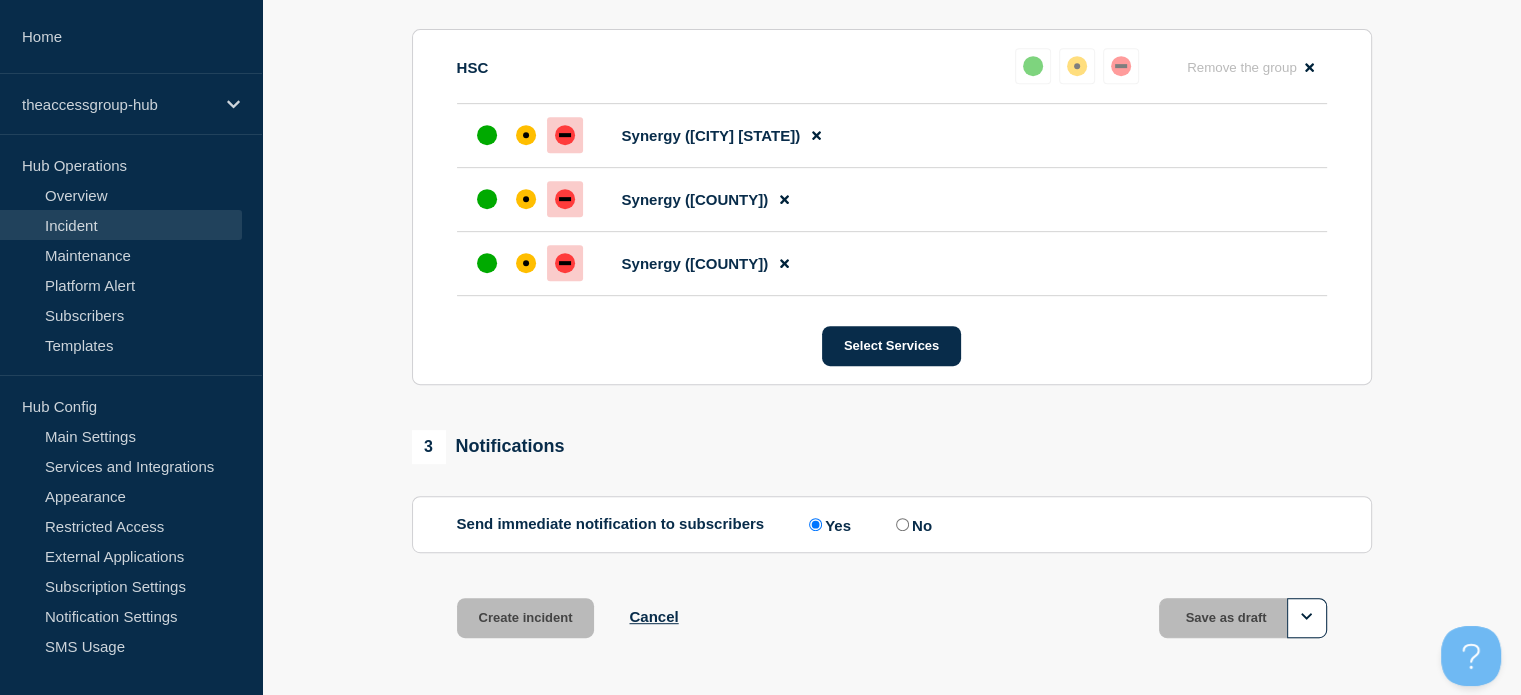 scroll, scrollTop: 860, scrollLeft: 0, axis: vertical 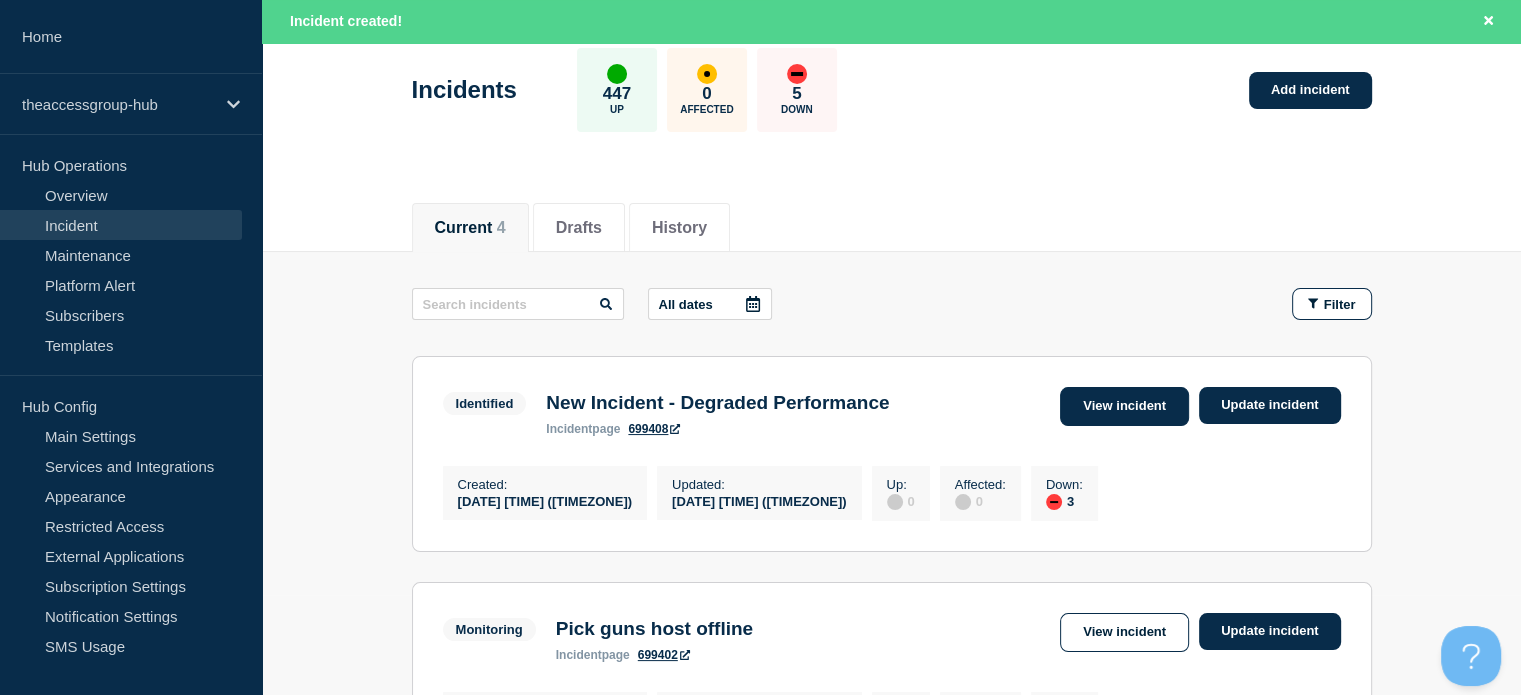 click on "View incident" at bounding box center (1124, 406) 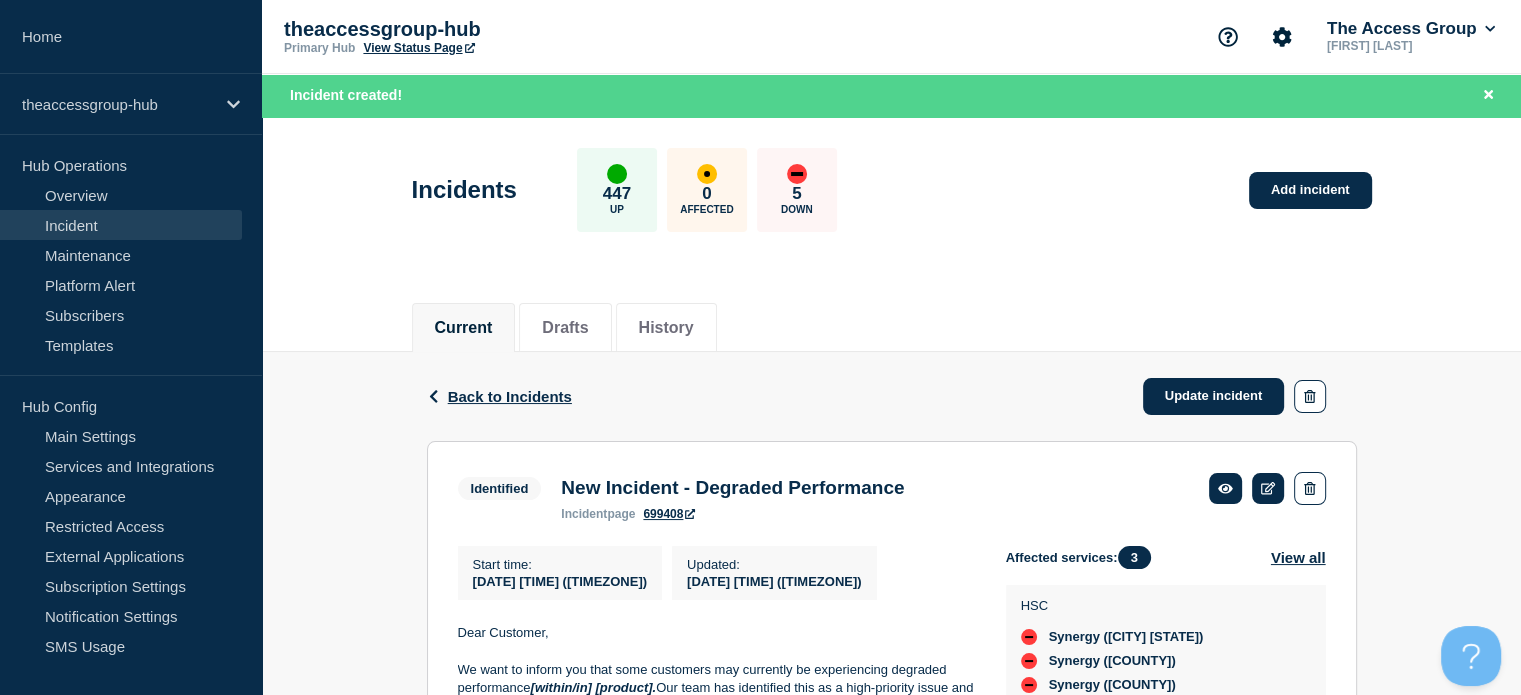 scroll, scrollTop: 200, scrollLeft: 0, axis: vertical 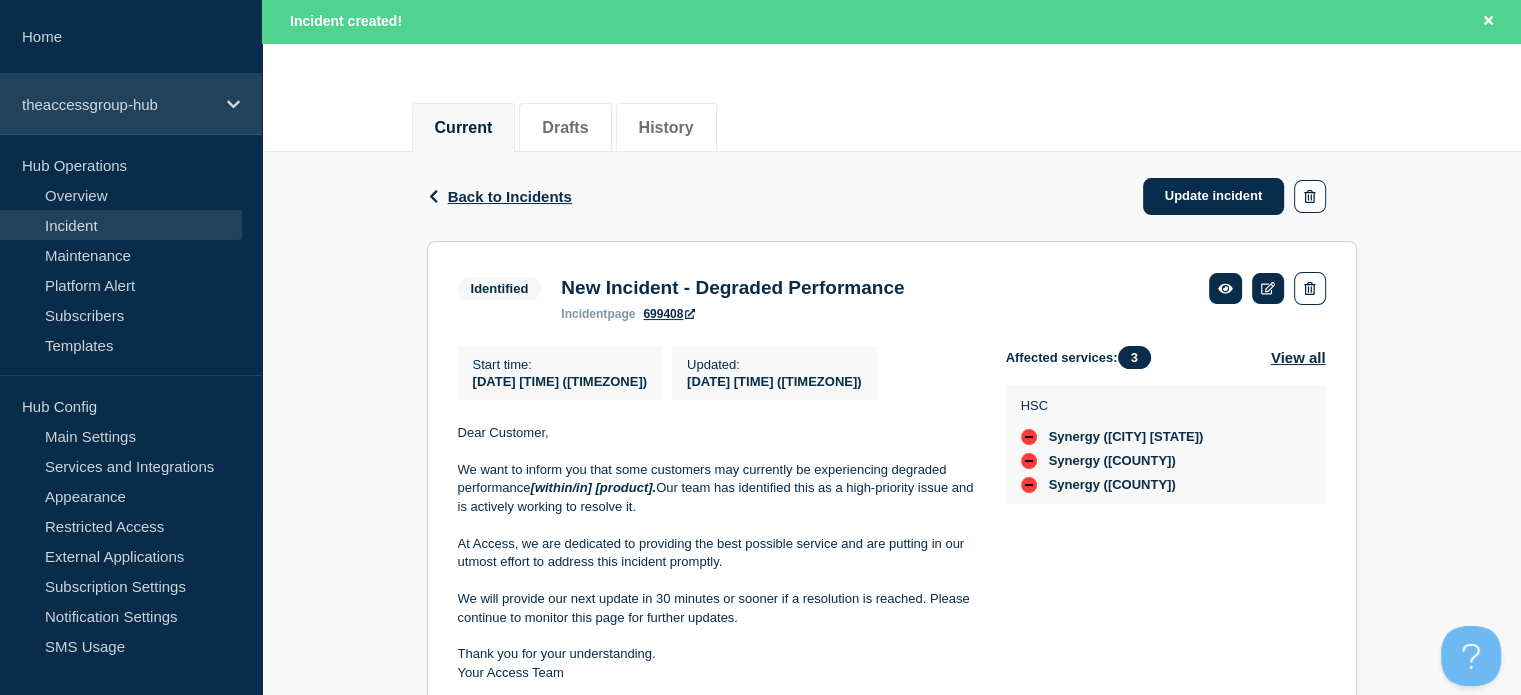 click on "theaccessgroup-hub" at bounding box center (131, 104) 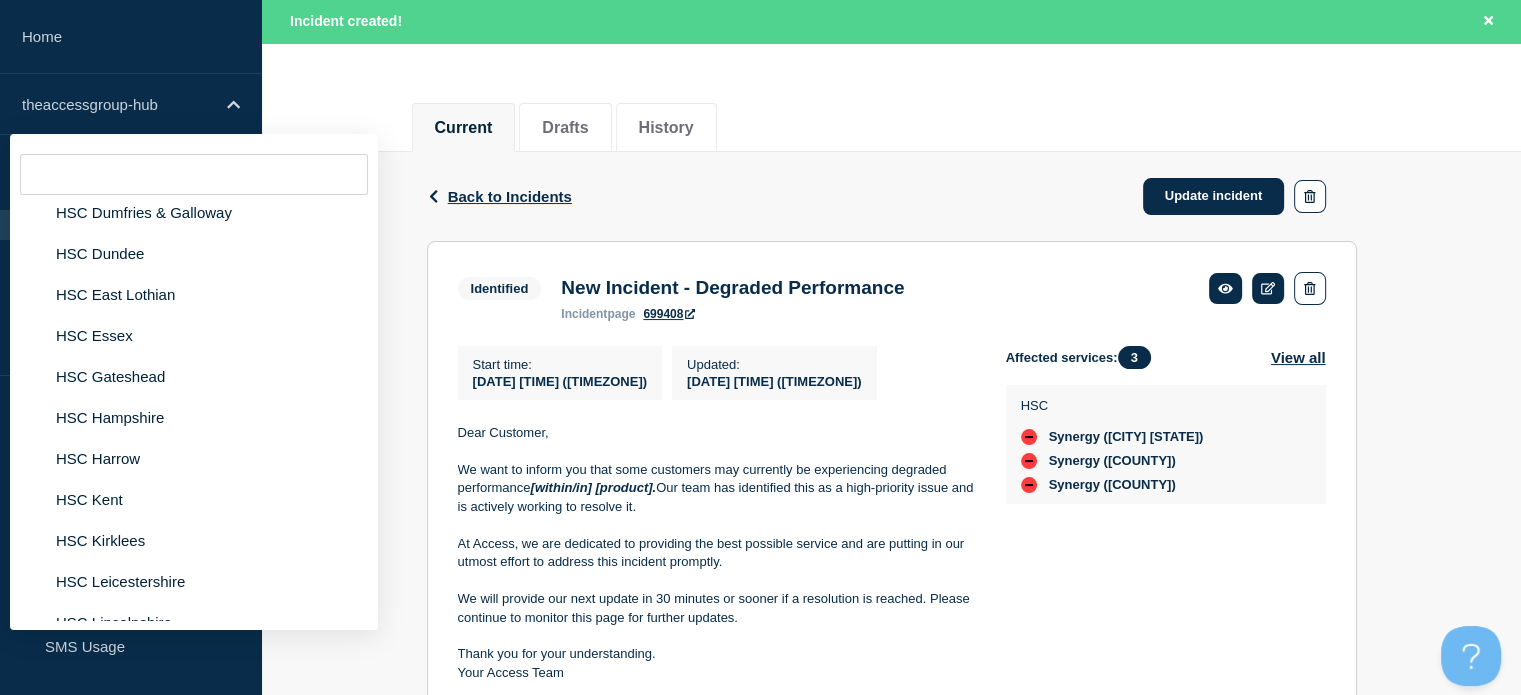 scroll, scrollTop: 400, scrollLeft: 0, axis: vertical 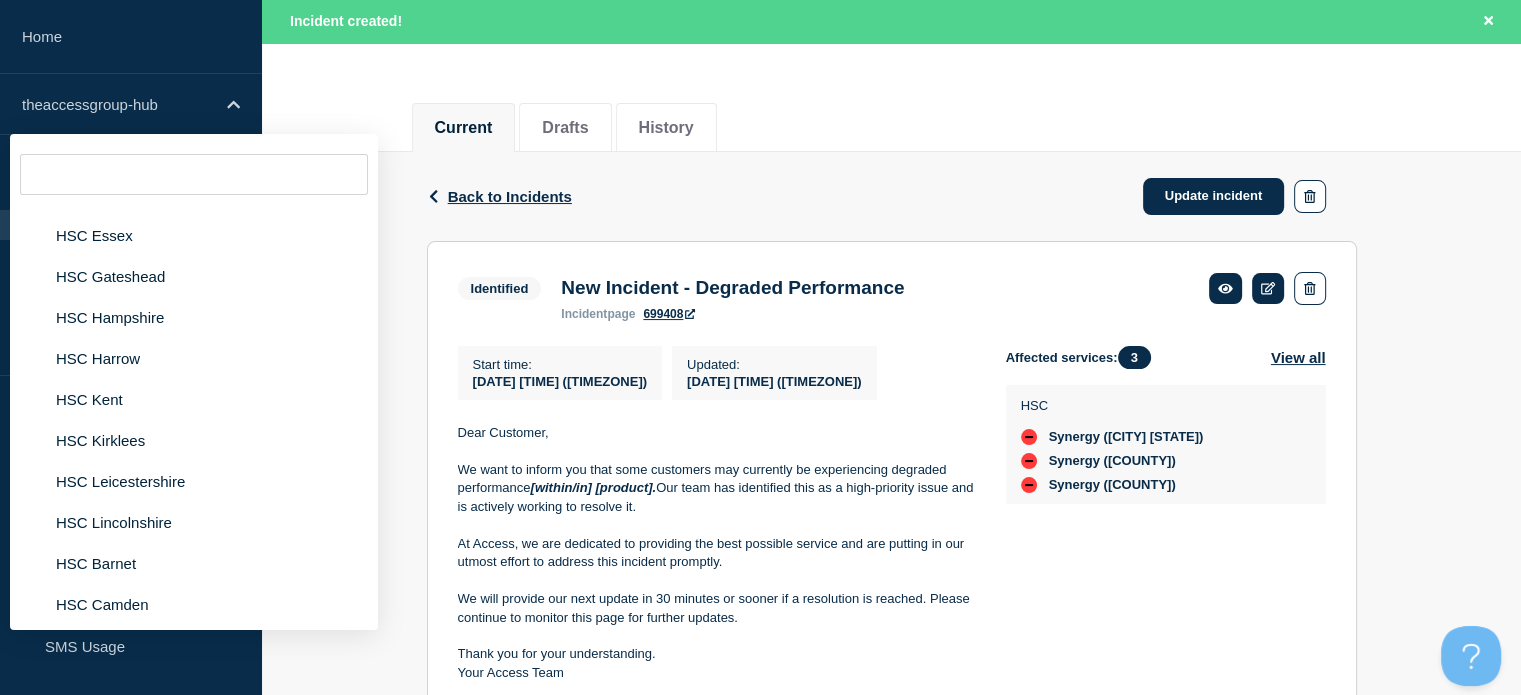 click at bounding box center (194, 174) 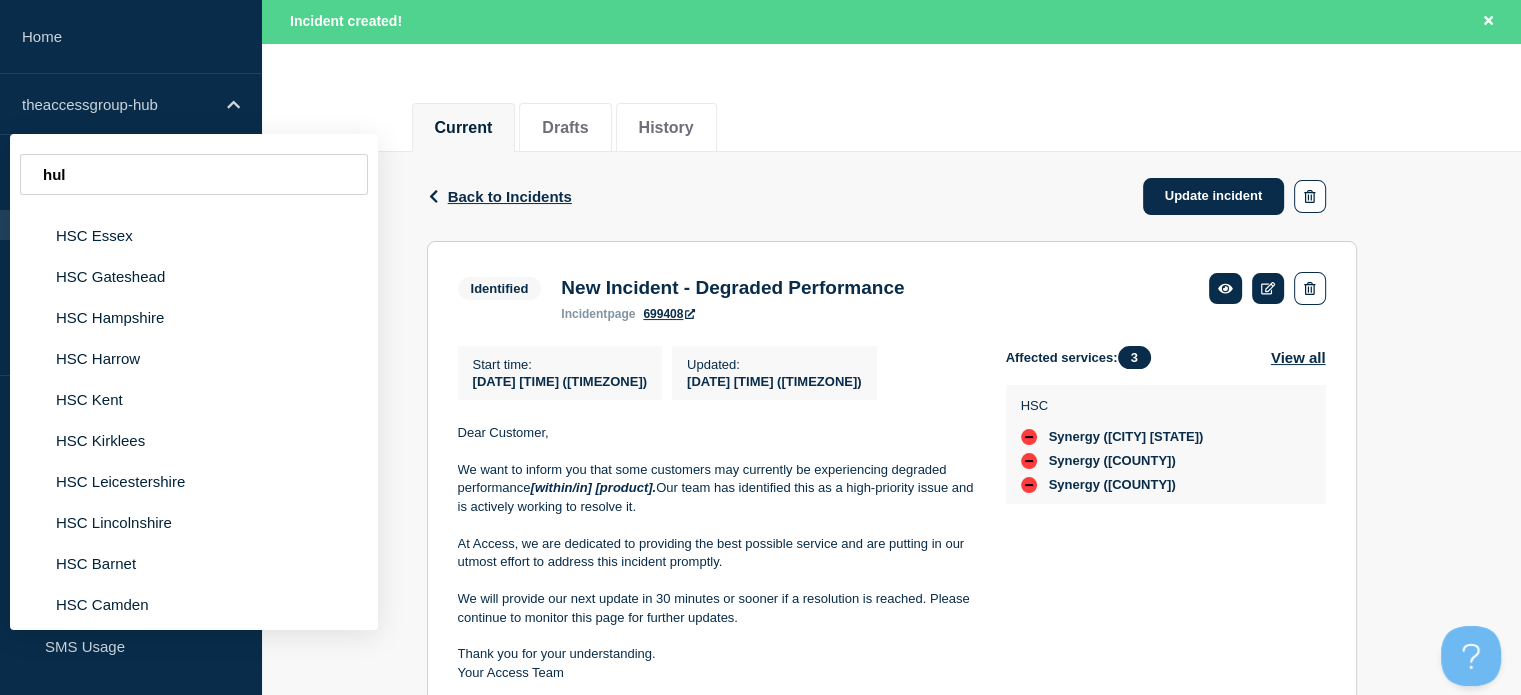 scroll, scrollTop: 0, scrollLeft: 0, axis: both 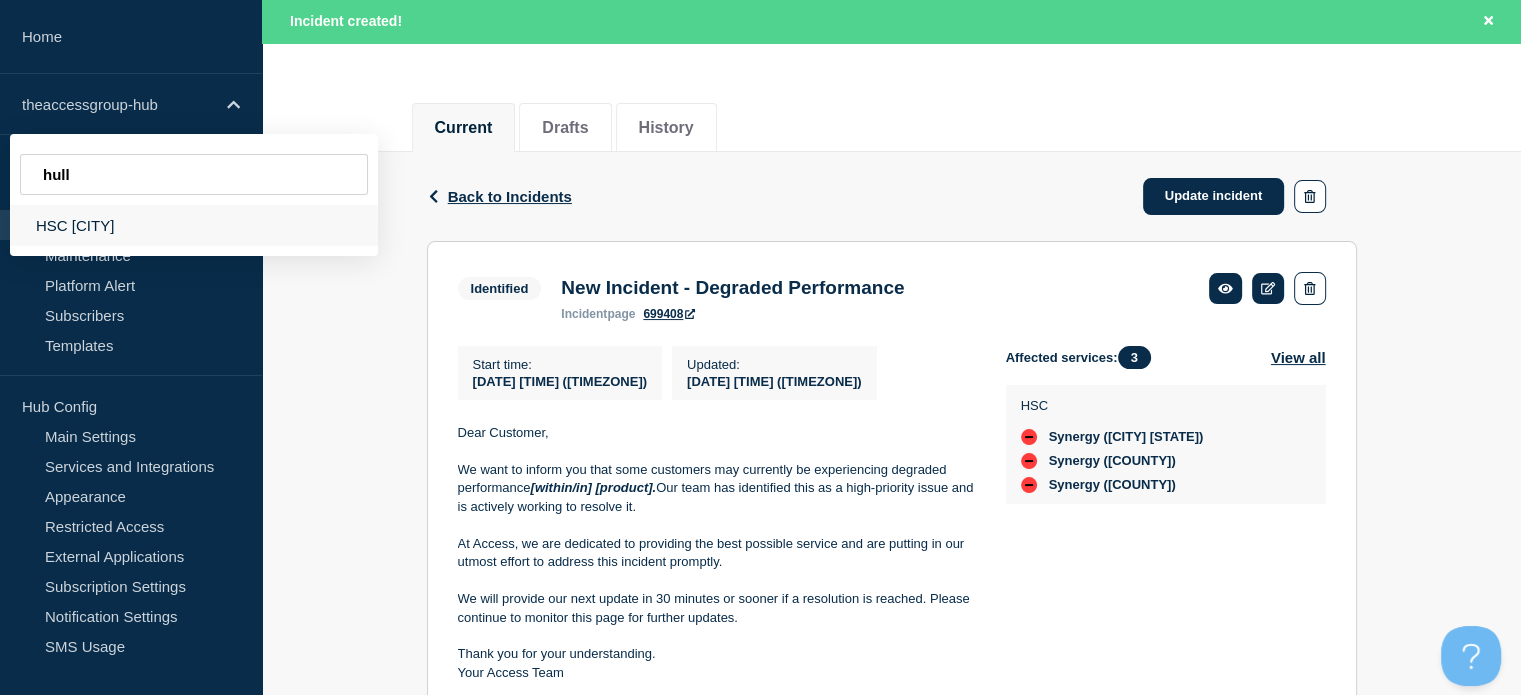type on "hull" 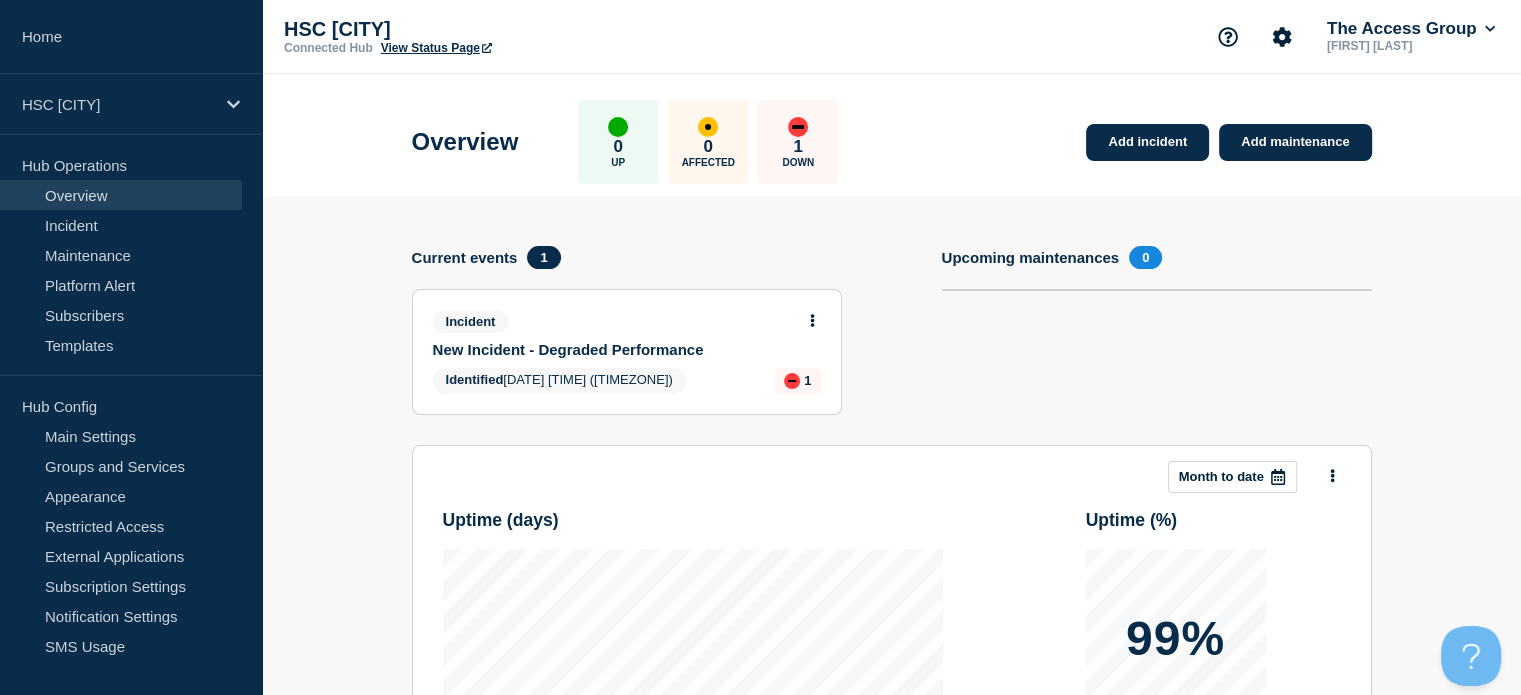 click on "View Status Page" at bounding box center (436, 48) 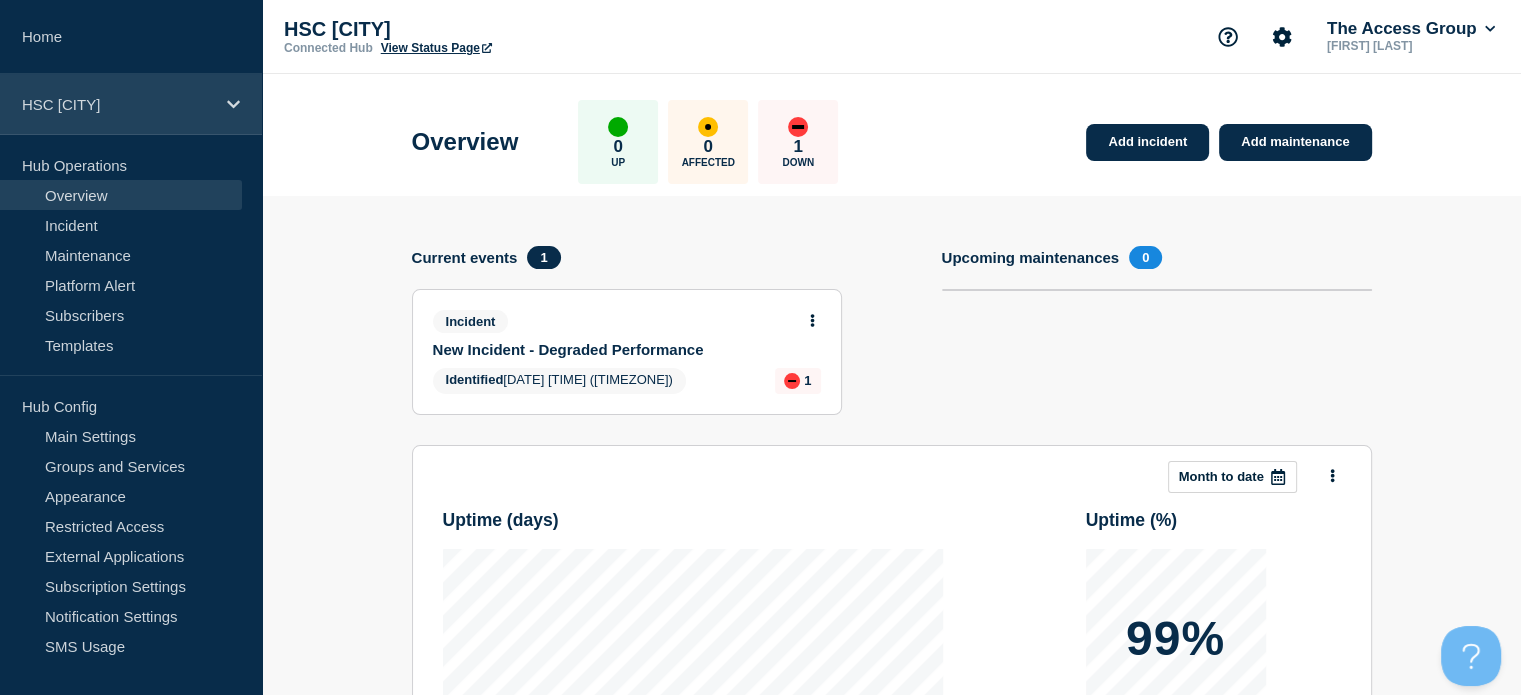 click on "HSC [CITY]" at bounding box center [131, 104] 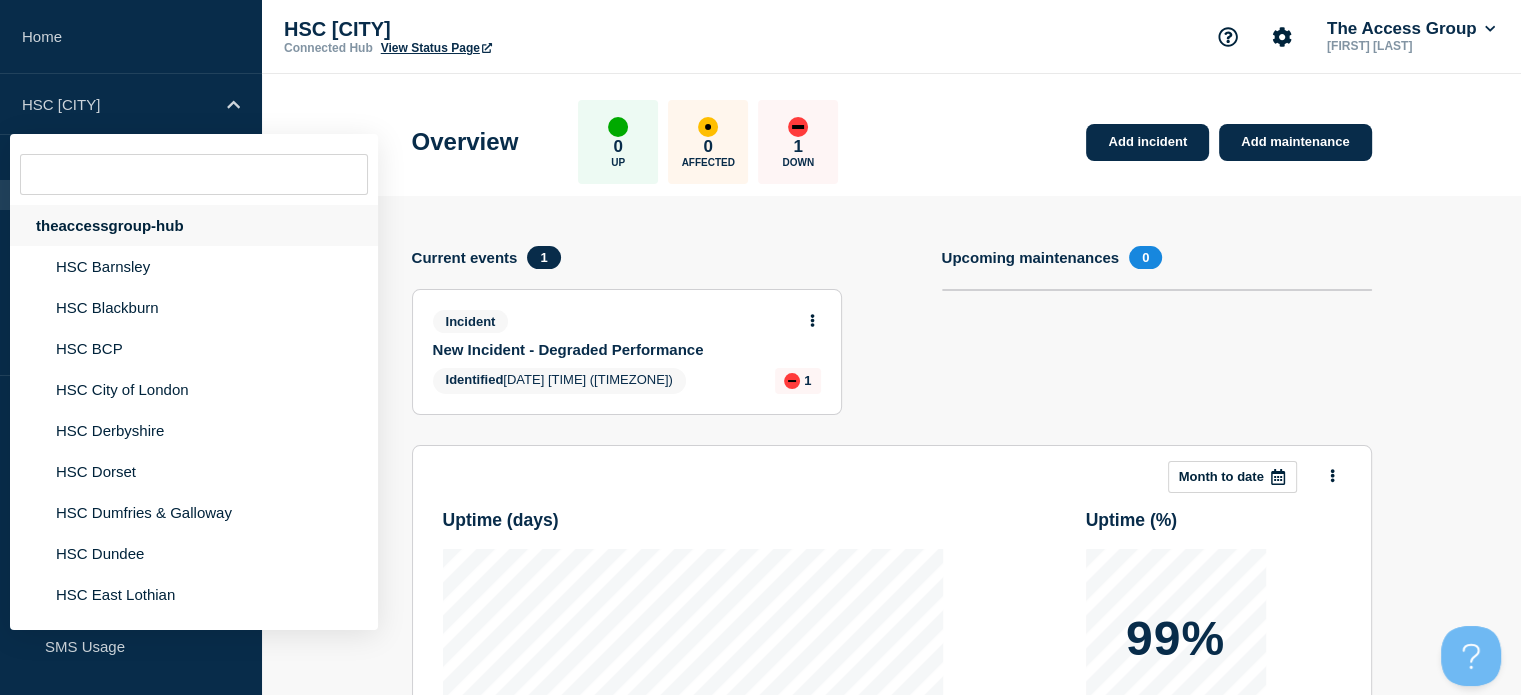click on "theaccessgroup-hub" at bounding box center (194, 225) 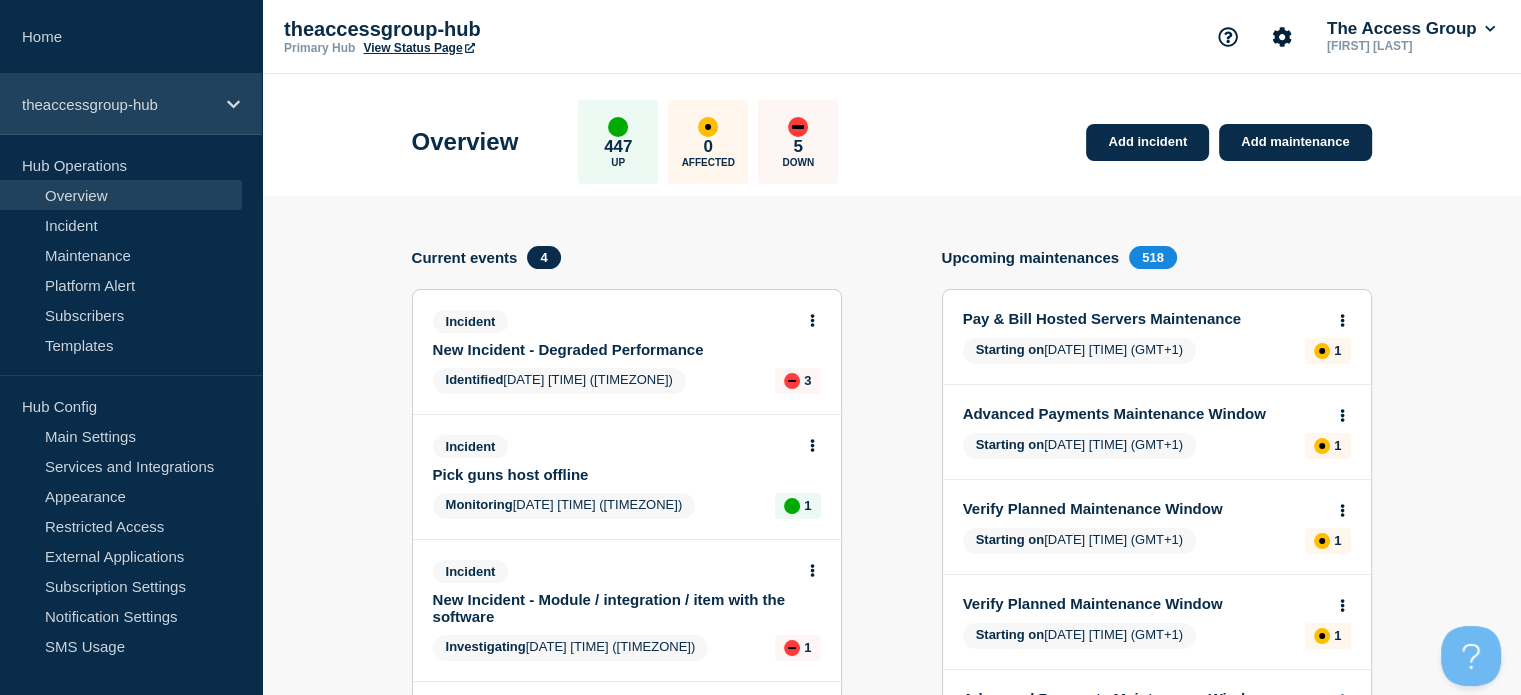 click on "theaccessgroup-hub" at bounding box center (131, 104) 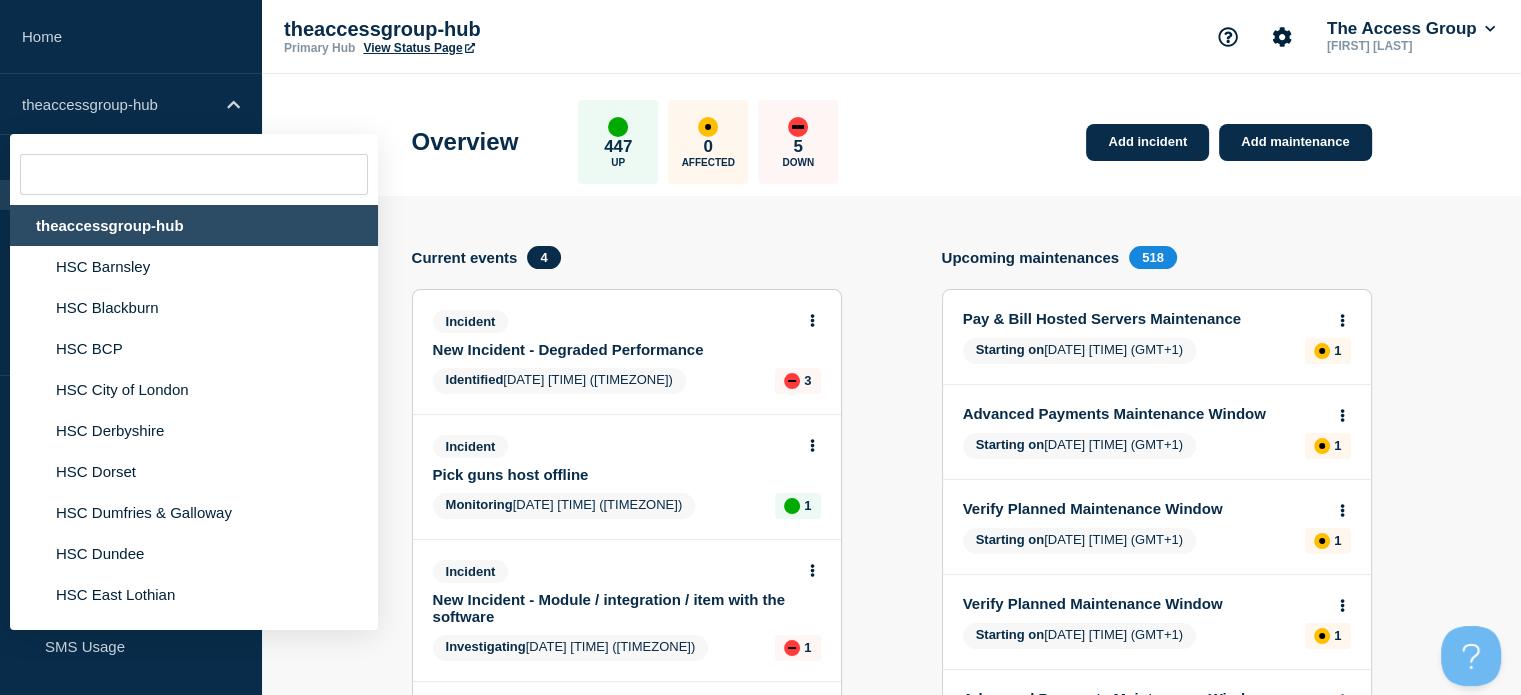 click on "theaccessgroup-hub" at bounding box center [194, 225] 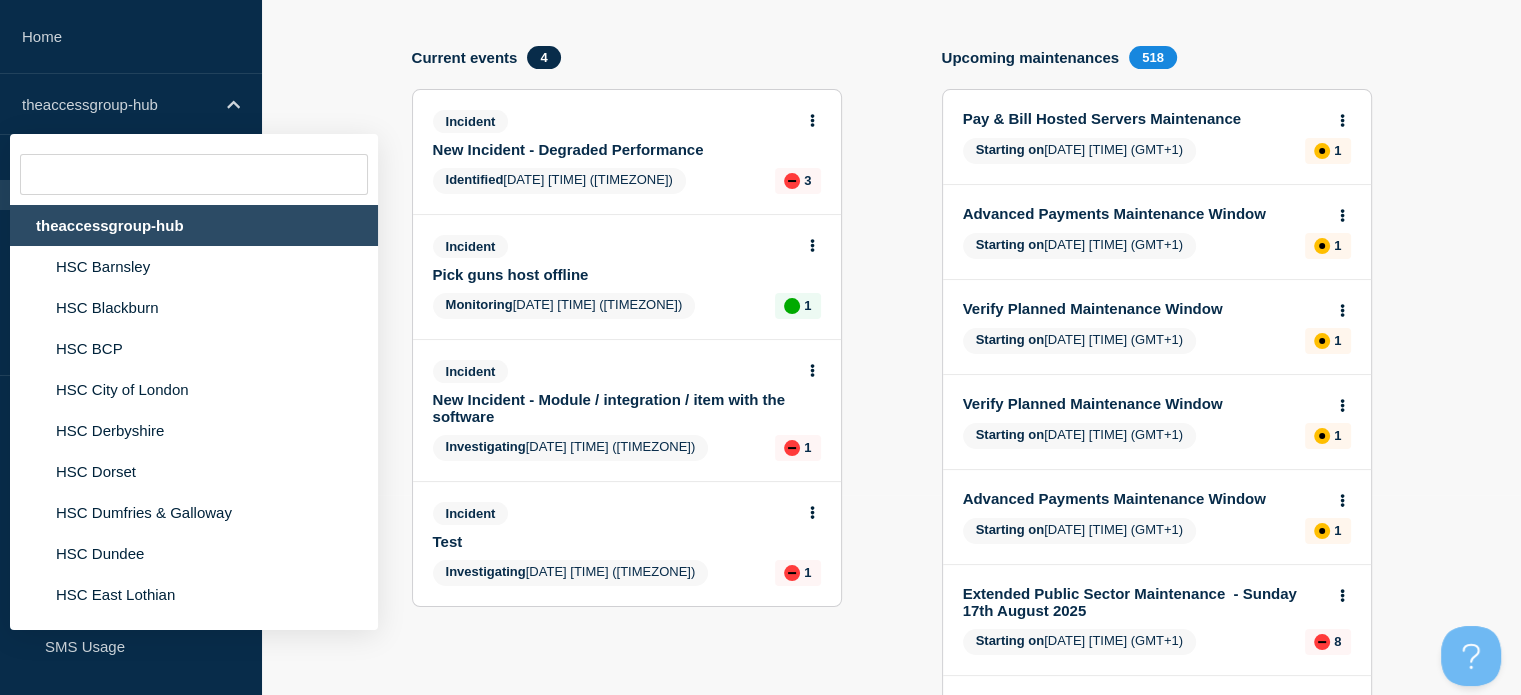 scroll, scrollTop: 0, scrollLeft: 0, axis: both 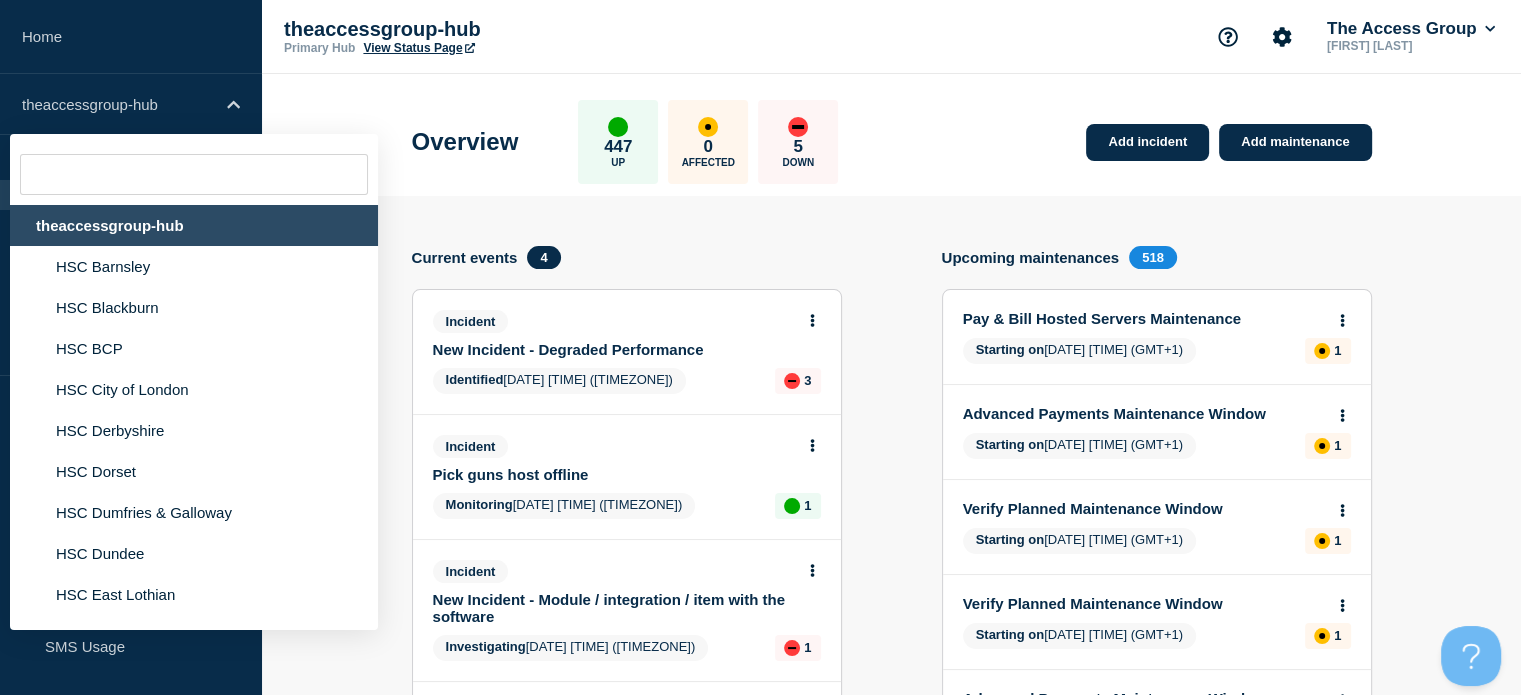 click on "Incident New Incident - Degraded Performance" at bounding box center [618, 334] 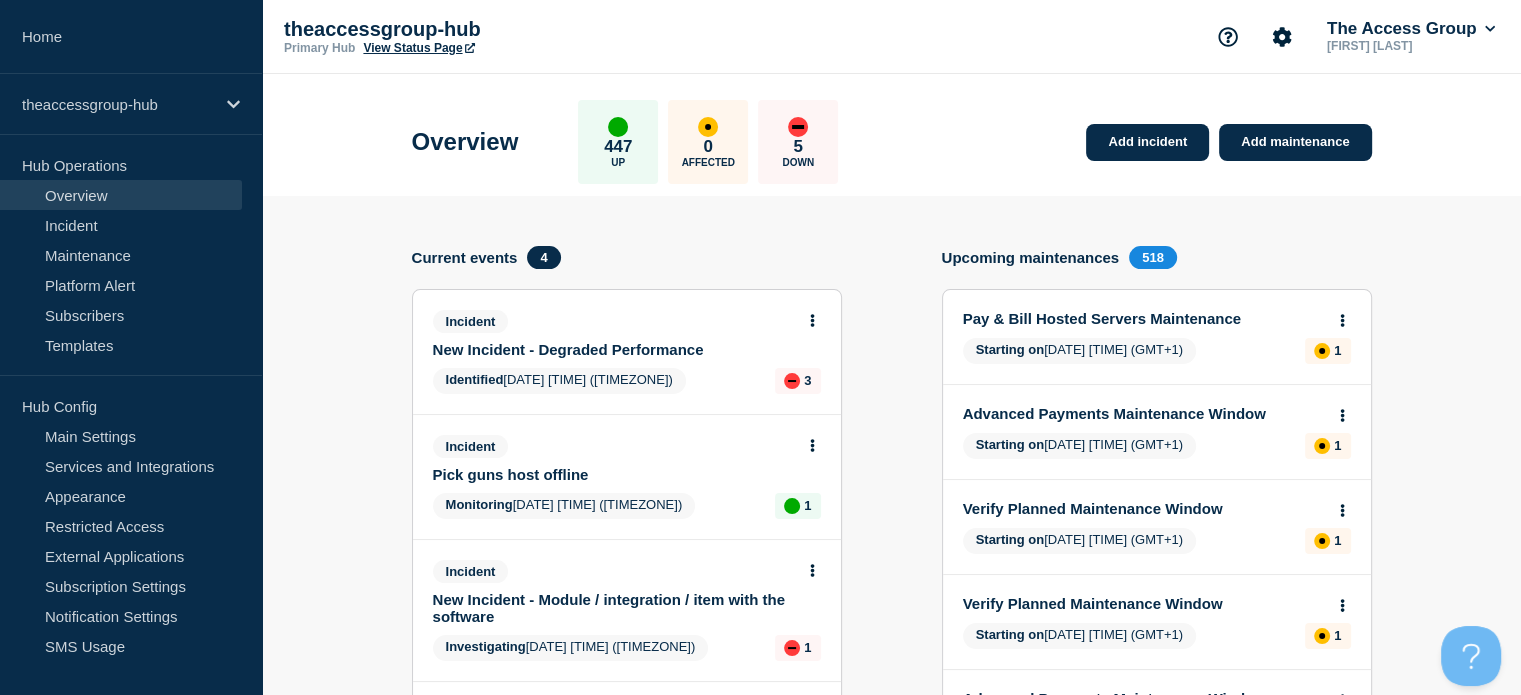 click on "Incident" at bounding box center [471, 321] 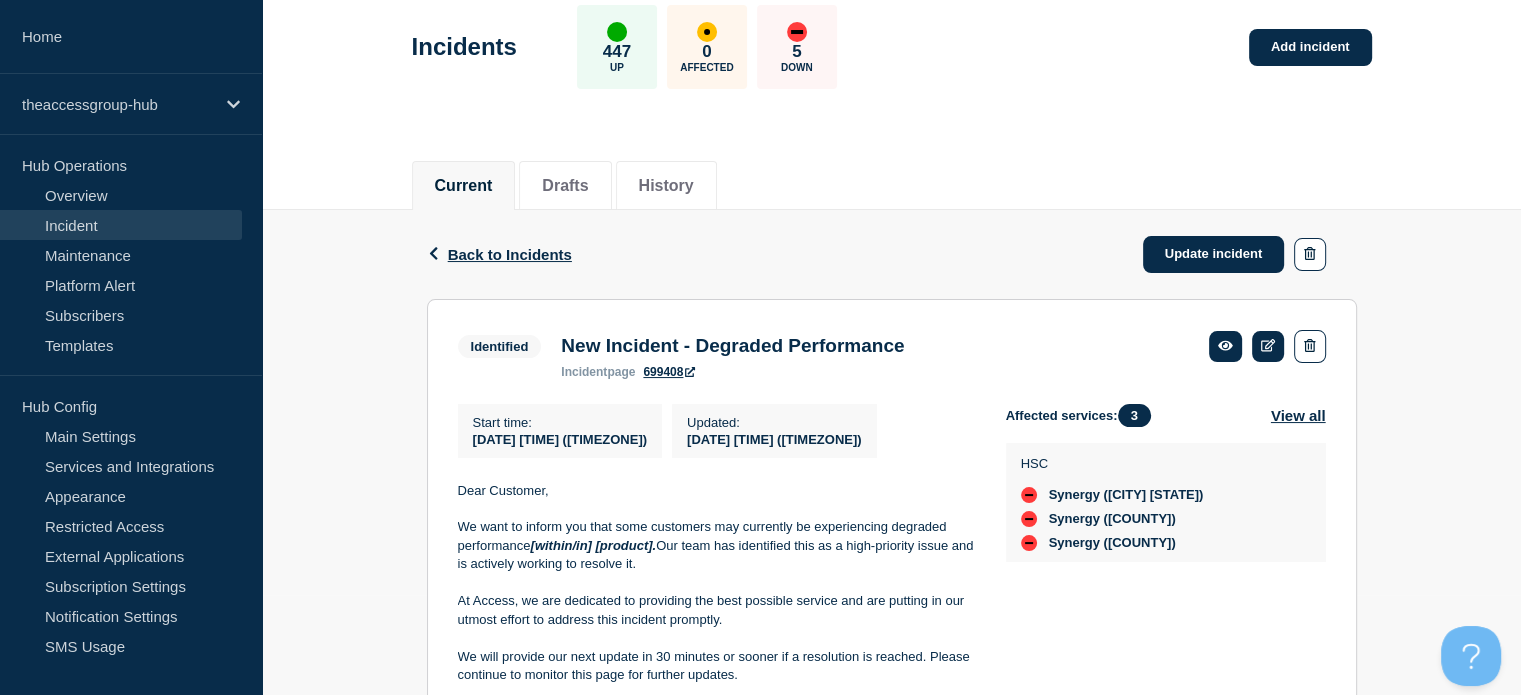 scroll, scrollTop: 243, scrollLeft: 0, axis: vertical 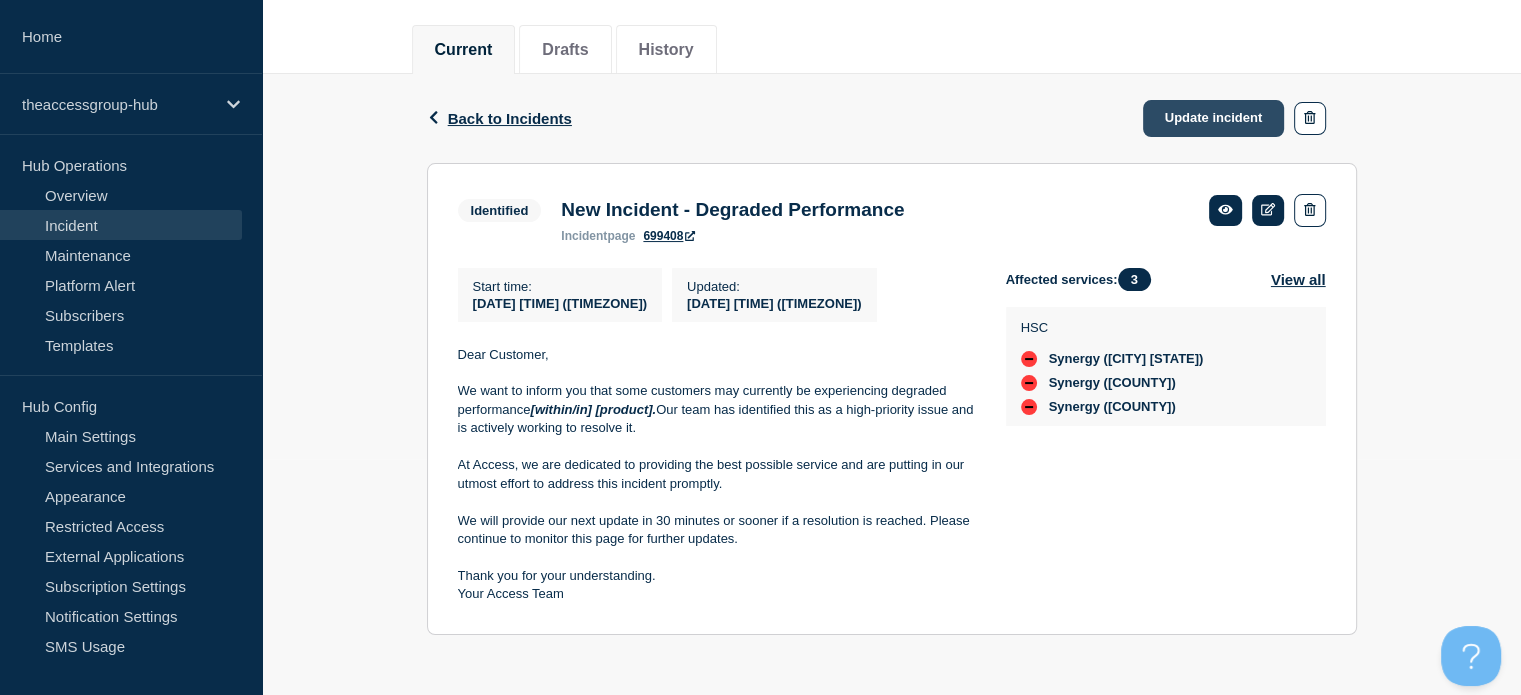 click on "Update incident" 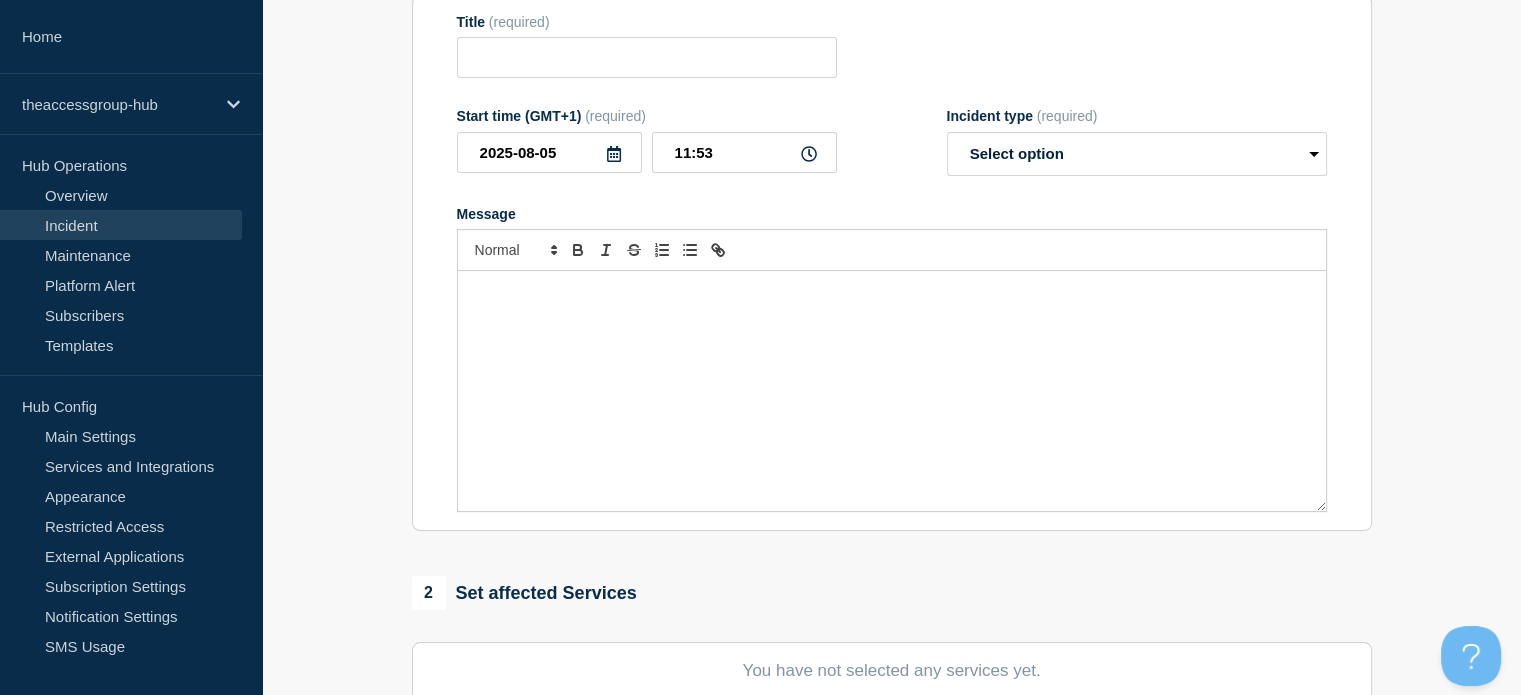 type on "New Incident - Degraded Performance" 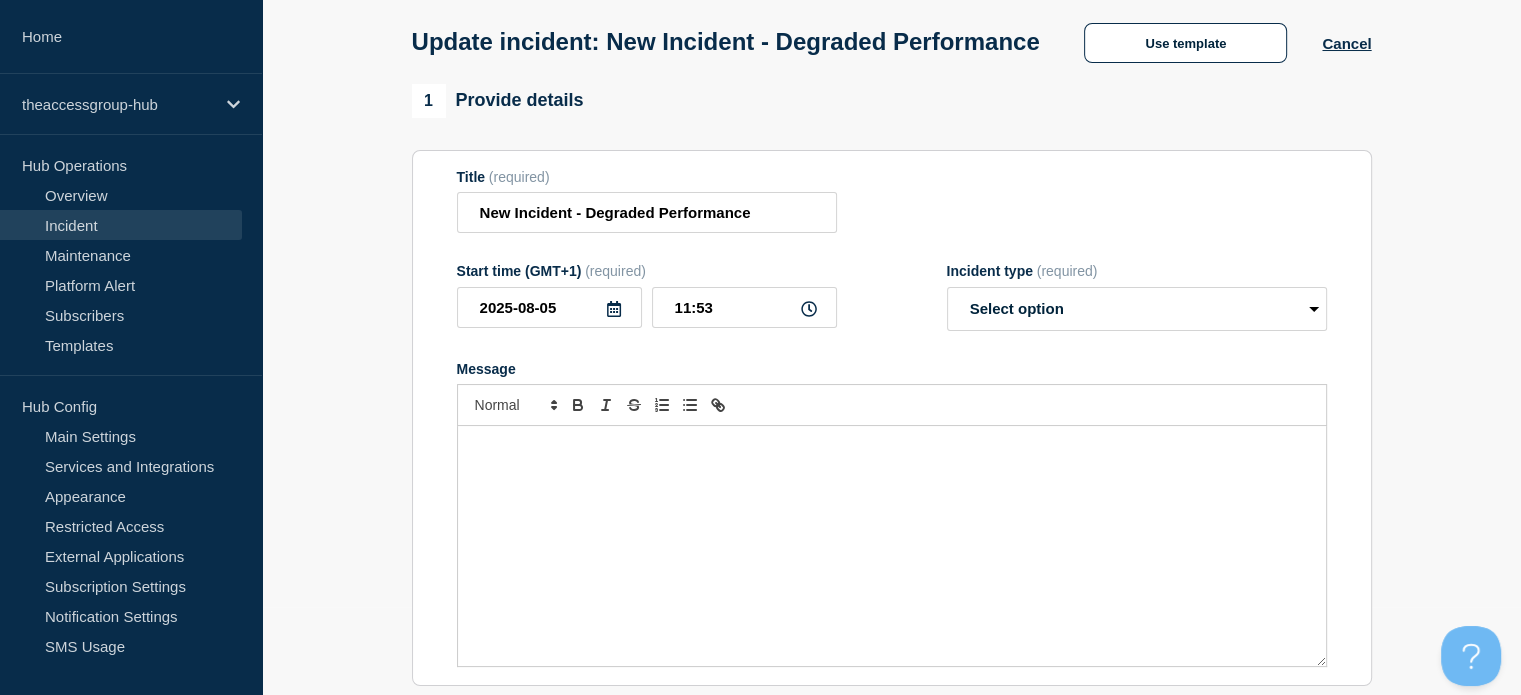 scroll, scrollTop: 0, scrollLeft: 0, axis: both 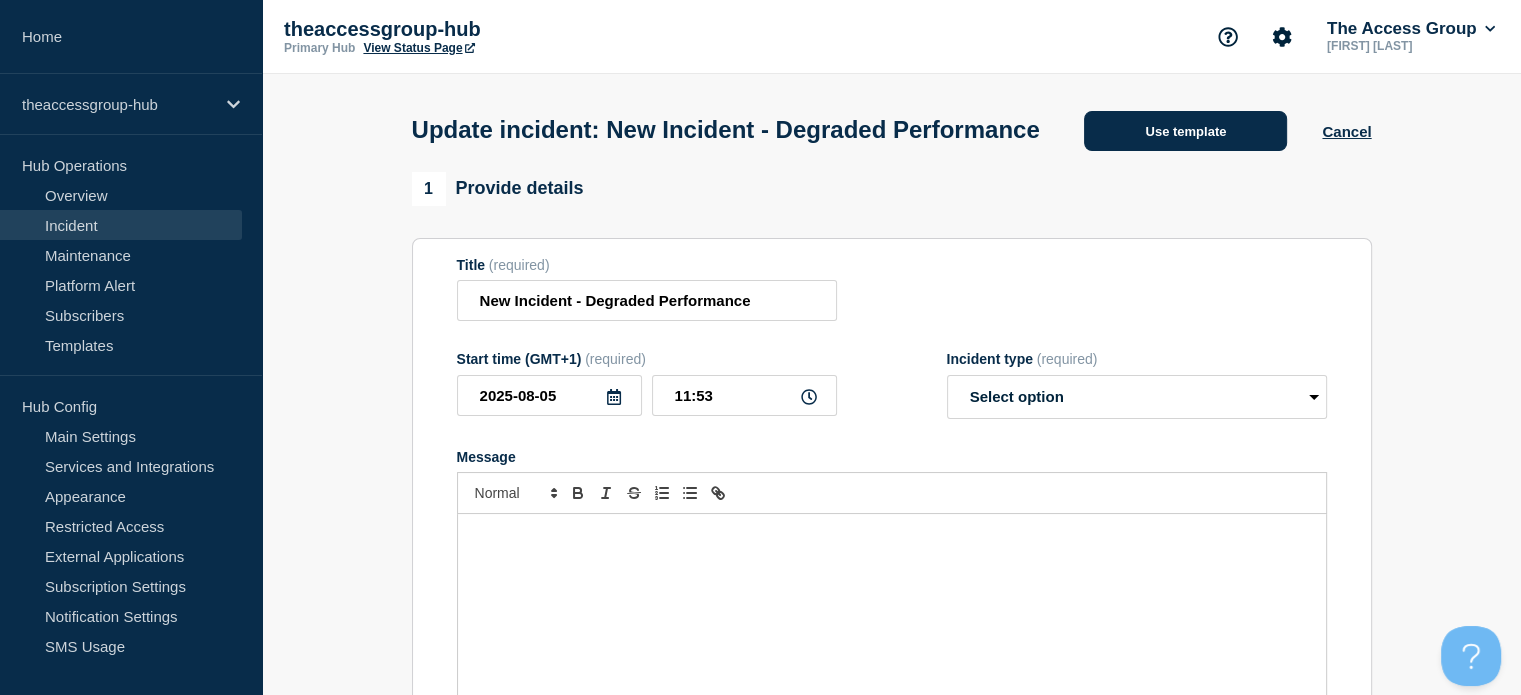 click on "Use template" at bounding box center [1185, 131] 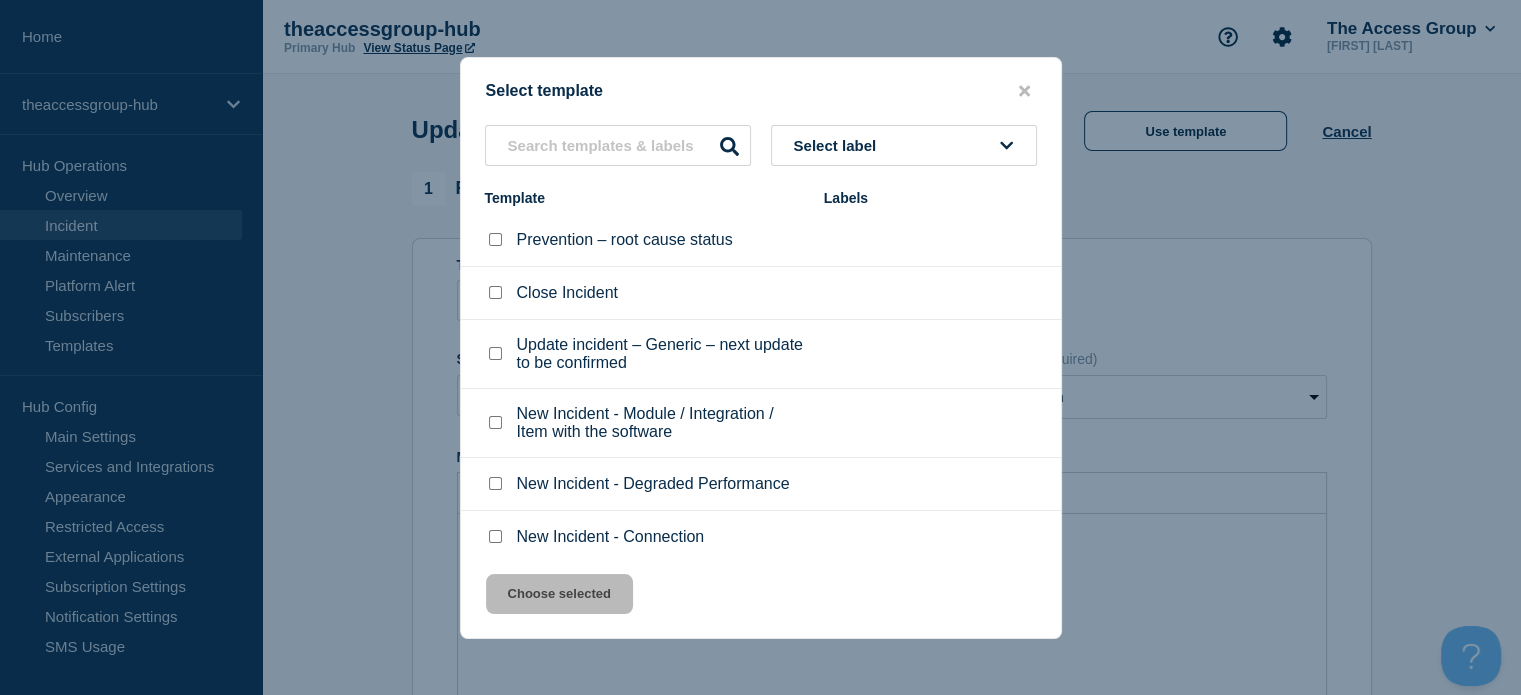 click on "Close Incident" at bounding box center [567, 293] 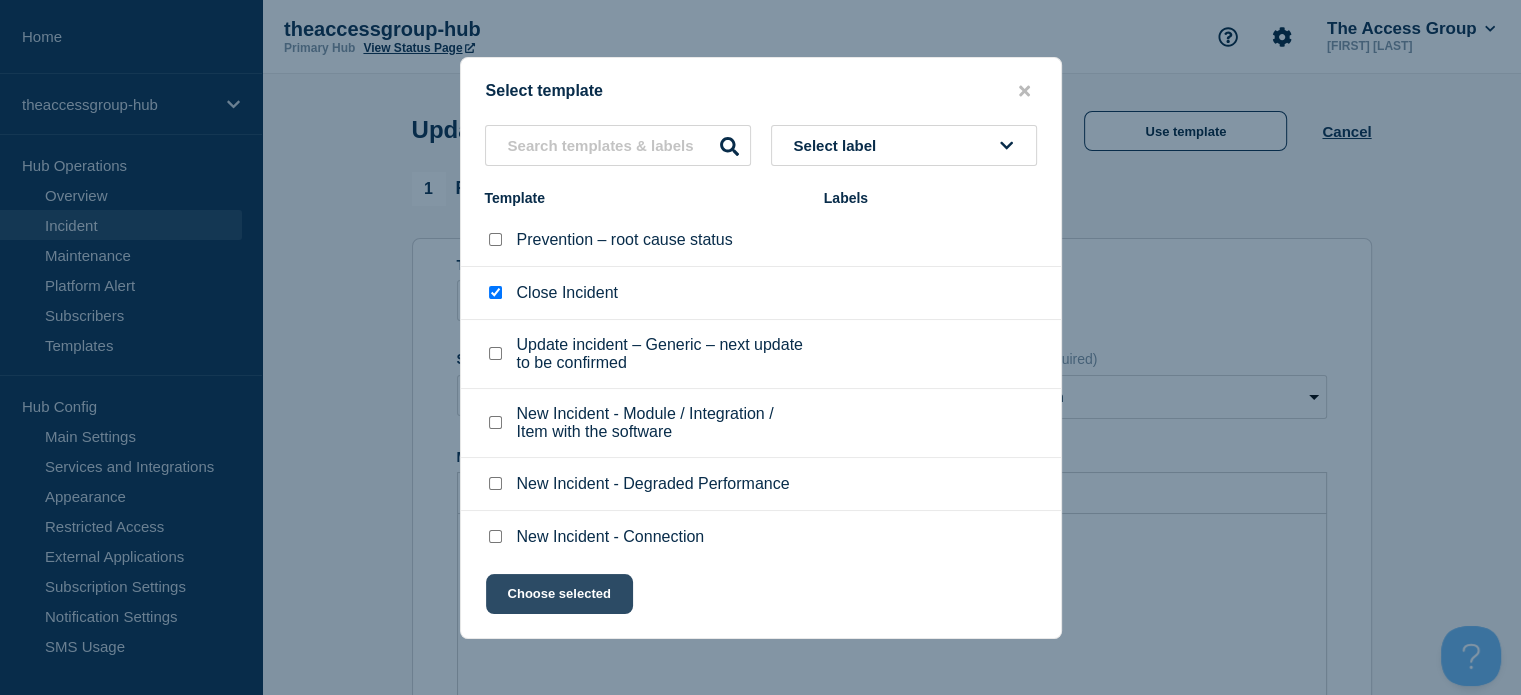 click on "Choose selected" 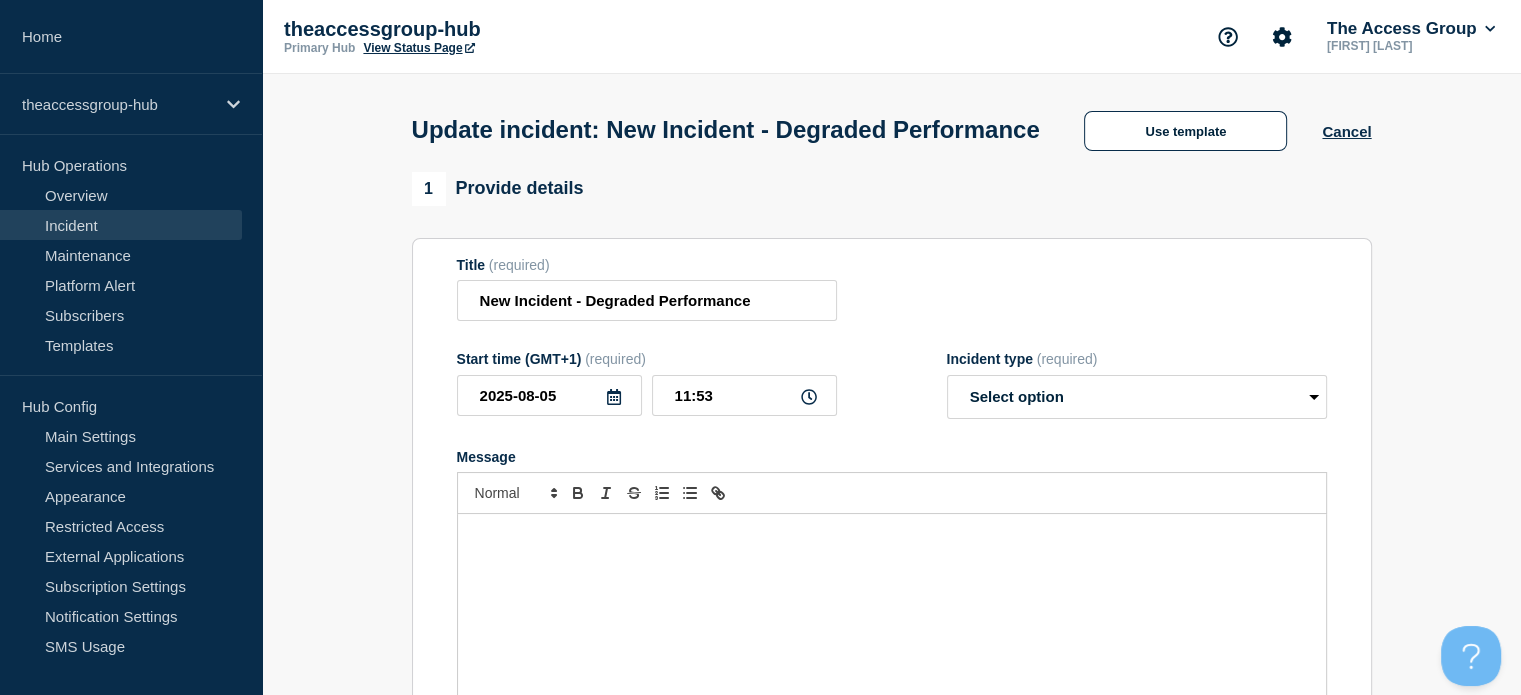 select on "resolved" 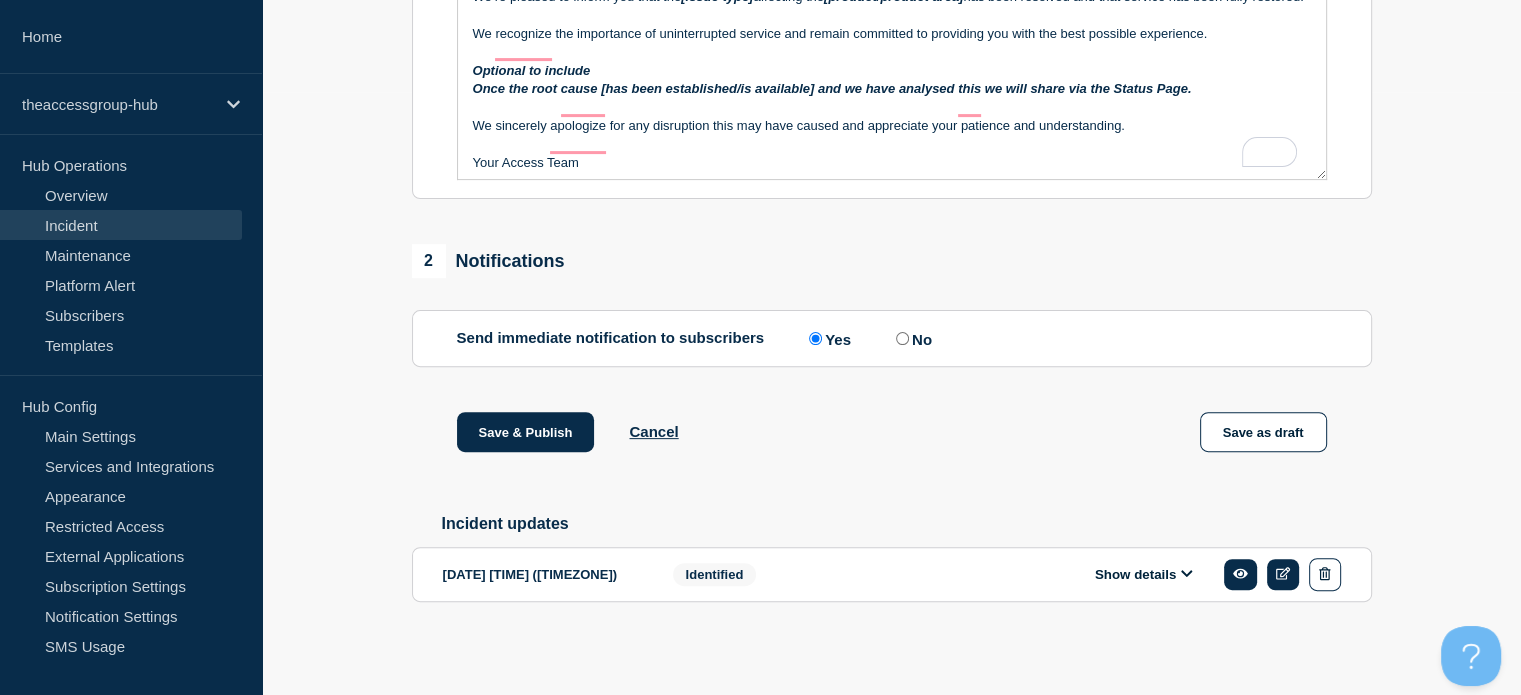 scroll, scrollTop: 619, scrollLeft: 0, axis: vertical 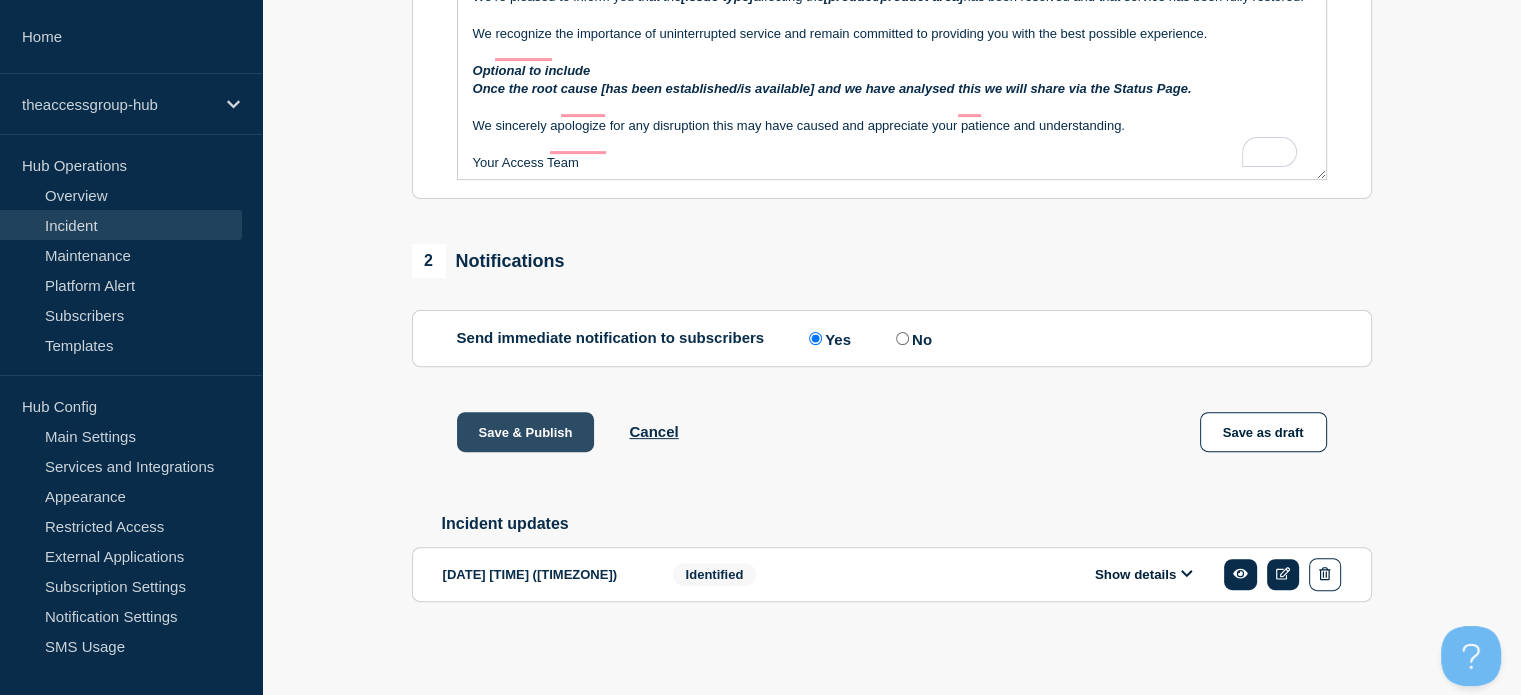 click on "Save & Publish" at bounding box center (526, 432) 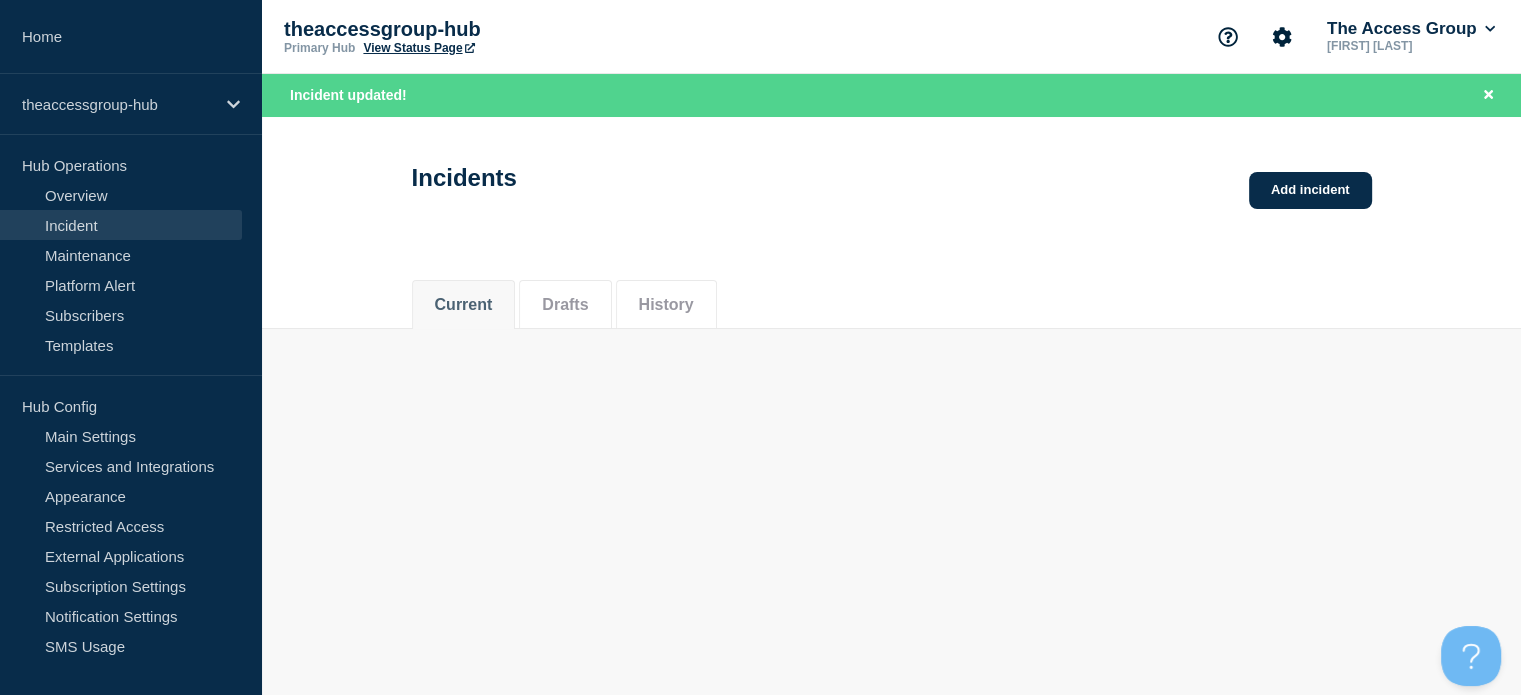 scroll, scrollTop: 0, scrollLeft: 0, axis: both 